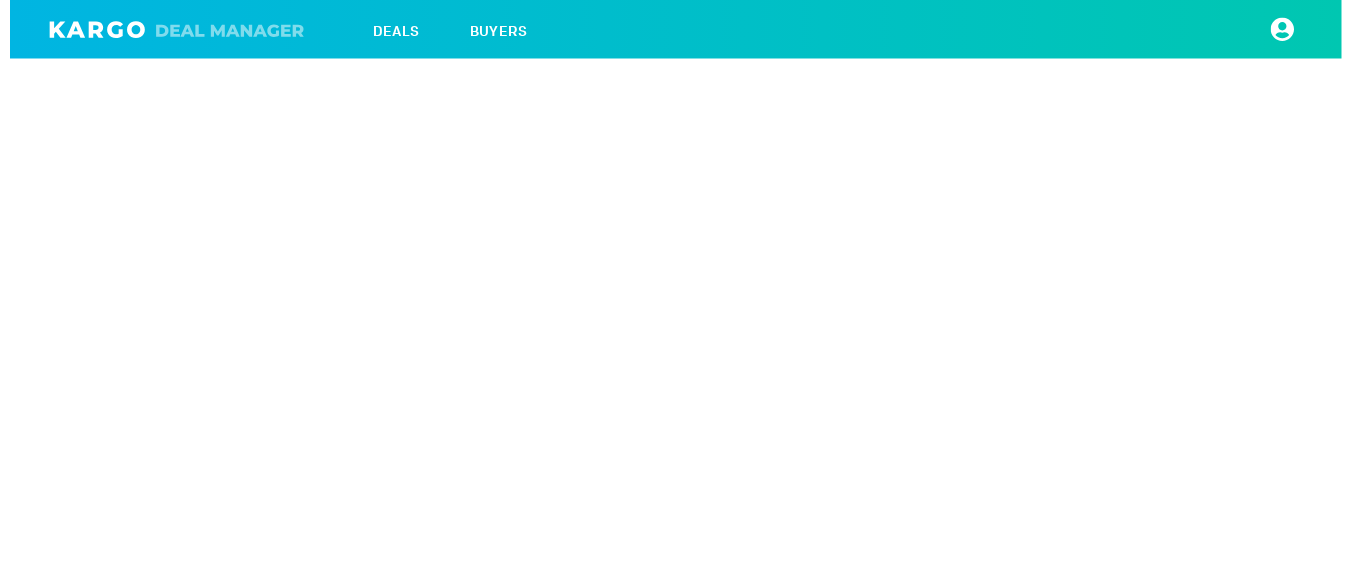 scroll, scrollTop: 0, scrollLeft: 0, axis: both 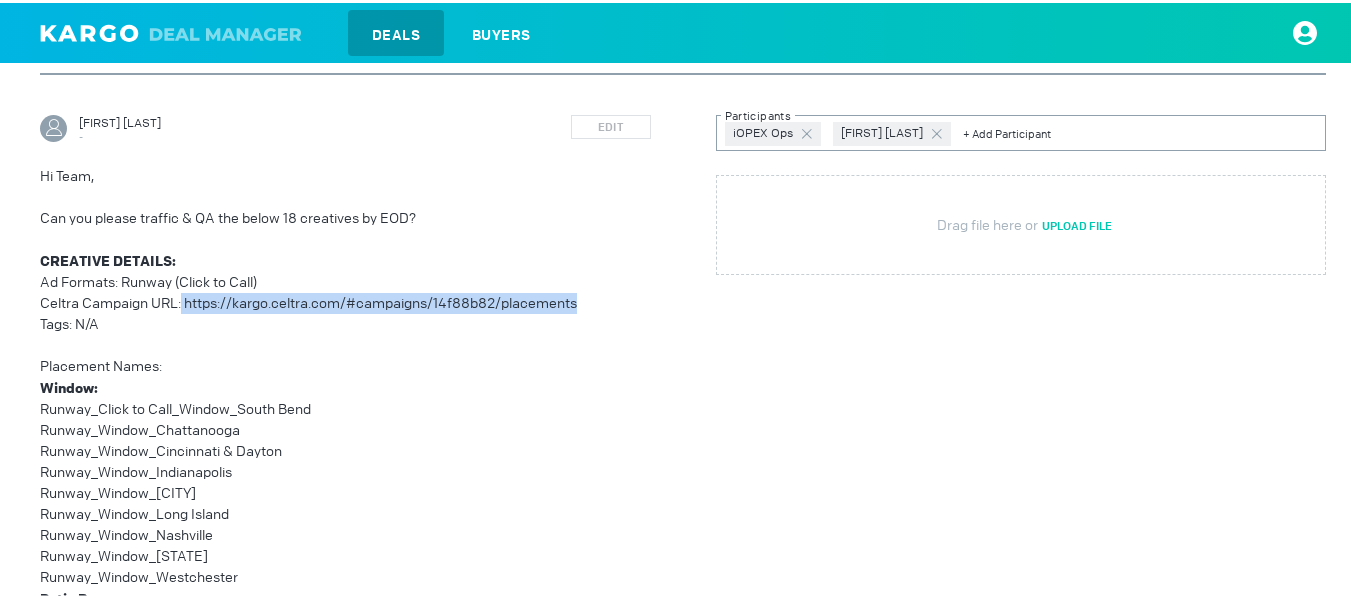 drag, startPoint x: 184, startPoint y: 297, endPoint x: 610, endPoint y: 297, distance: 426 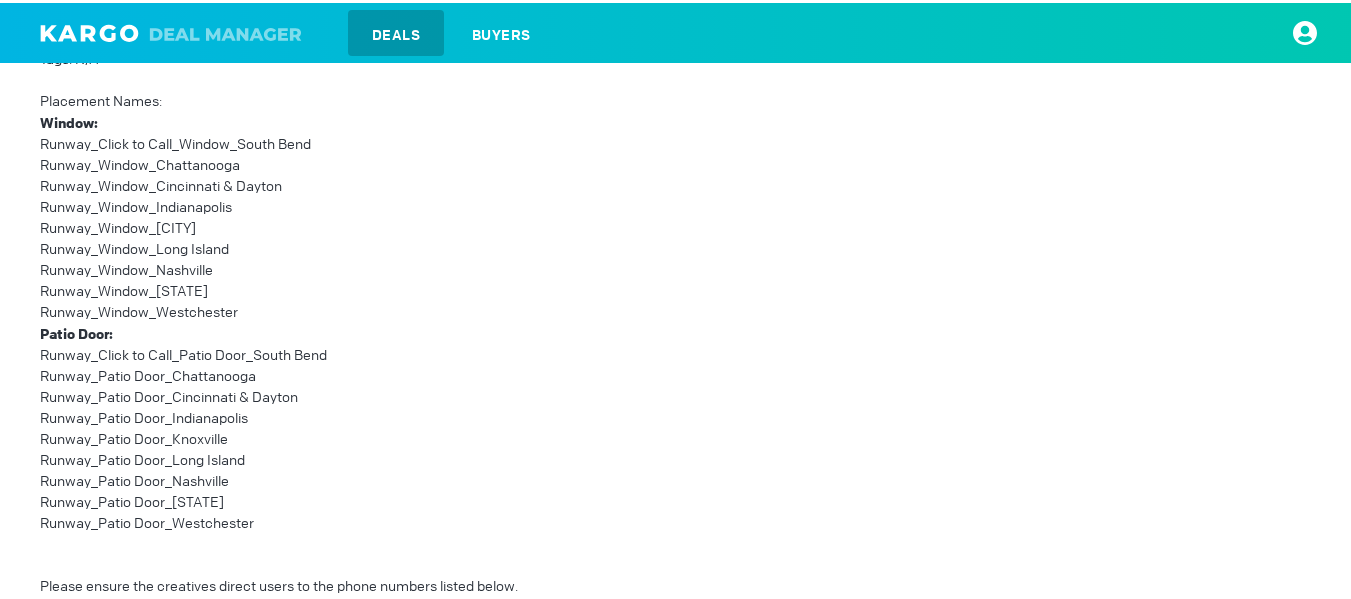 scroll, scrollTop: 499, scrollLeft: 0, axis: vertical 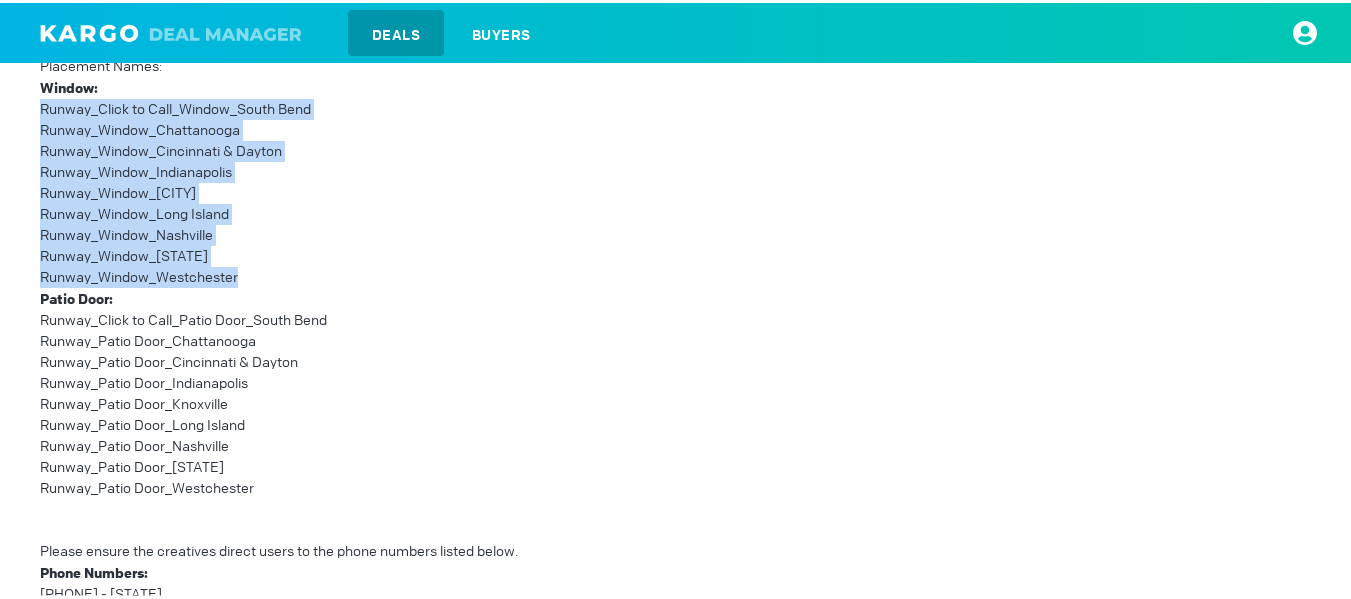drag, startPoint x: 147, startPoint y: 245, endPoint x: 40, endPoint y: 111, distance: 171.47887 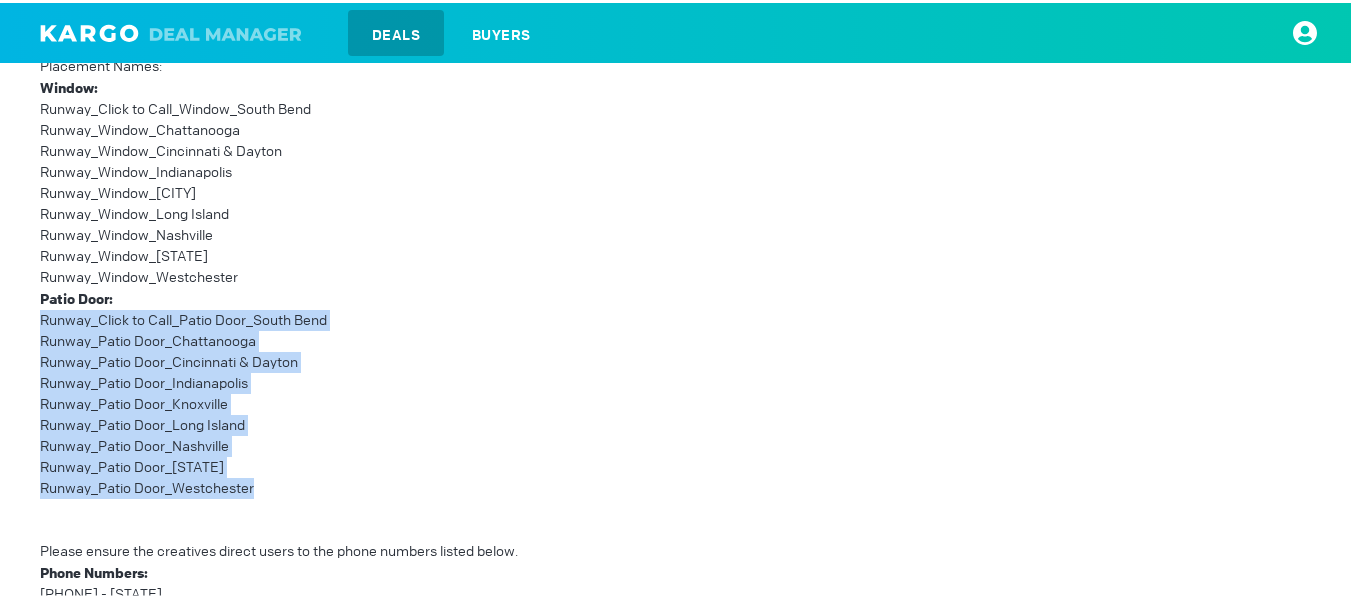 drag, startPoint x: 250, startPoint y: 488, endPoint x: 32, endPoint y: 325, distance: 272.2003 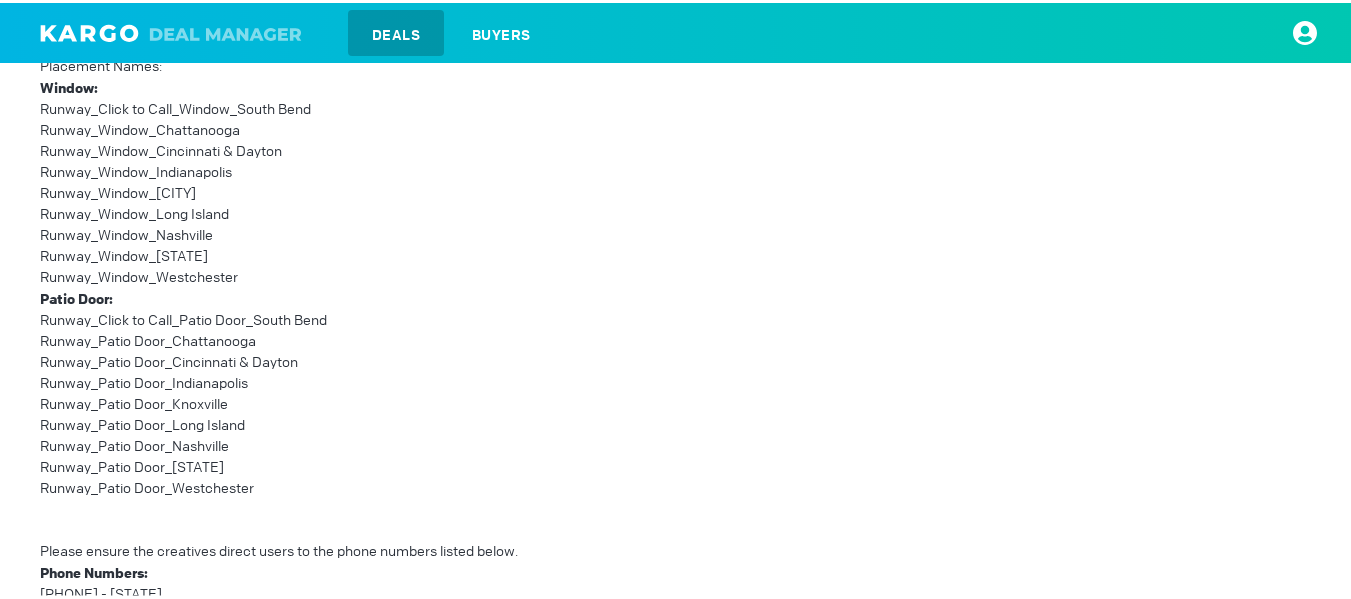 click on "Runway_Window_New Jersey" at bounding box center [345, 253] 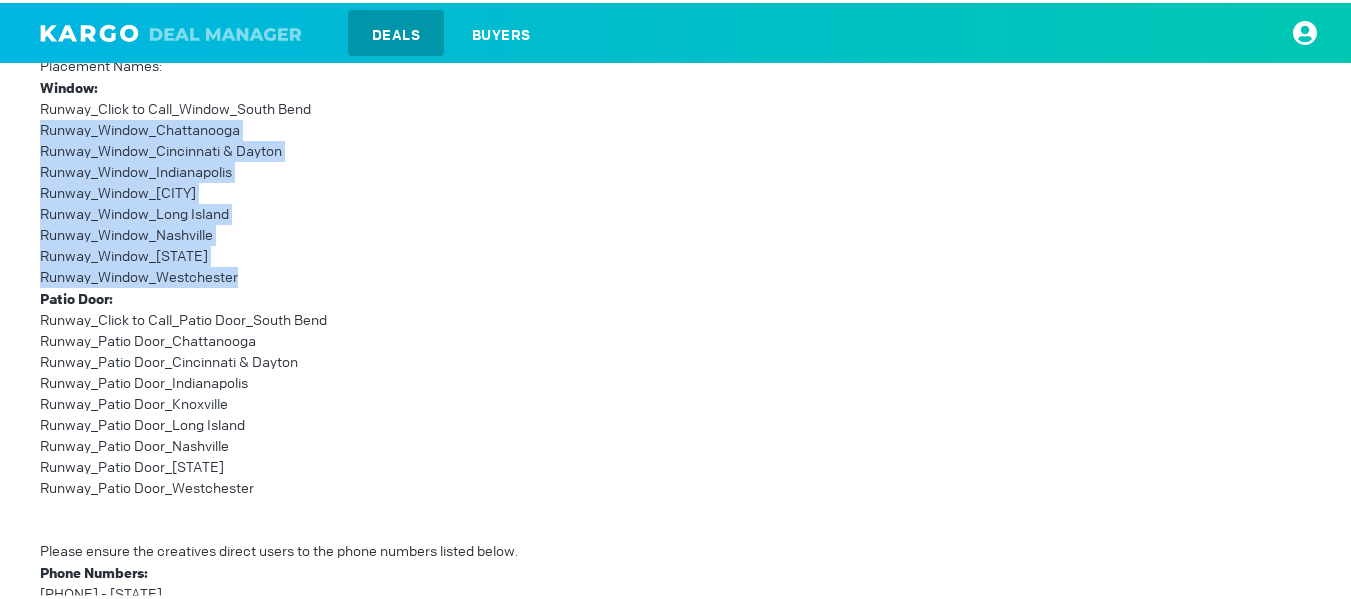 drag, startPoint x: 264, startPoint y: 270, endPoint x: 22, endPoint y: 117, distance: 286.30927 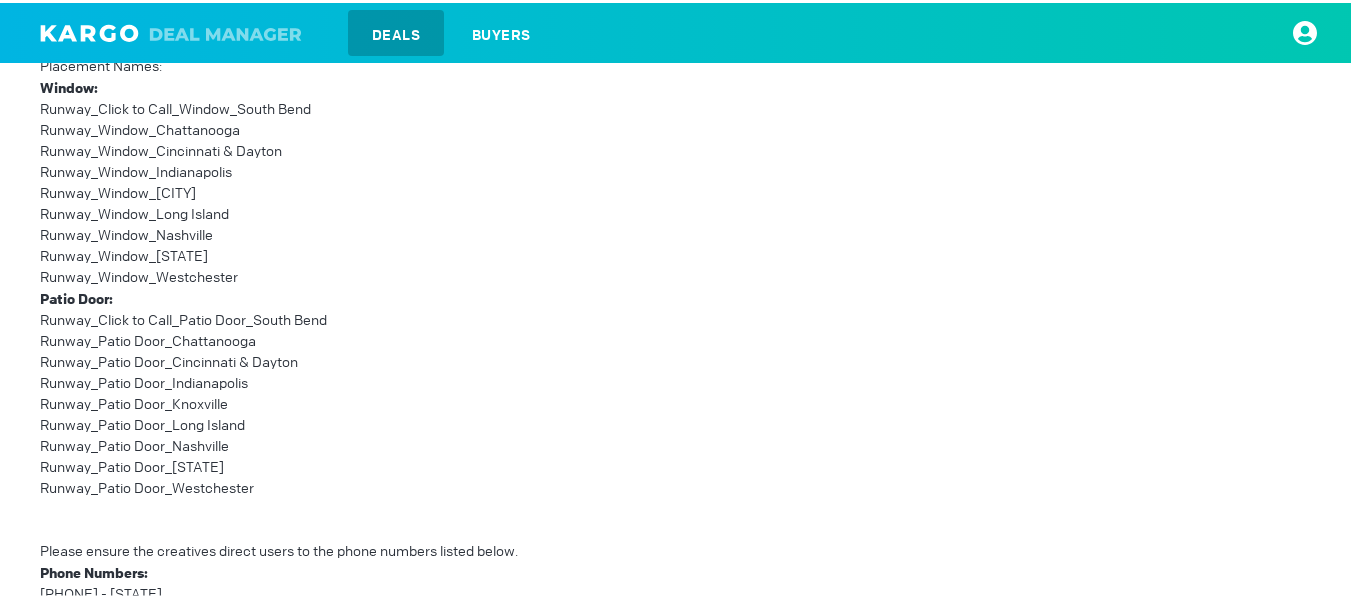 click on "Patio Door:" at bounding box center (69, 85) 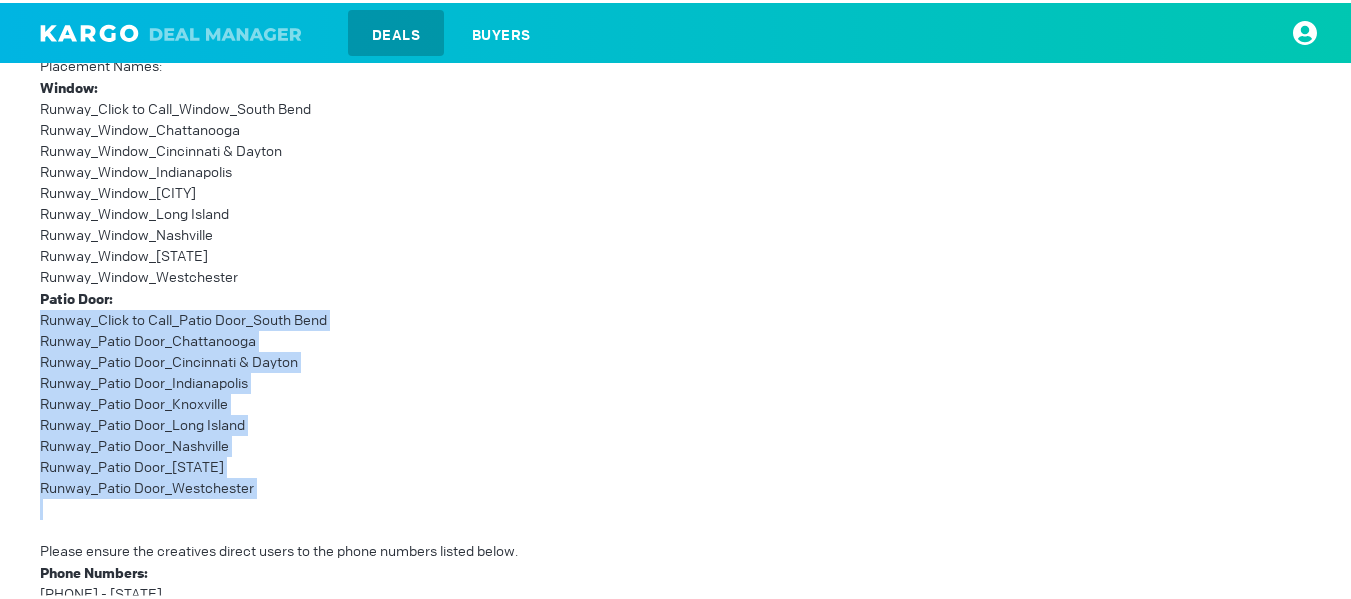 drag, startPoint x: 255, startPoint y: 492, endPoint x: 40, endPoint y: 314, distance: 279.12183 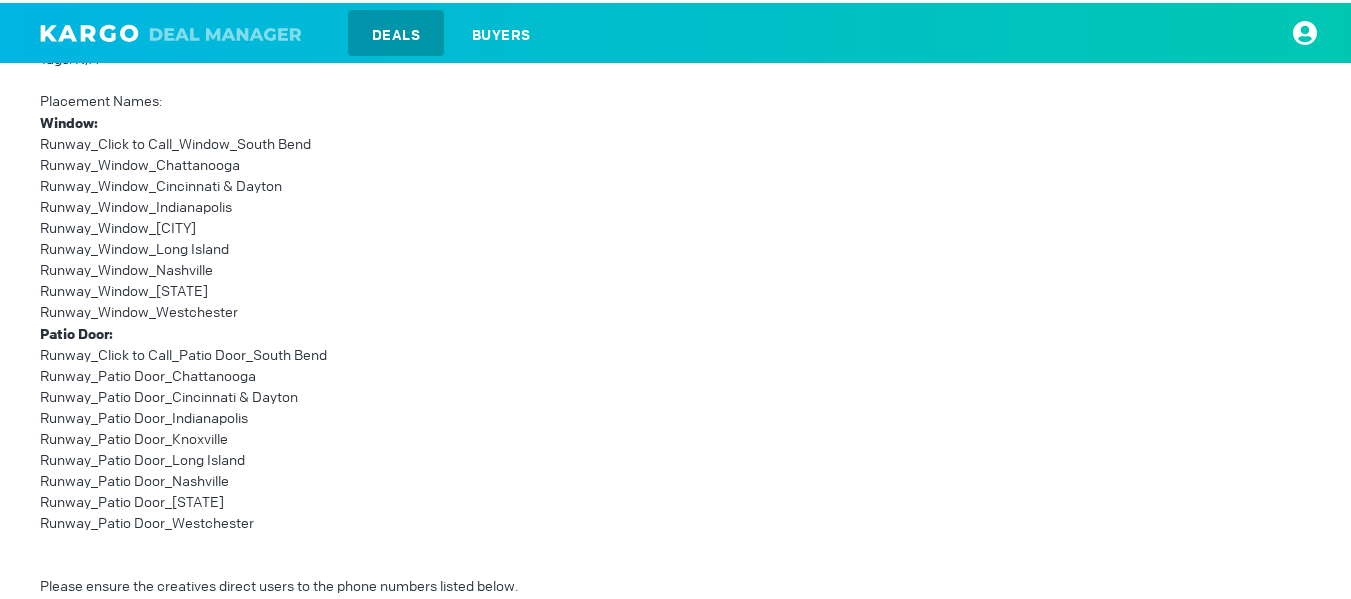 scroll, scrollTop: 499, scrollLeft: 0, axis: vertical 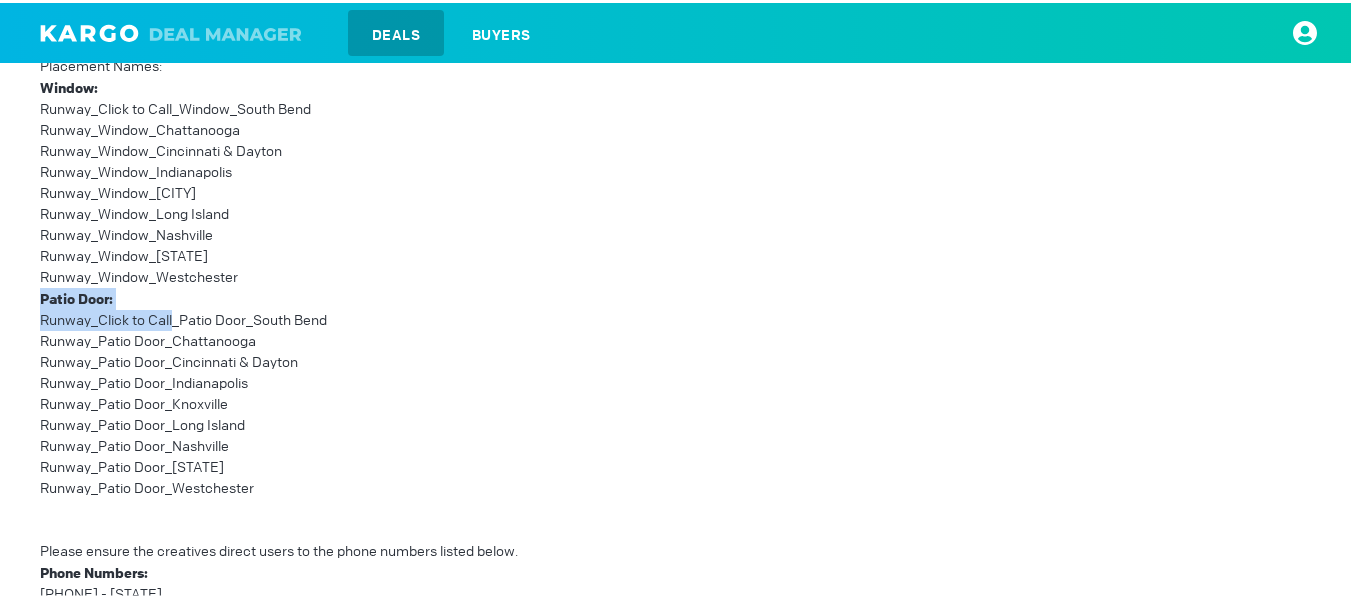 drag, startPoint x: 34, startPoint y: 296, endPoint x: 173, endPoint y: 306, distance: 139.35925 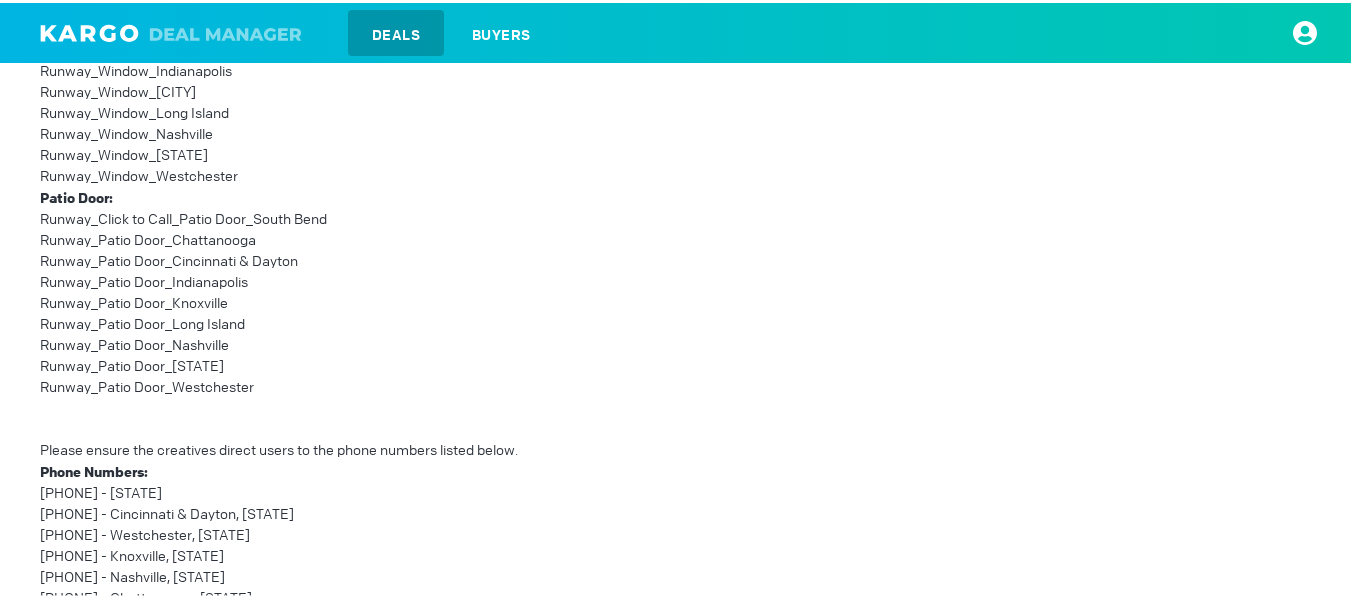 scroll, scrollTop: 599, scrollLeft: 0, axis: vertical 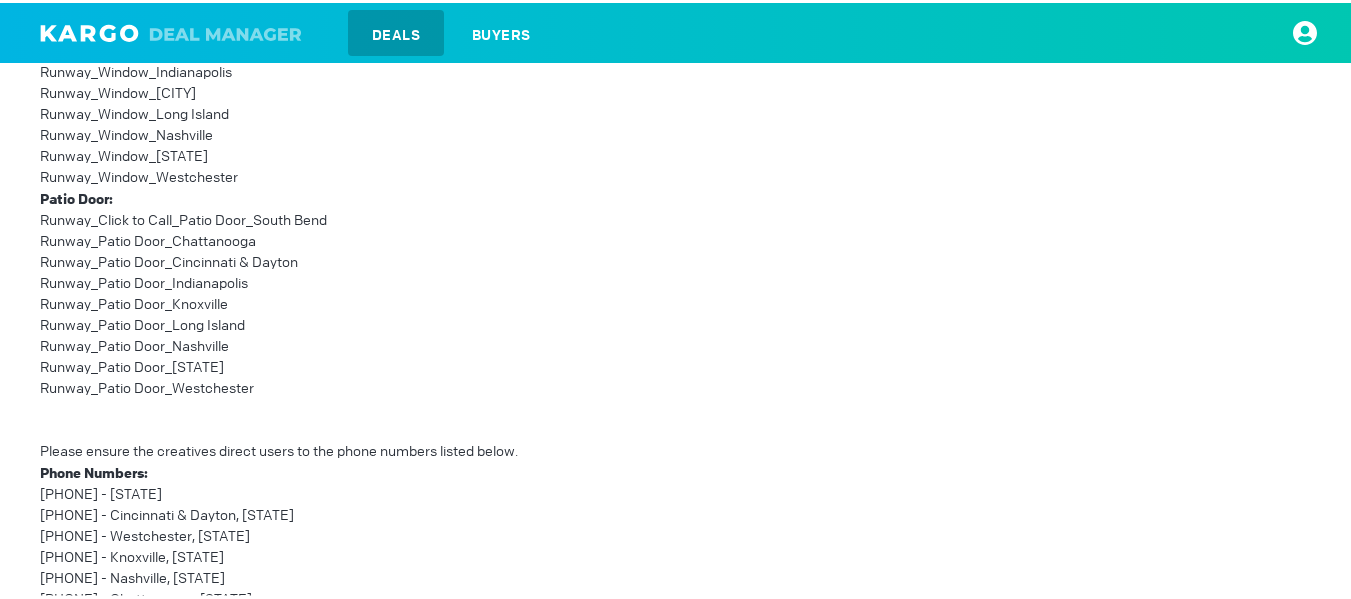 click on "Runway_Click to Call_Patio Door_South Bend" at bounding box center [345, 217] 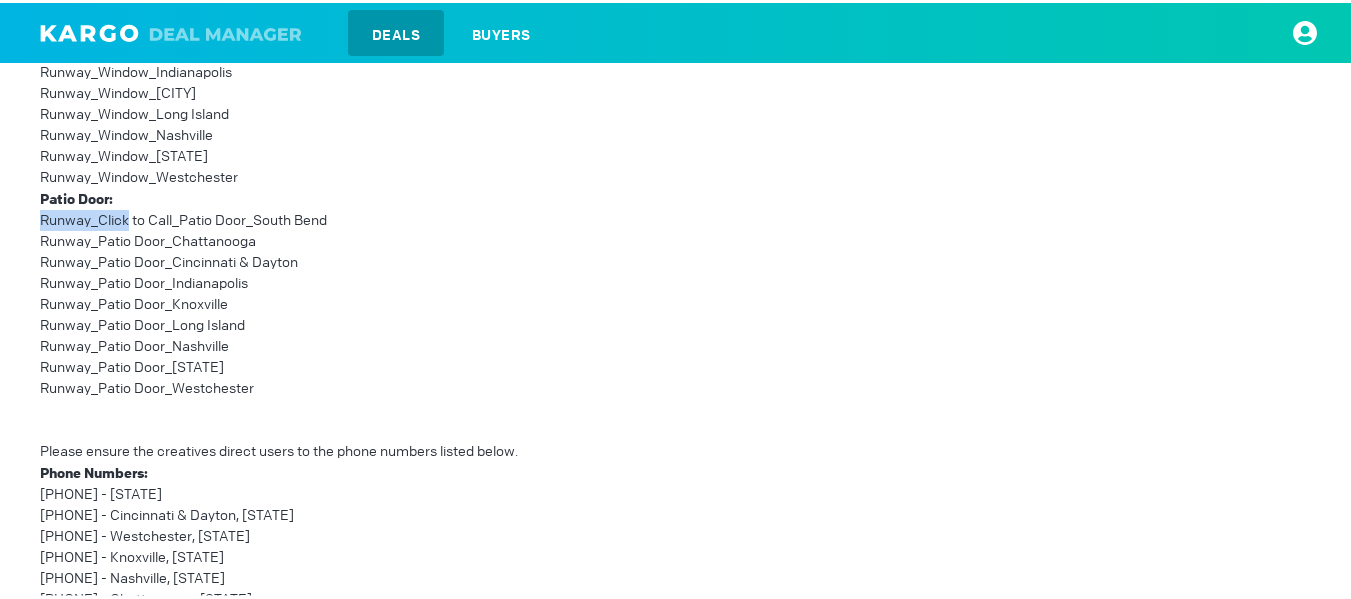 click on "Runway_Click to Call_Patio Door_South Bend" at bounding box center (345, 217) 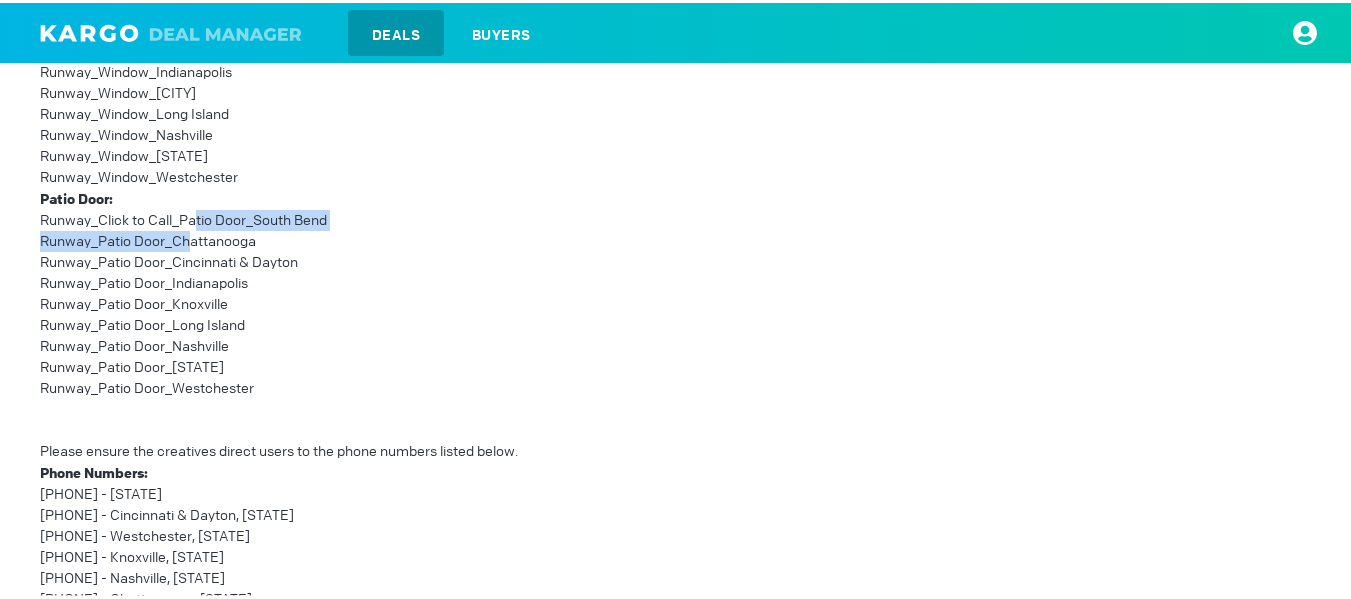 click on "Hi Team, Can you please traffic & QA the below 18 creatives by EOD? CREATIVE DETAILS: Ad Formats: Runway (Click to Call) Celtra Campaign URL: https://kargo.celtra.com/#campaigns/14f88b82/placements Tags: N/A   Placement Names: Window: Runway_Click to Call_Window_South Bend Runway_Window_Chattanooga Runway_Window_Cincinnati & Dayton Runway_Window_Indianapolis Runway_Window_Knoxville Runway_Window_Long Island Runway_Window_Nashville Runway_Window_New Jersey Runway_Window_Westchester Patio Door: Runway_Click to Call_Patio Door_South Bend Runway_Patio Door_Chattanooga Runway_Patio Door_Cincinnati & Dayton Runway_Patio Door_Indianapolis Runway_Patio Door_Knoxville Runway_Patio Door_Long Island Runway_Patio Door_Nashville Runway_Patio Door_New Jersey Runway_Patio Door_Westchester   Please ensure the creatives direct users to the phone numbers listed below. Phone Numbers: 551-550-7597 - New Jersey 513-938-4402 - Cincinnati & Dayton, OH 914-294-5284 - Westchester, NY 865-910-8590 - Knoxville, TN     Thanks!" at bounding box center [345, 269] 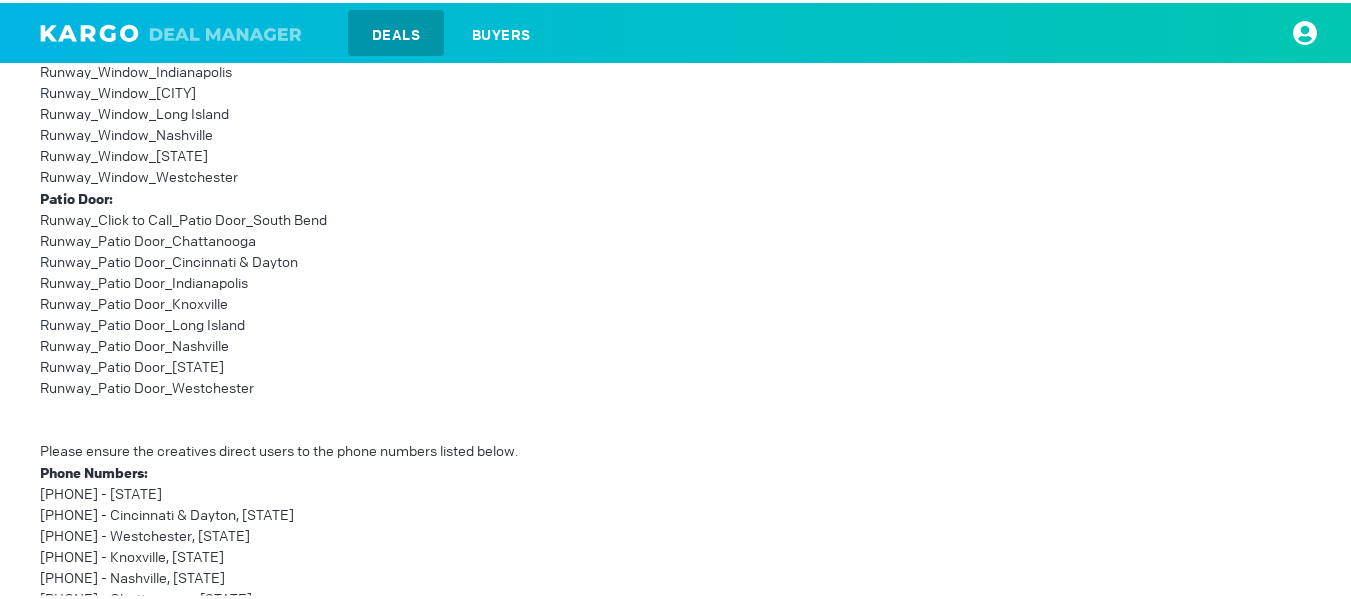 click on "Runway_Click to Call_Patio Door_South Bend" at bounding box center (345, 217) 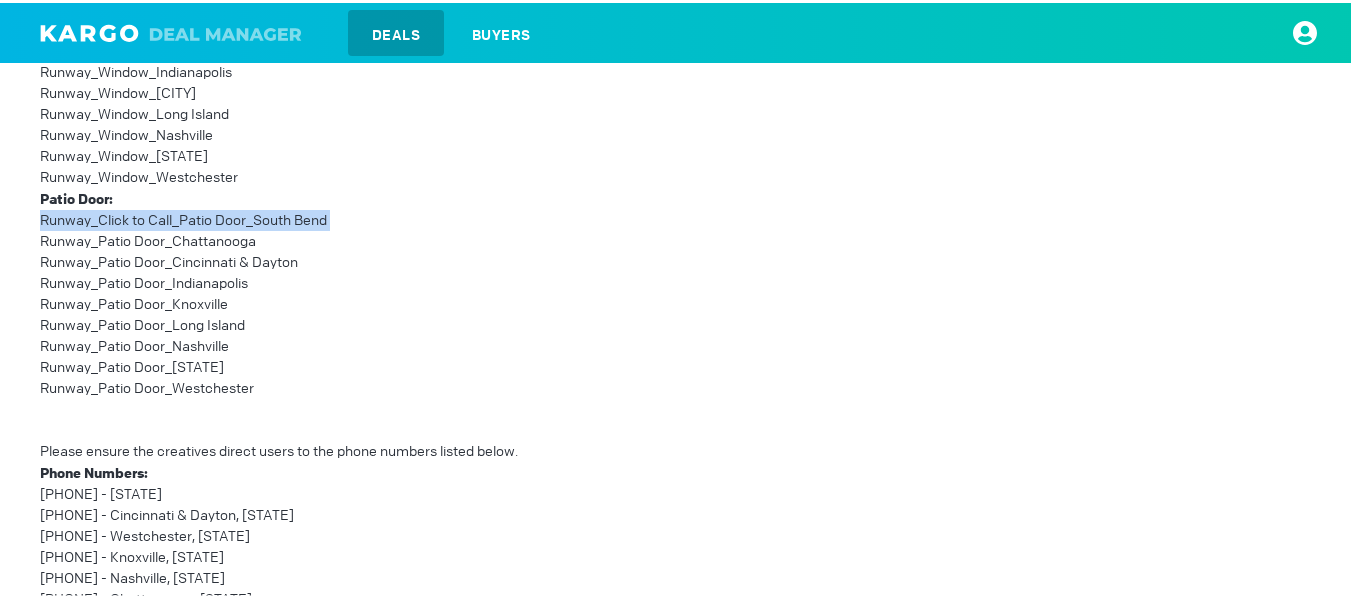 click on "Runway_Click to Call_Patio Door_South Bend" at bounding box center [345, 217] 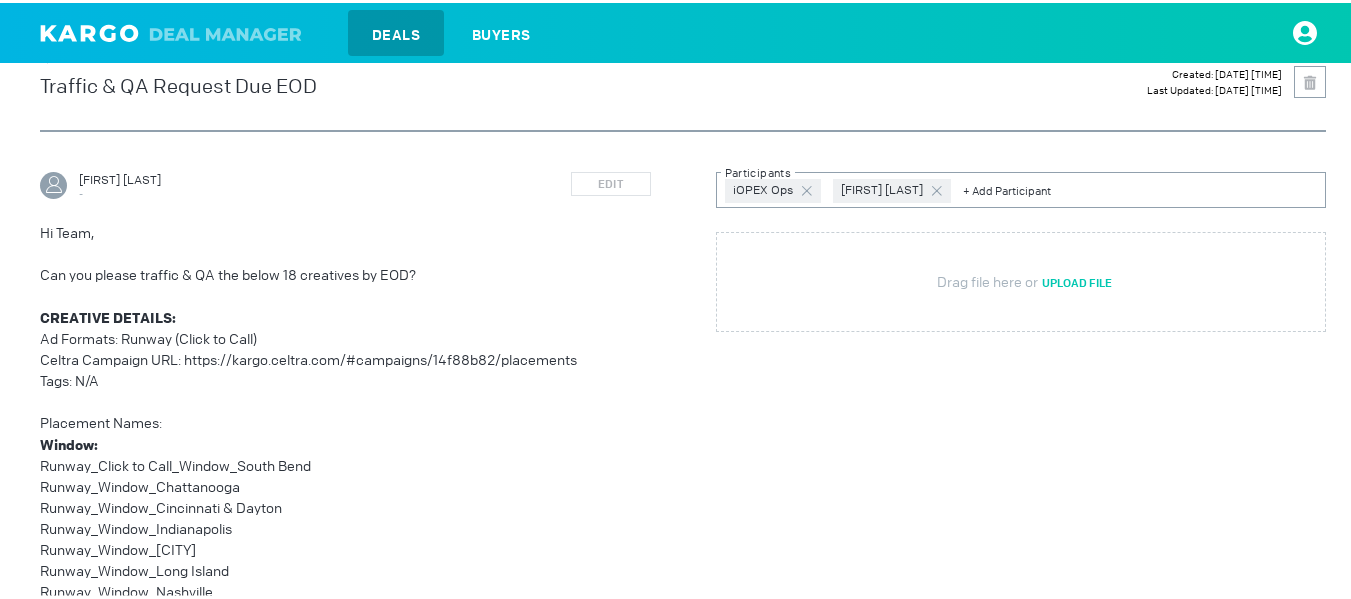 scroll, scrollTop: 400, scrollLeft: 0, axis: vertical 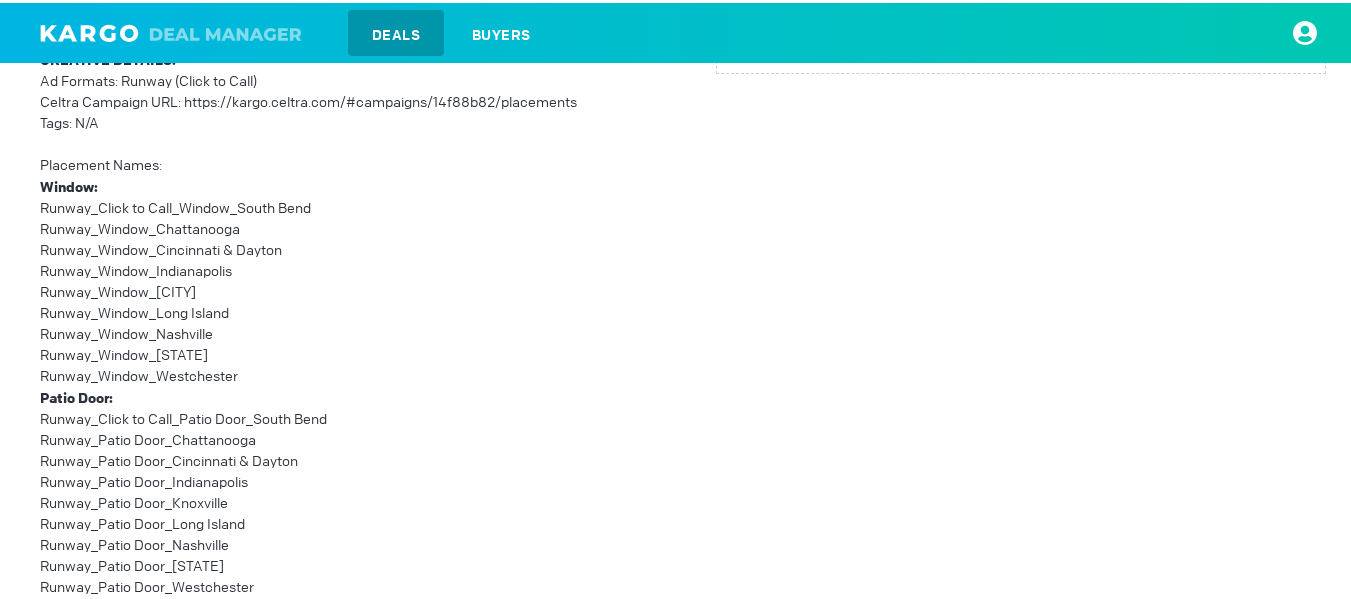 click on "Runway_Patio Door_Chattanooga" at bounding box center (345, 437) 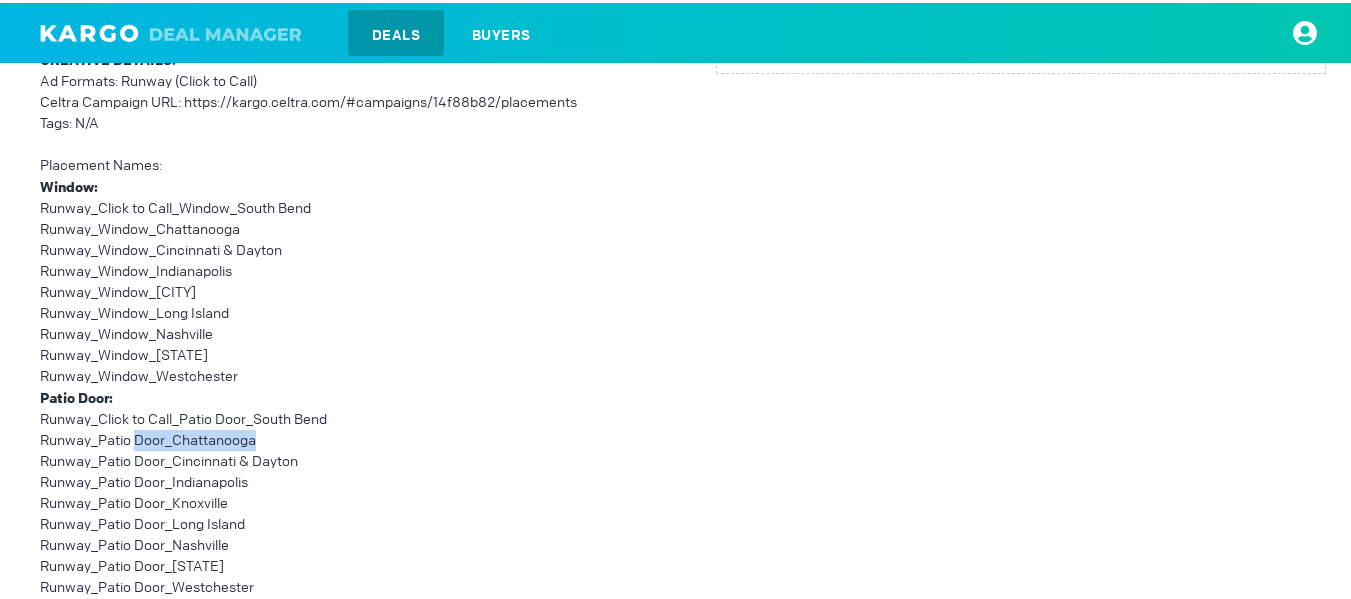 click on "Runway_Patio Door_Chattanooga" at bounding box center [345, 437] 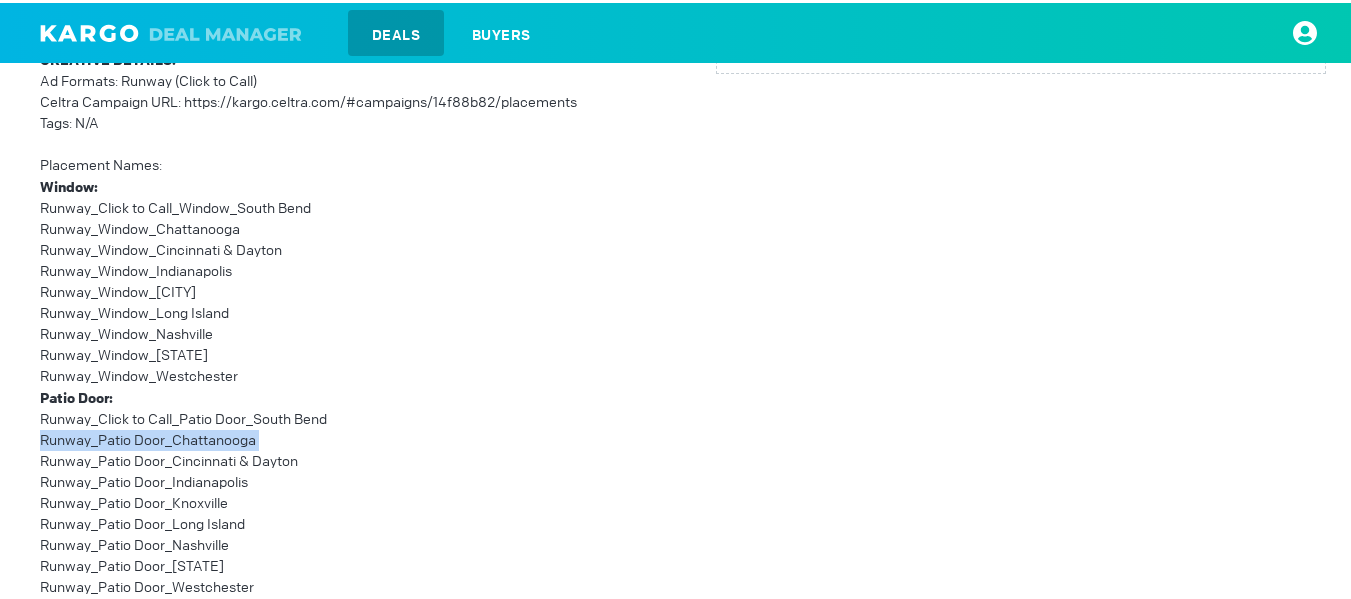 copy on "Runway_Patio Door_Chattanooga" 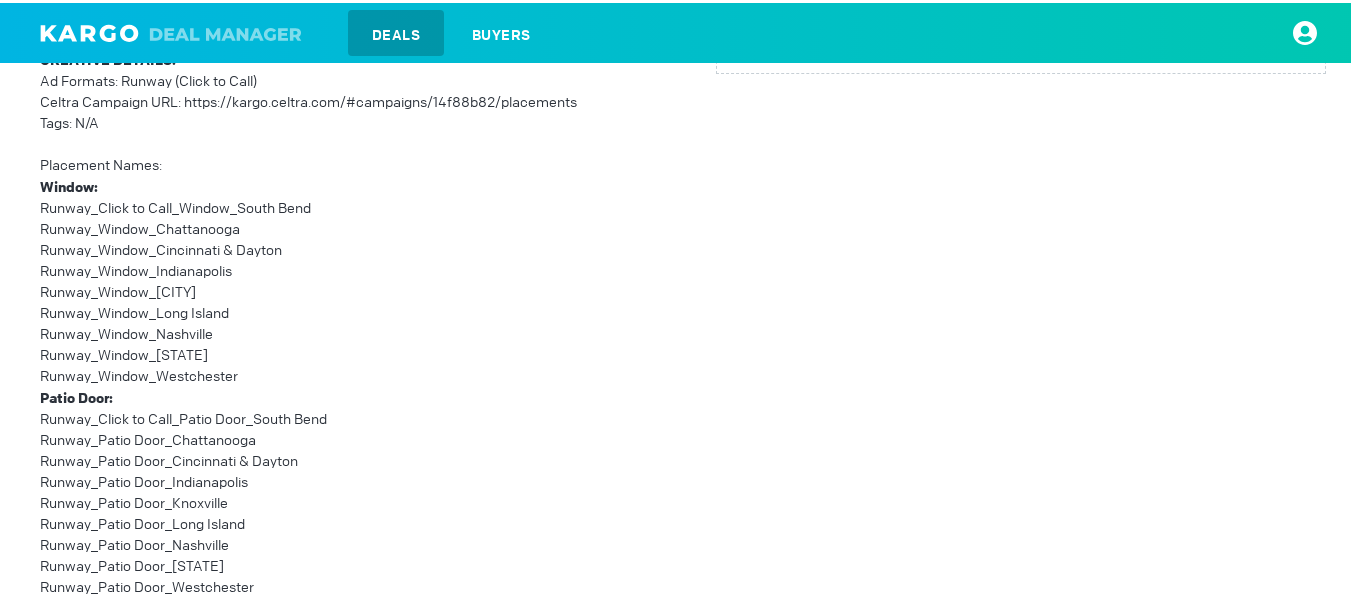 click on "Runway_Patio Door_Cincinnati & Dayton" at bounding box center (345, 458) 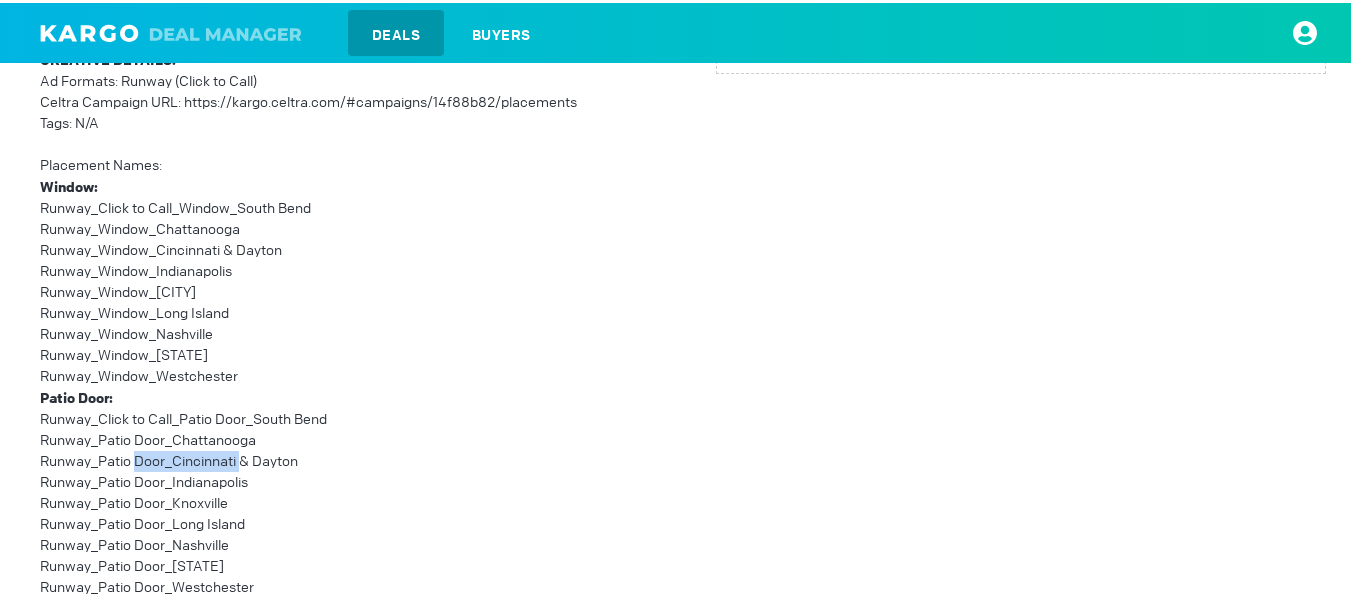 click on "Runway_Patio Door_Cincinnati & Dayton" at bounding box center (345, 458) 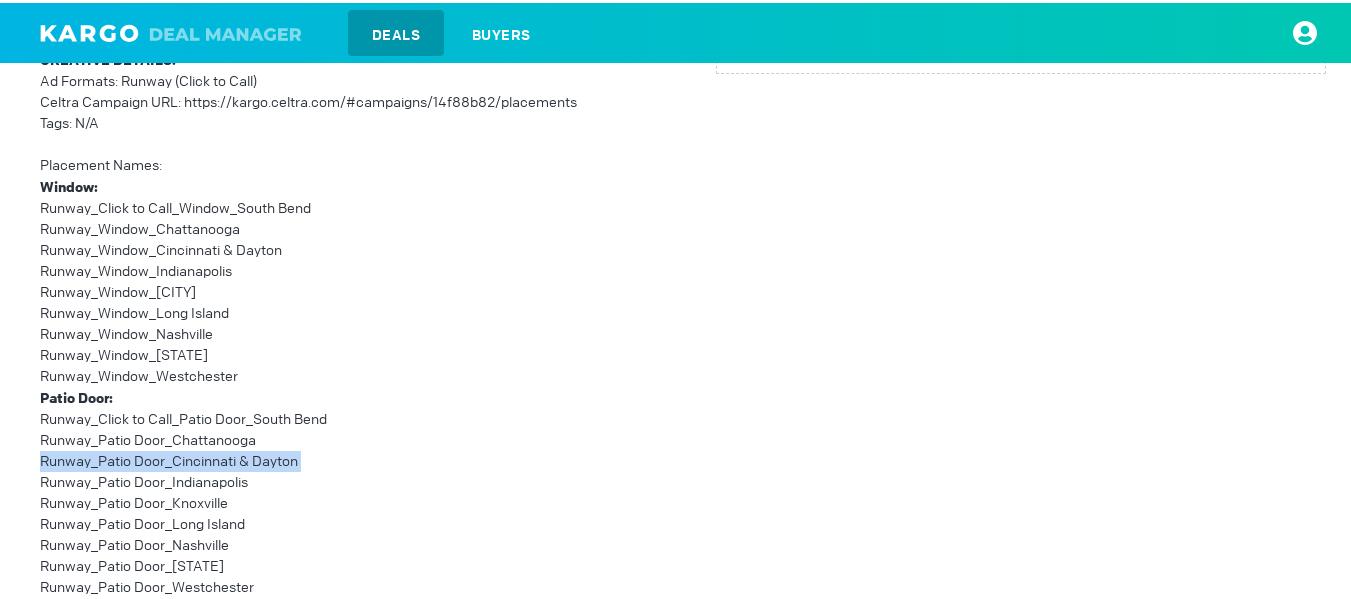 click on "Runway_Patio Door_Cincinnati & Dayton" at bounding box center [345, 458] 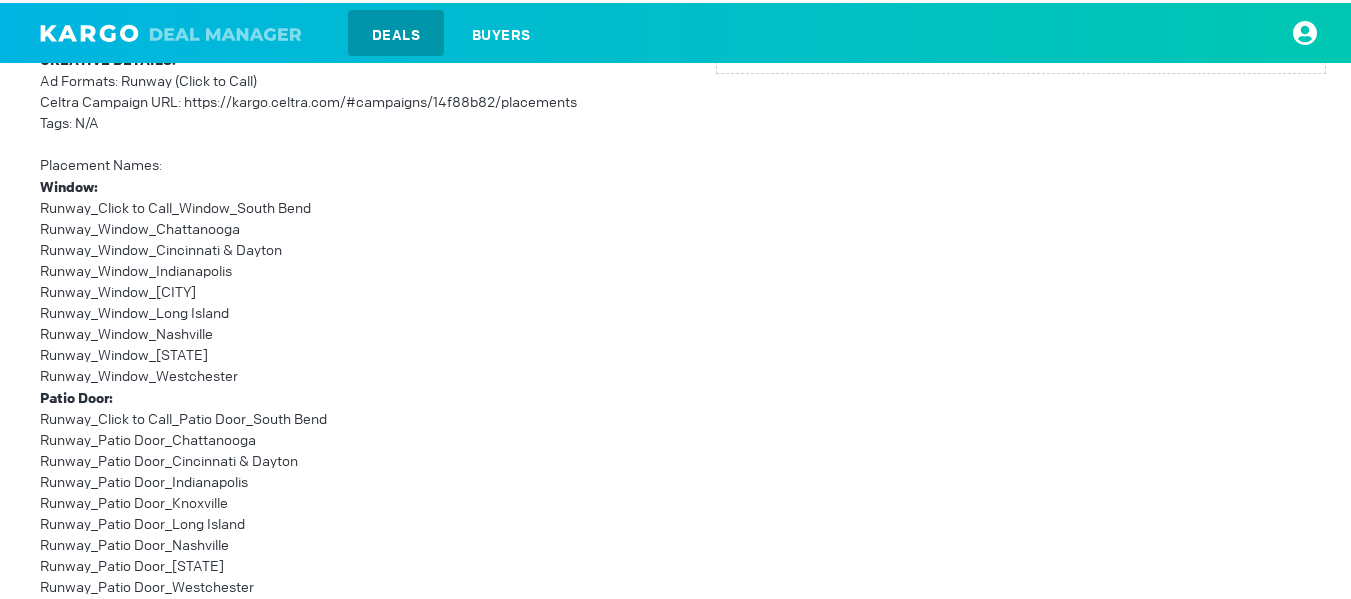 click on "Runway_Patio Door_Indianapolis" at bounding box center [345, 479] 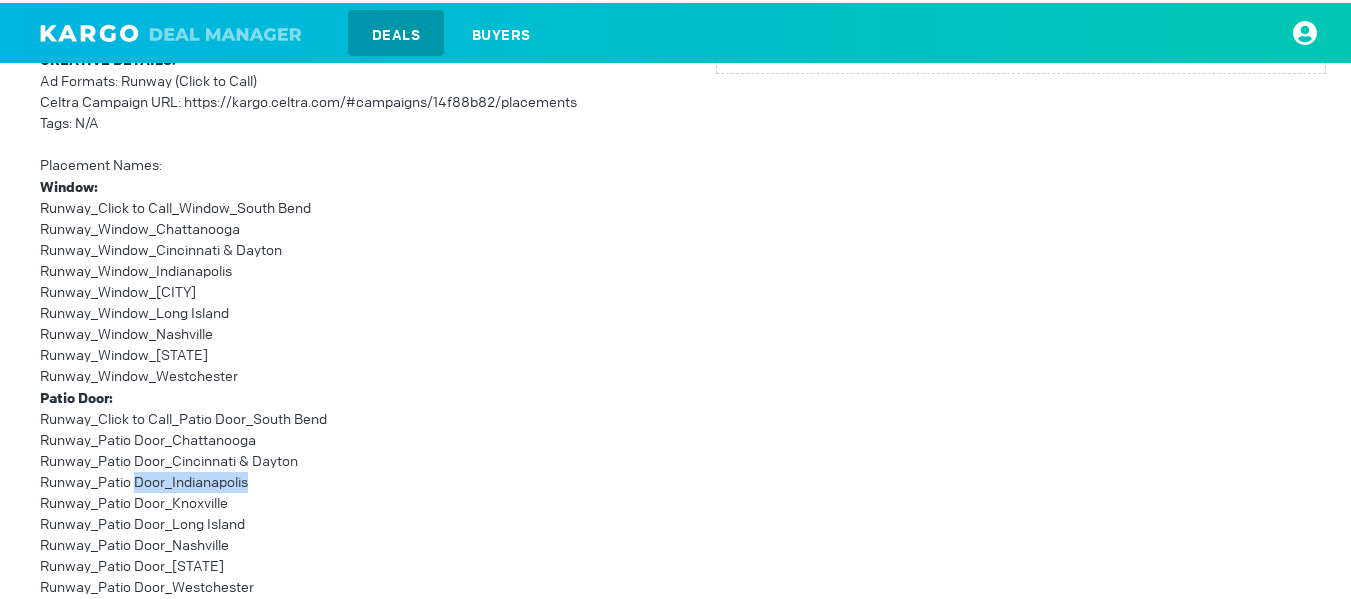 click on "Runway_Patio Door_Indianapolis" at bounding box center (345, 479) 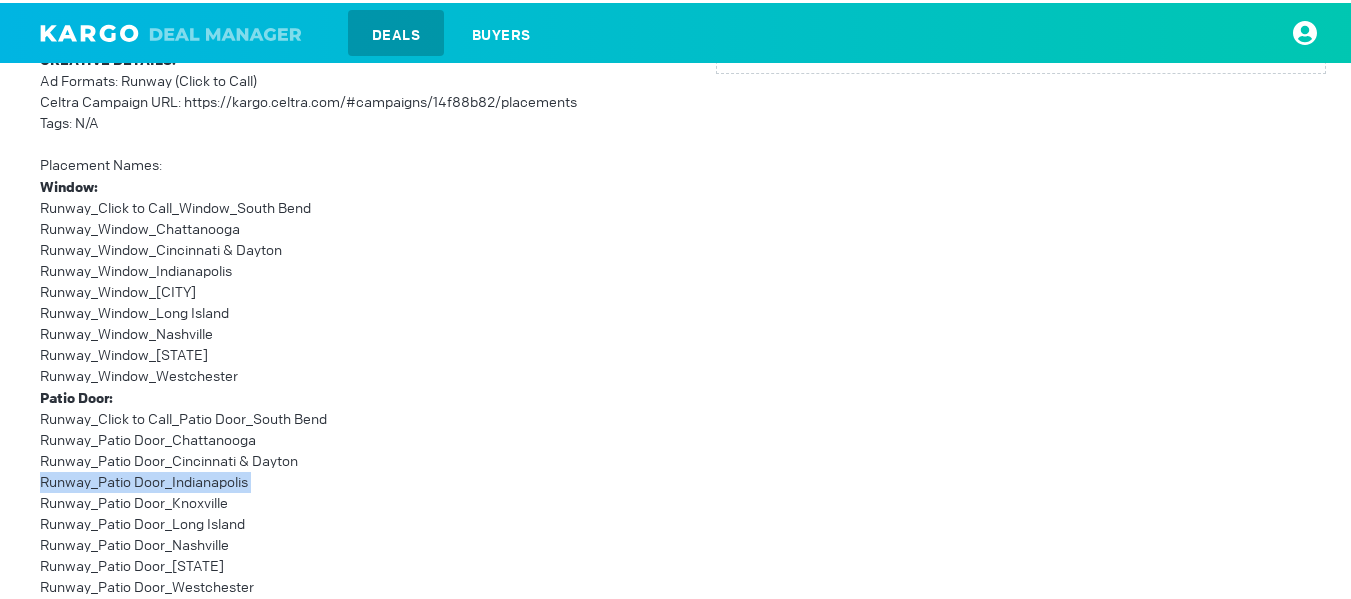click on "Runway_Patio Door_Indianapolis" at bounding box center (345, 479) 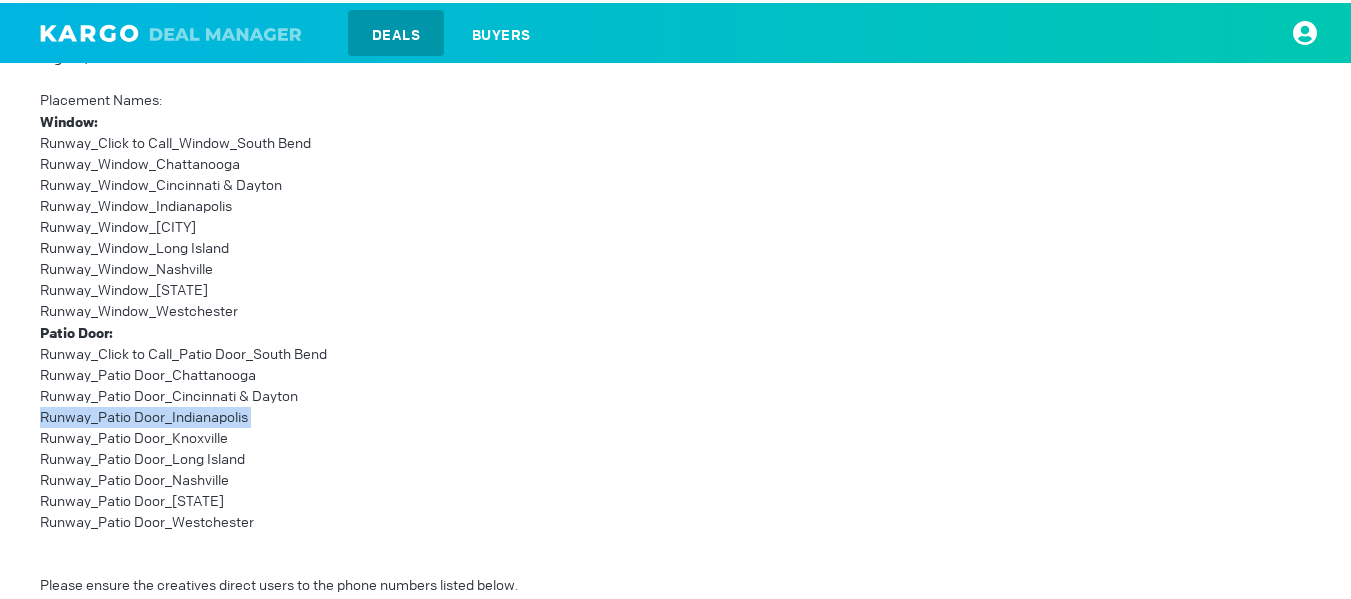 scroll, scrollTop: 500, scrollLeft: 0, axis: vertical 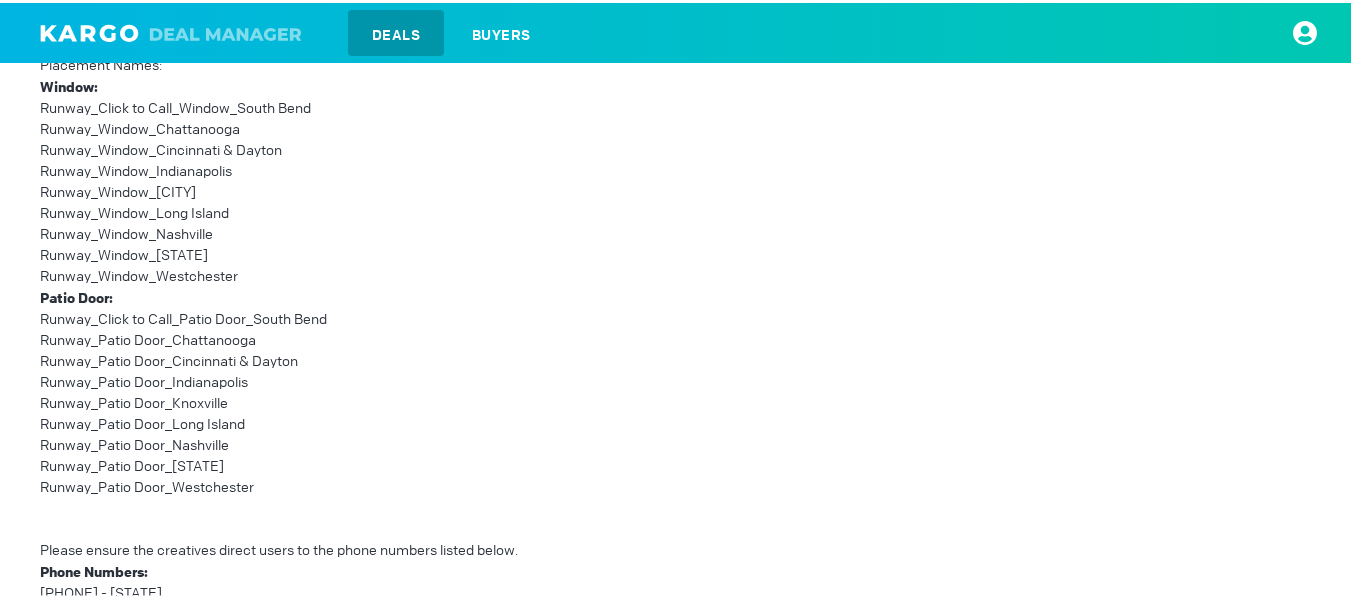 click on "Runway_Patio Door_Knoxville" at bounding box center [345, 400] 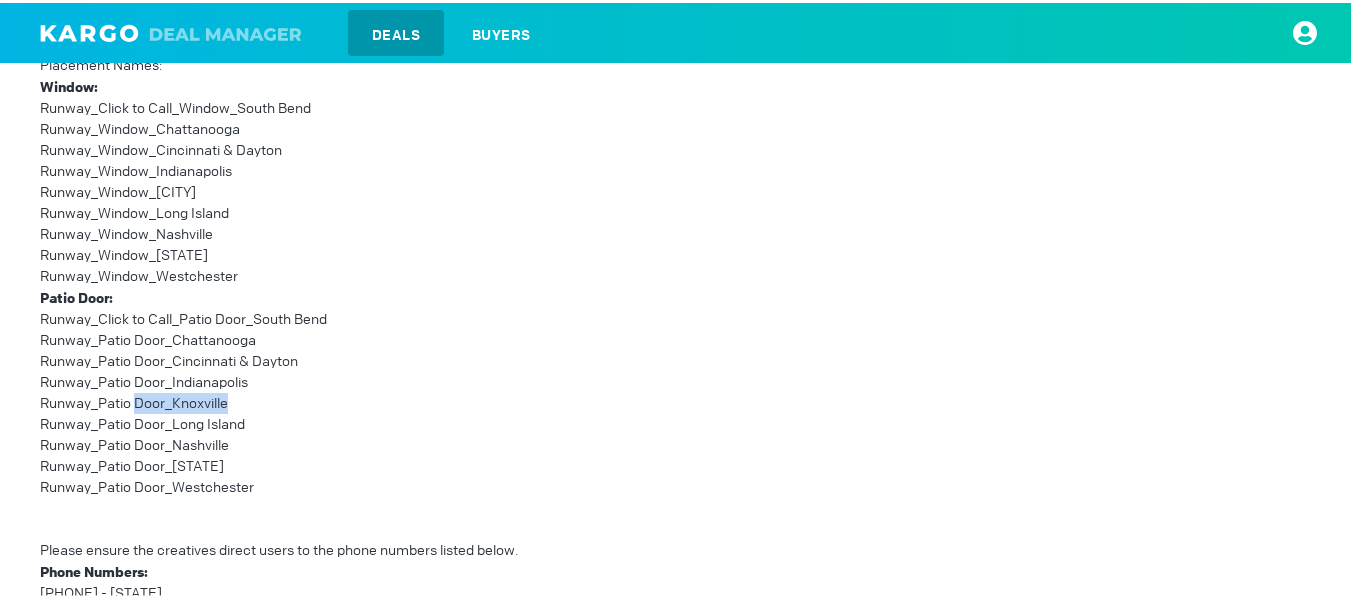 click on "Runway_Patio Door_Knoxville" at bounding box center (345, 400) 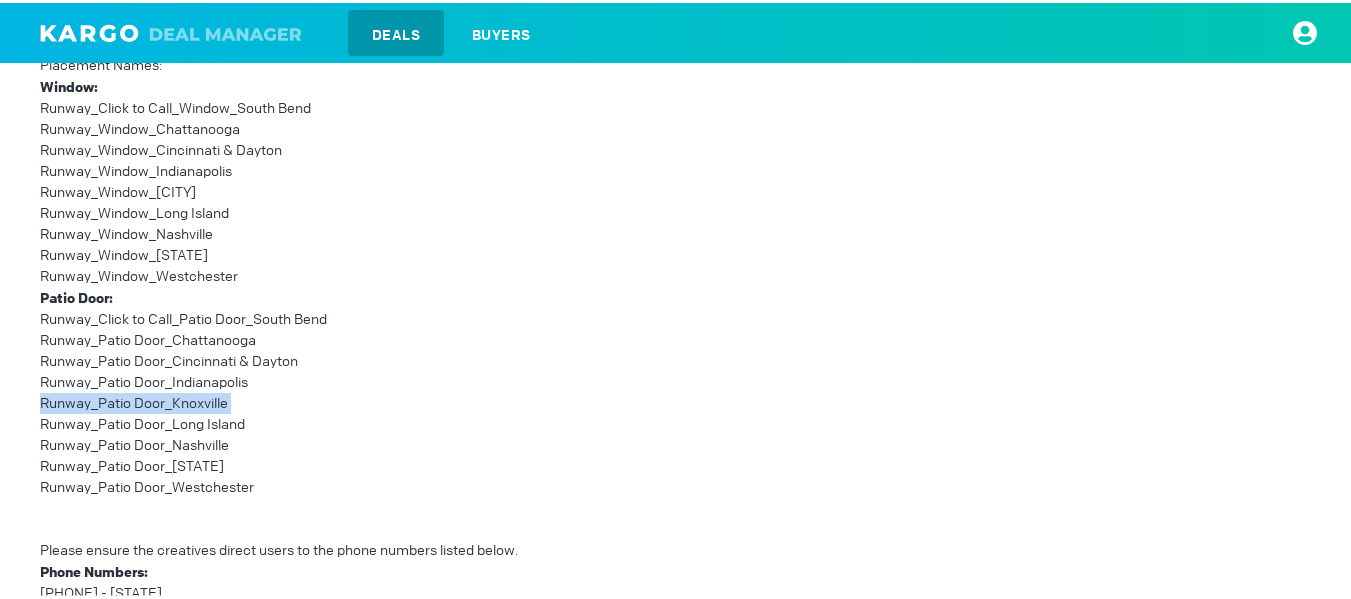 click on "Runway_Patio Door_Knoxville" at bounding box center [345, 400] 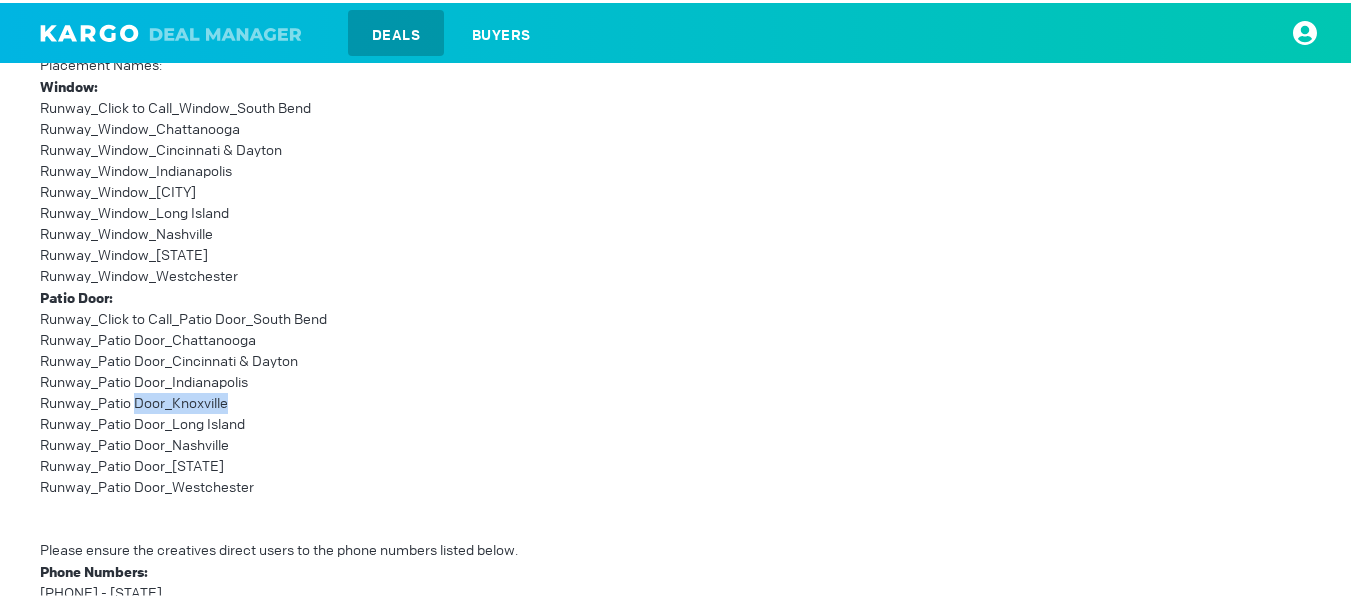 click on "Runway_Patio Door_Knoxville" at bounding box center [345, 400] 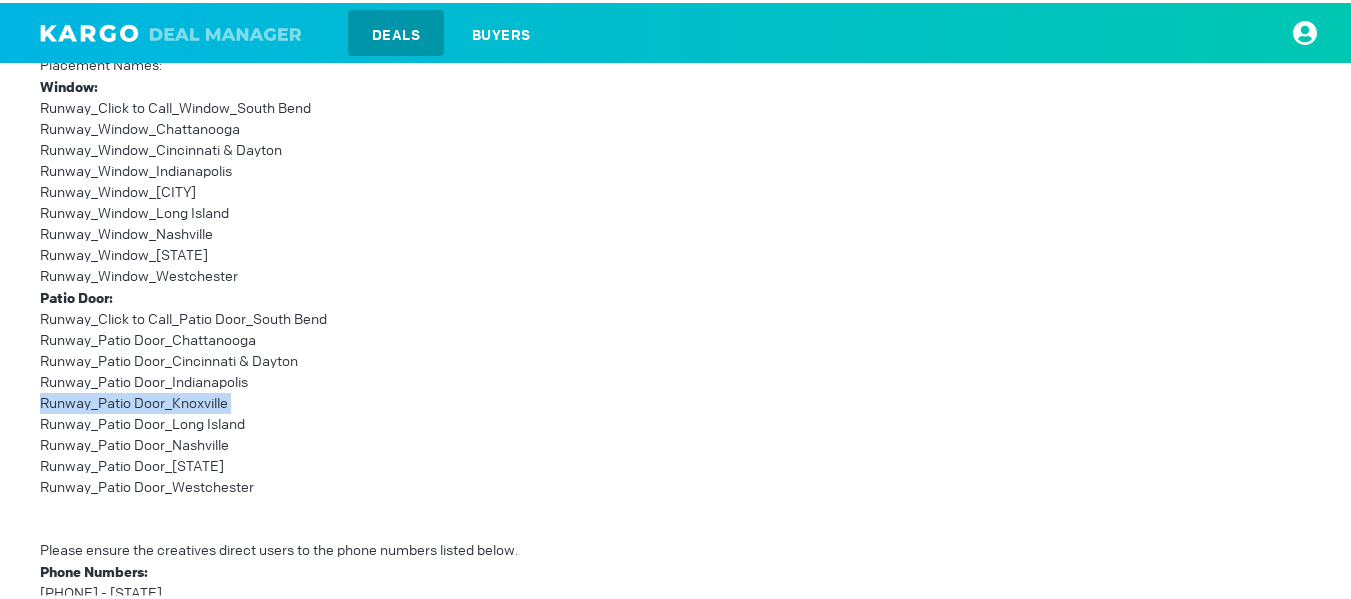 click on "Runway_Patio Door_Knoxville" at bounding box center [345, 400] 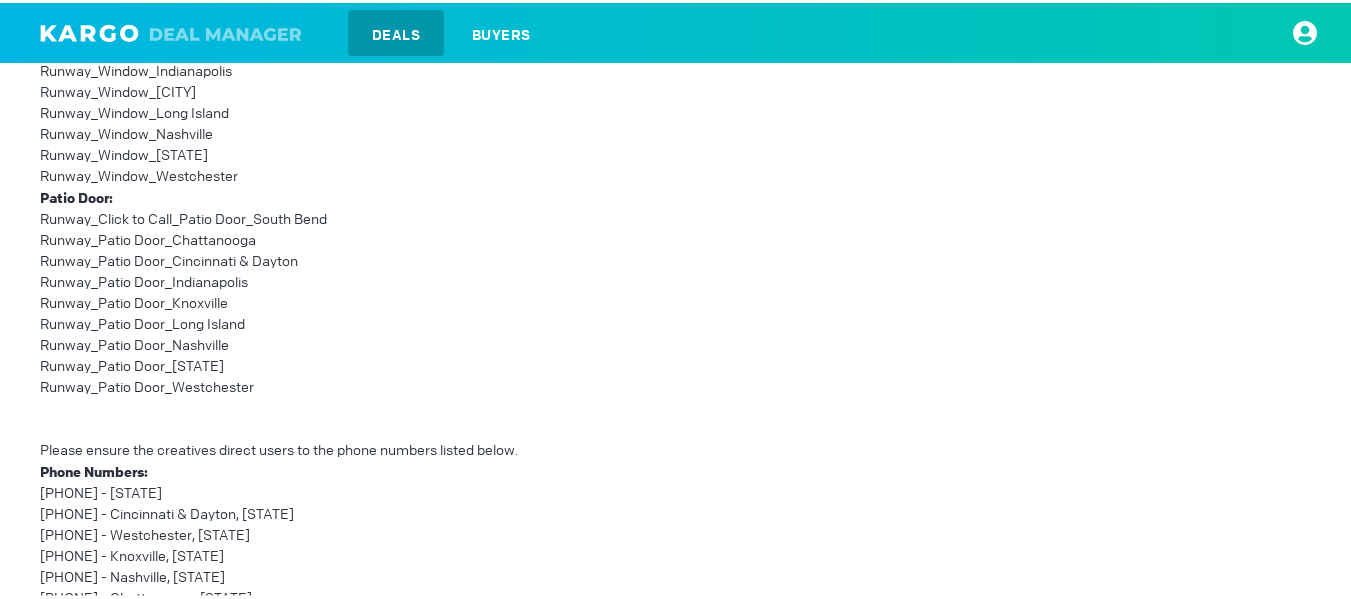 click on "Runway_Patio Door_Long Island" at bounding box center [345, 321] 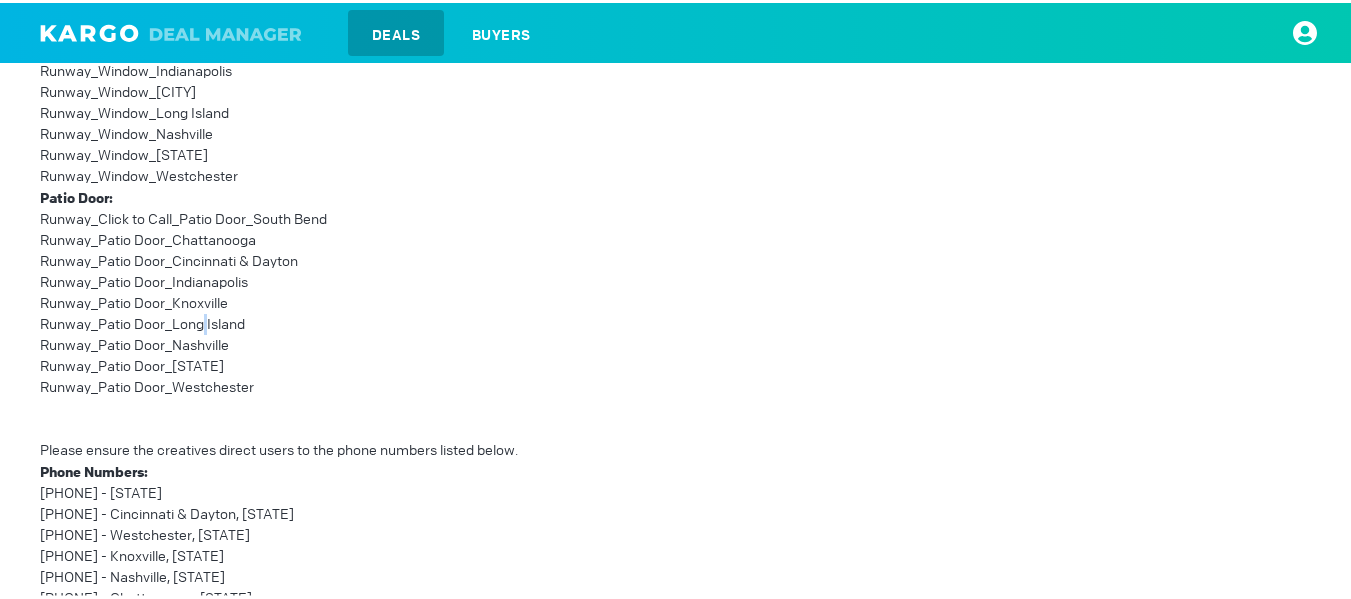 click on "Runway_Patio Door_Long Island" at bounding box center [345, 321] 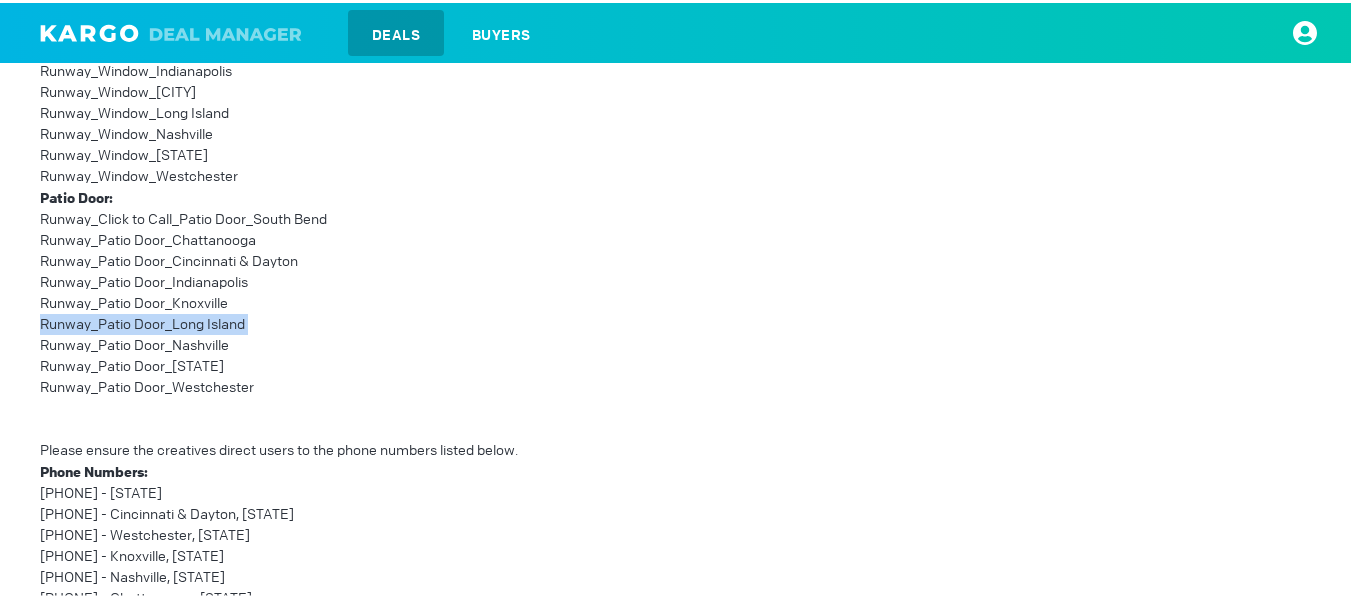 click on "Runway_Patio Door_Long Island" at bounding box center (345, 321) 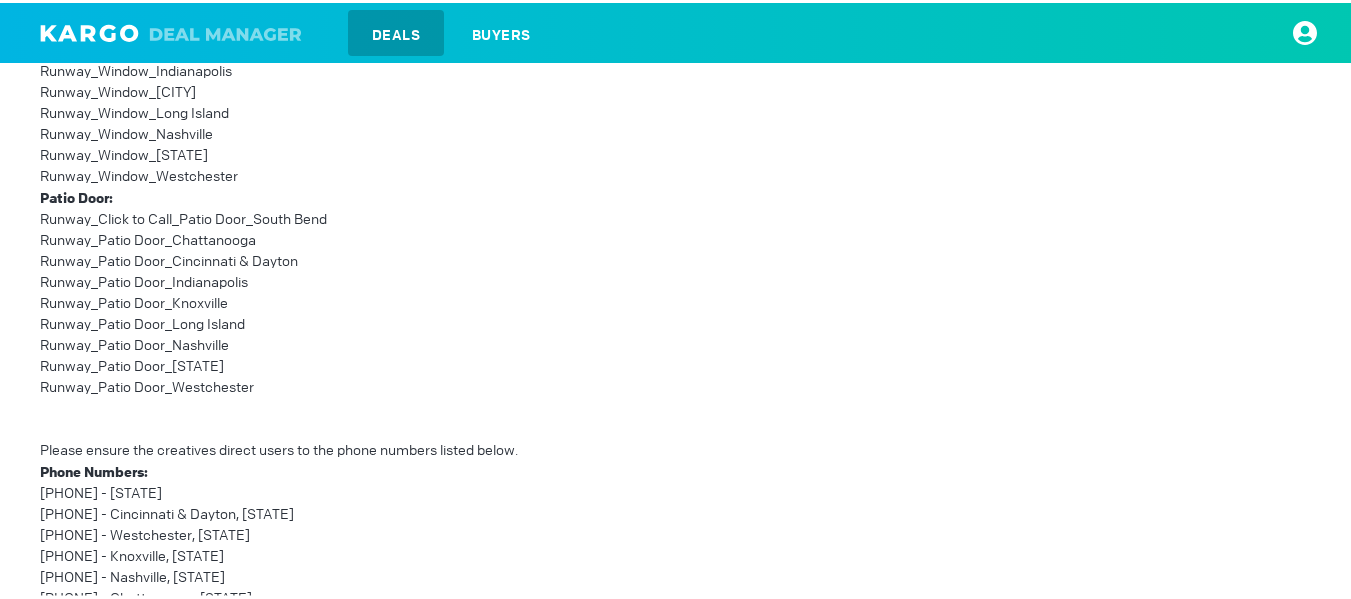 click on "Runway_Patio Door_Nashville" at bounding box center [345, 342] 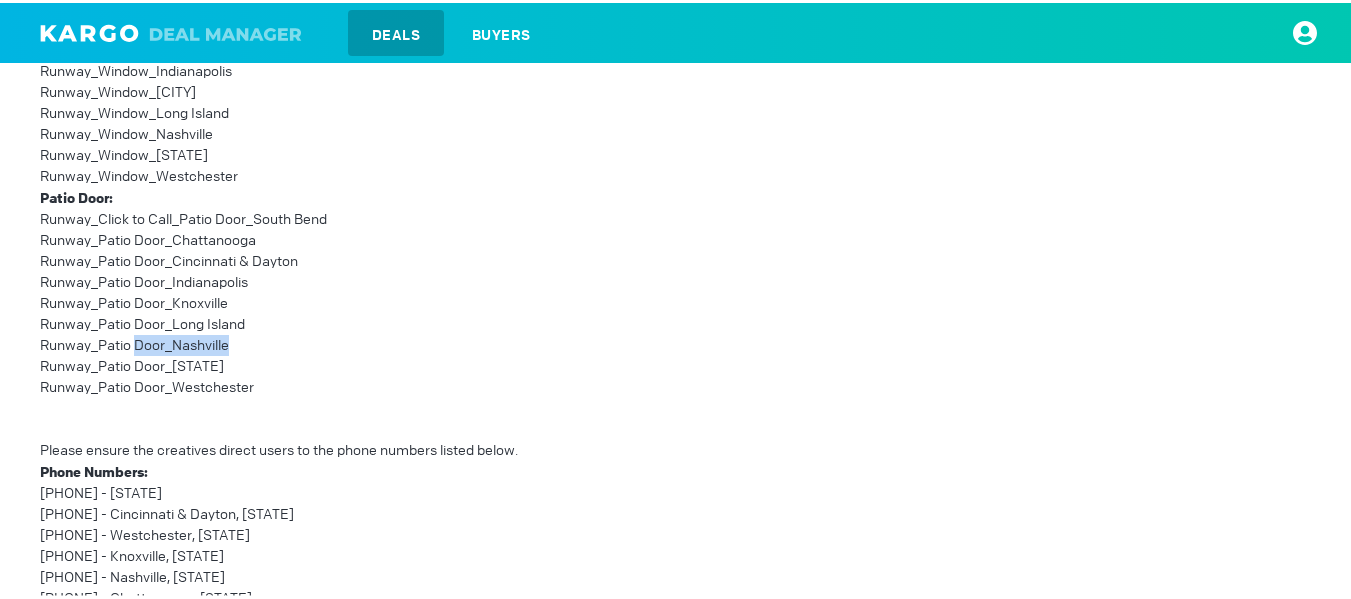 click on "Runway_Patio Door_Nashville" at bounding box center (345, 342) 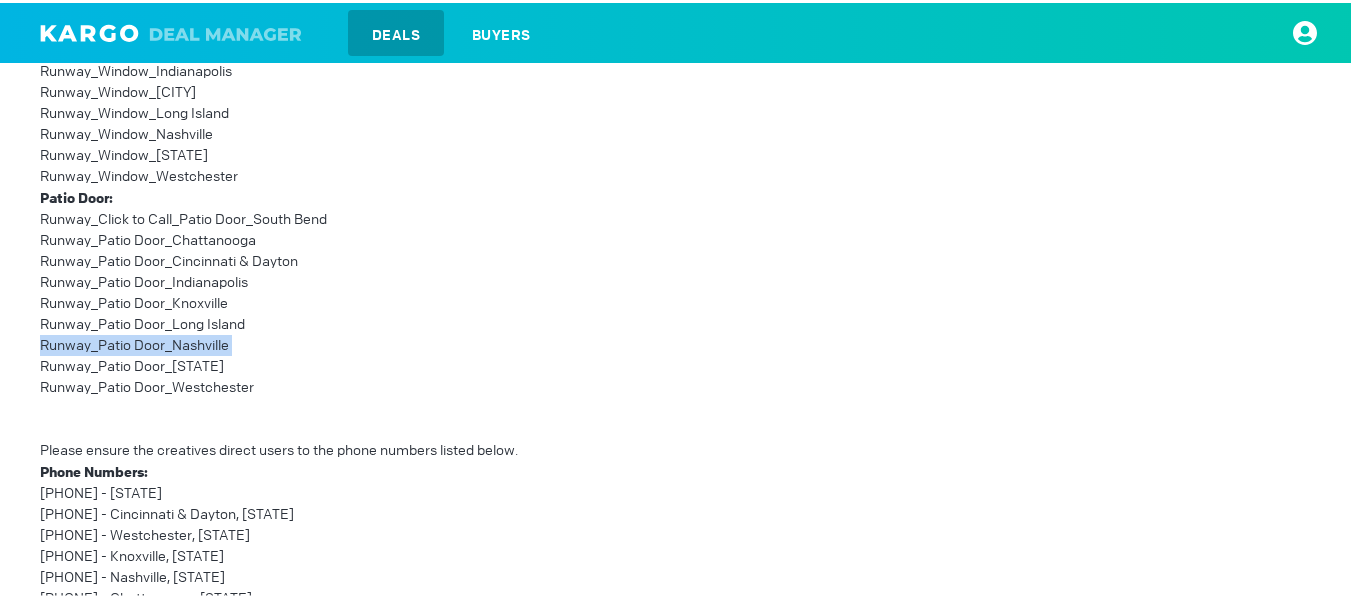 click on "Runway_Patio Door_Nashville" at bounding box center (345, 342) 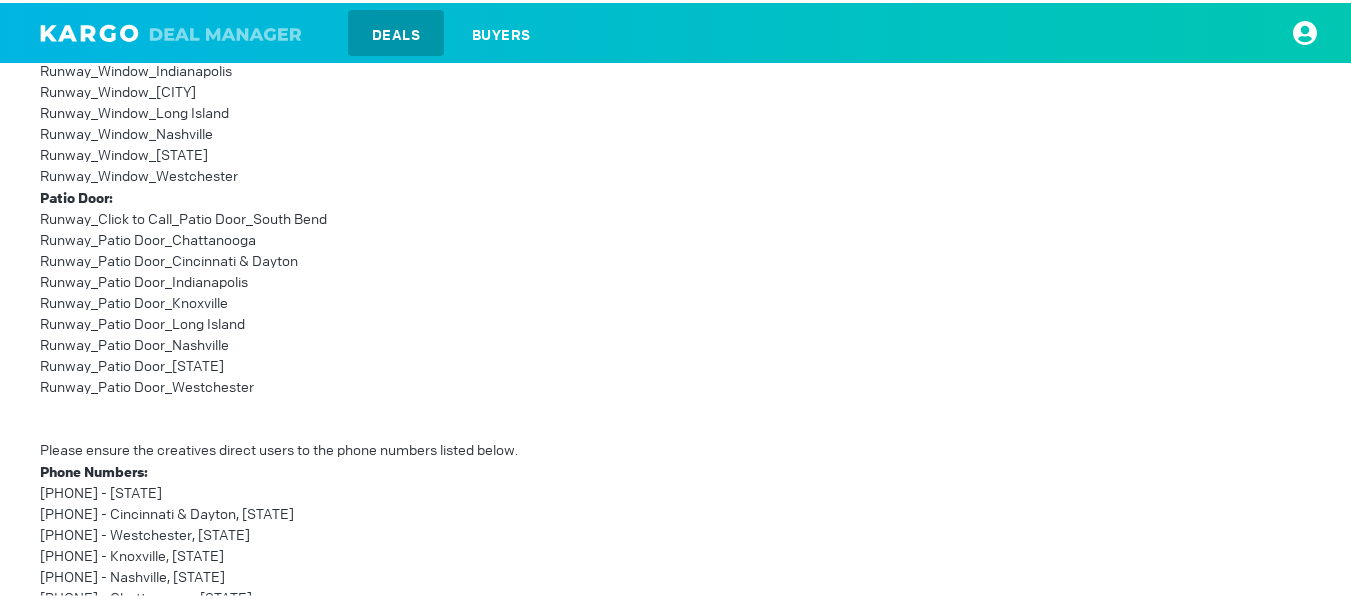 click on "Runway_Patio Door_New Jersey" at bounding box center [345, 363] 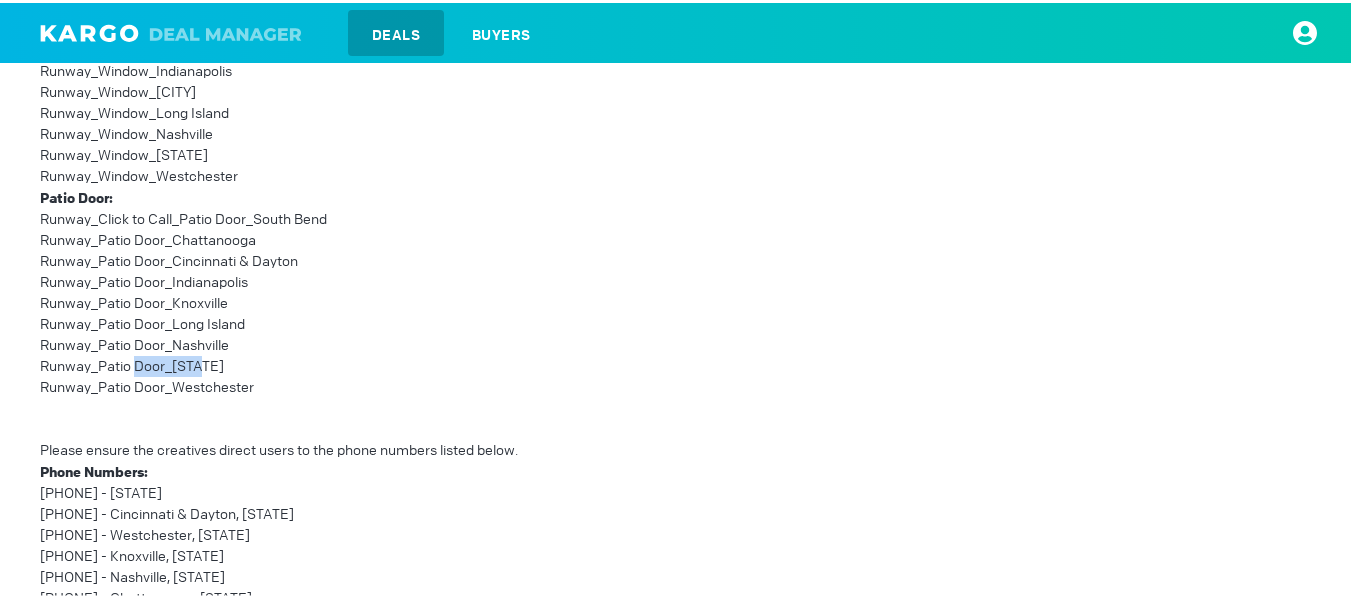 click on "Runway_Patio Door_New Jersey" at bounding box center (345, 363) 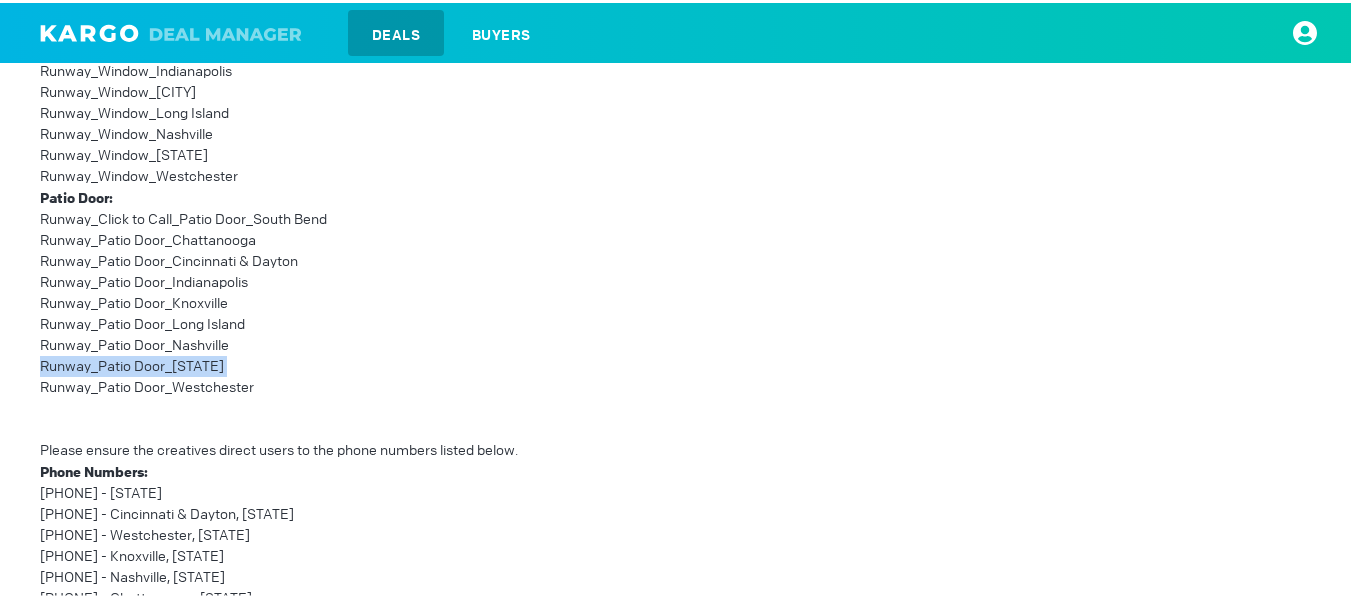 click on "Runway_Patio Door_New Jersey" at bounding box center (345, 363) 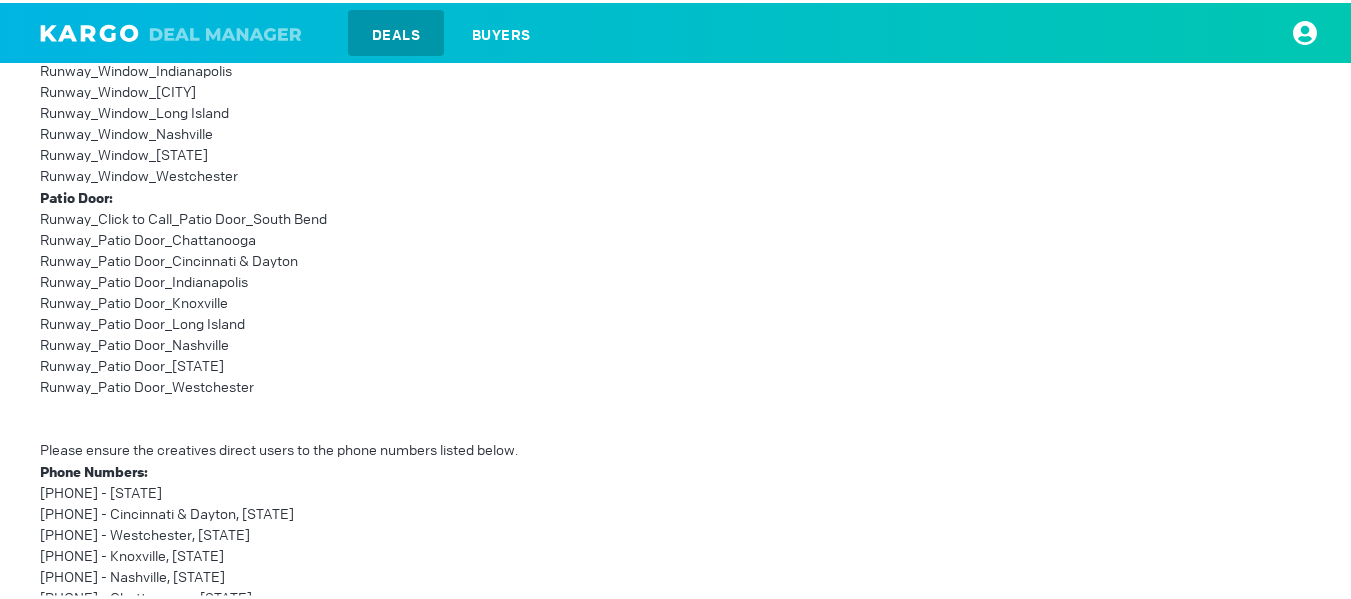 click on "Runway_Patio Door_Westchester" at bounding box center (345, 395) 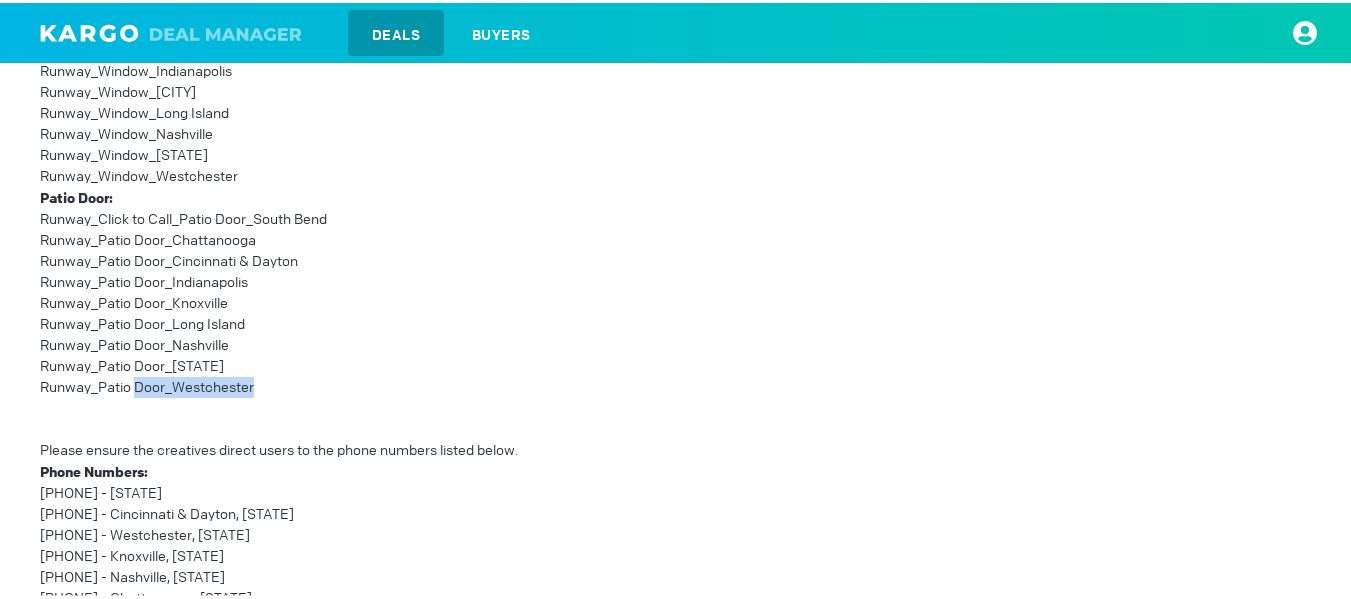 click on "Runway_Patio Door_Westchester" at bounding box center (345, 395) 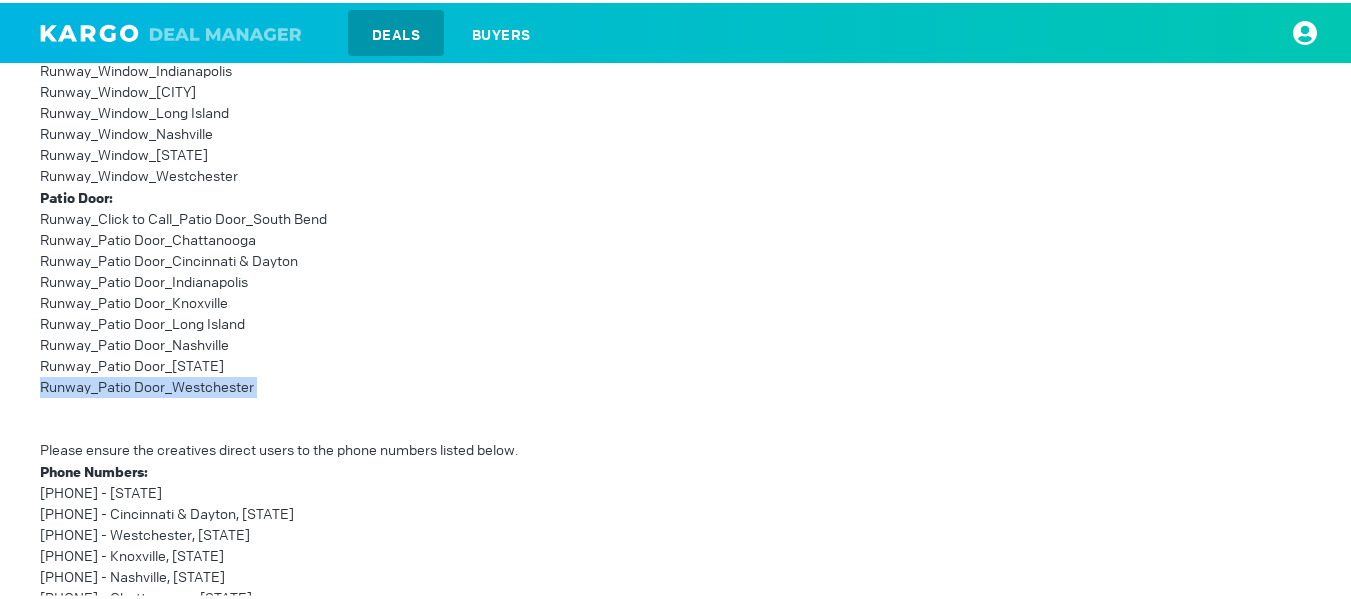click on "Runway_Patio Door_Westchester" at bounding box center (345, 395) 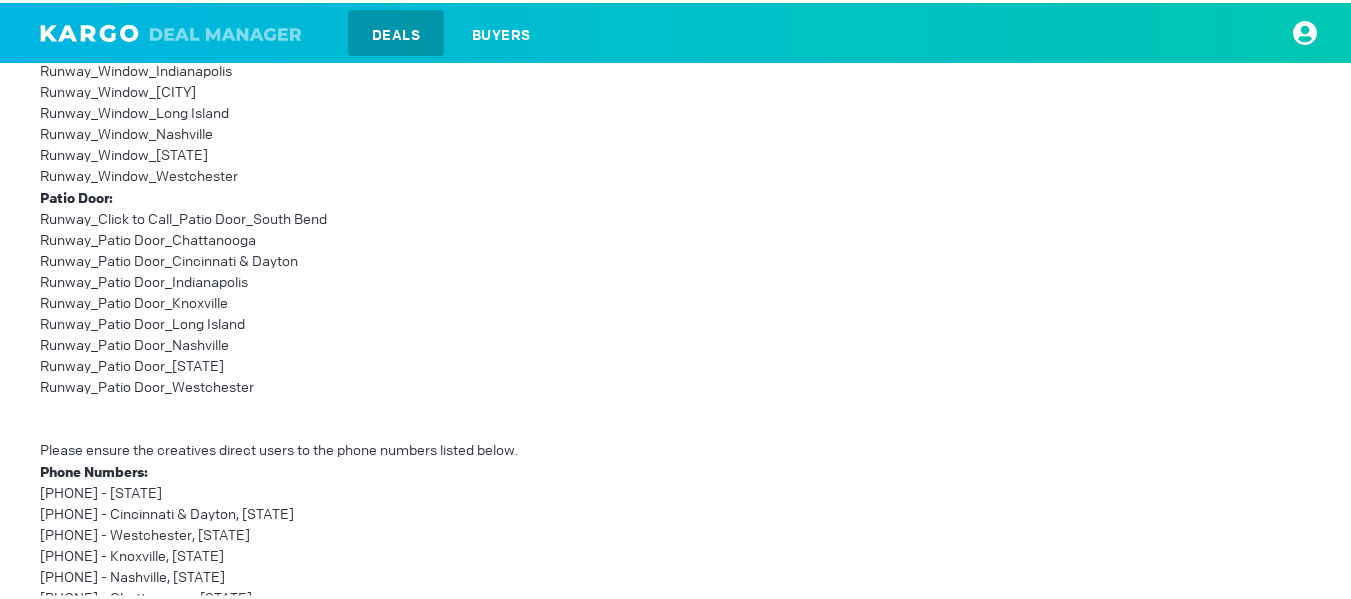 click on "Runway_Click to Call_Patio Door_South Bend" at bounding box center (345, 216) 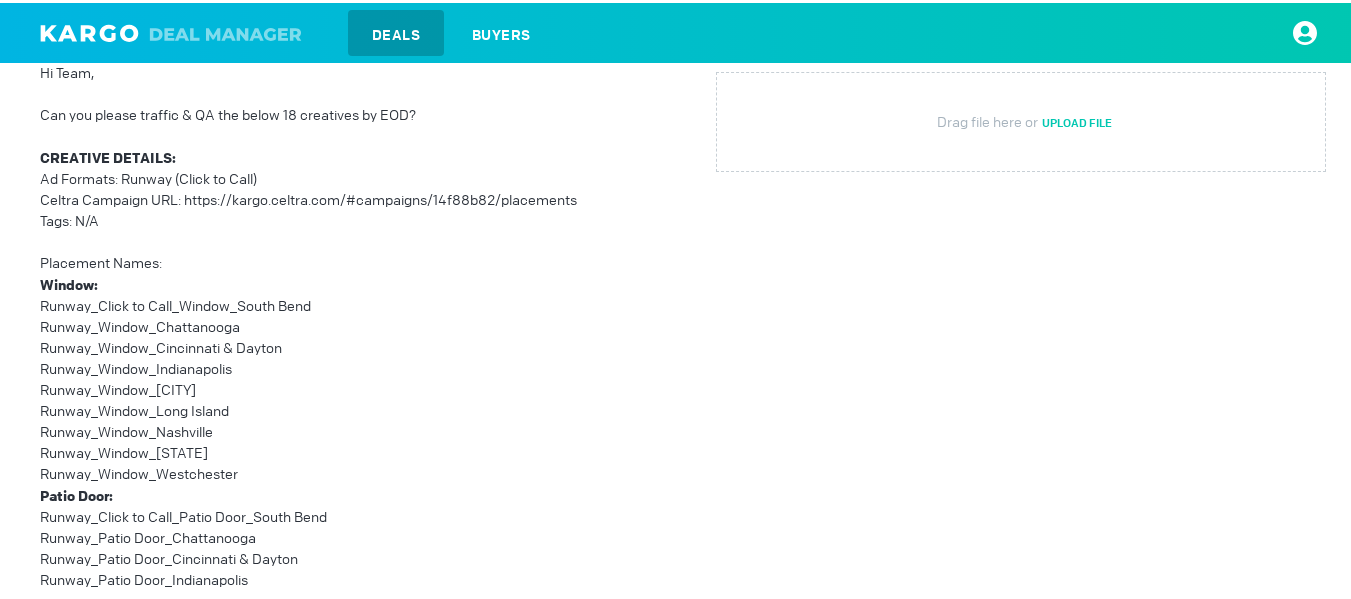 scroll, scrollTop: 400, scrollLeft: 0, axis: vertical 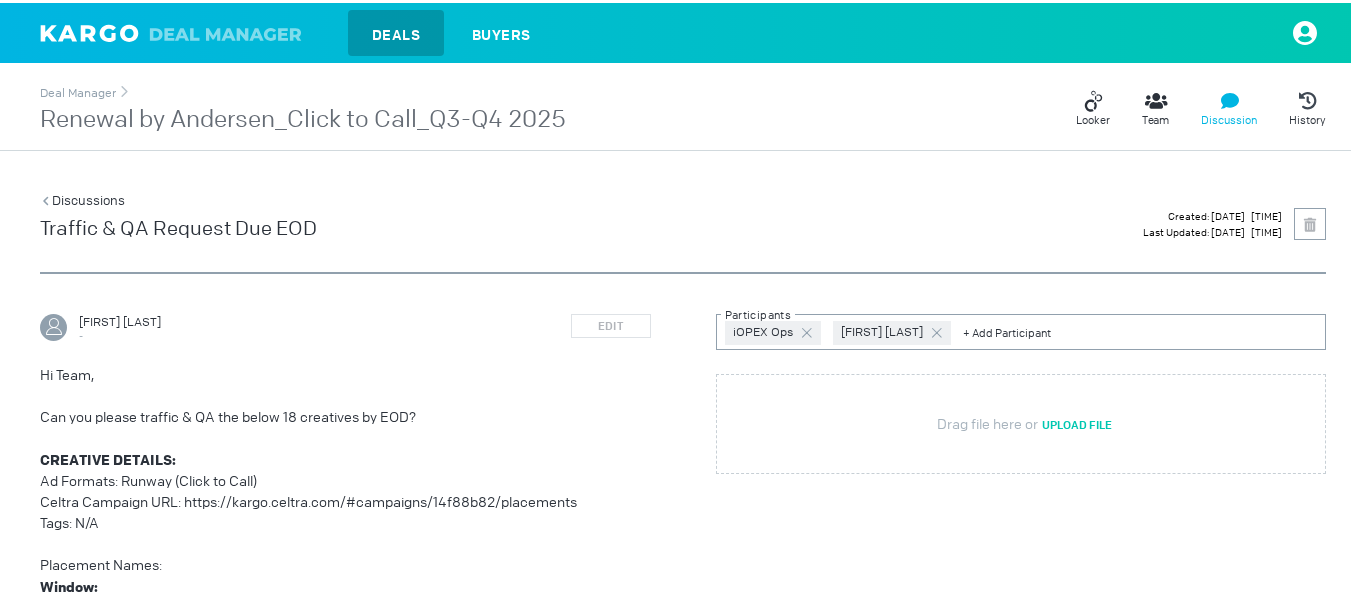 click on "Renewal by Andersen_Click to Call_Q3-Q4 2025" at bounding box center [303, 117] 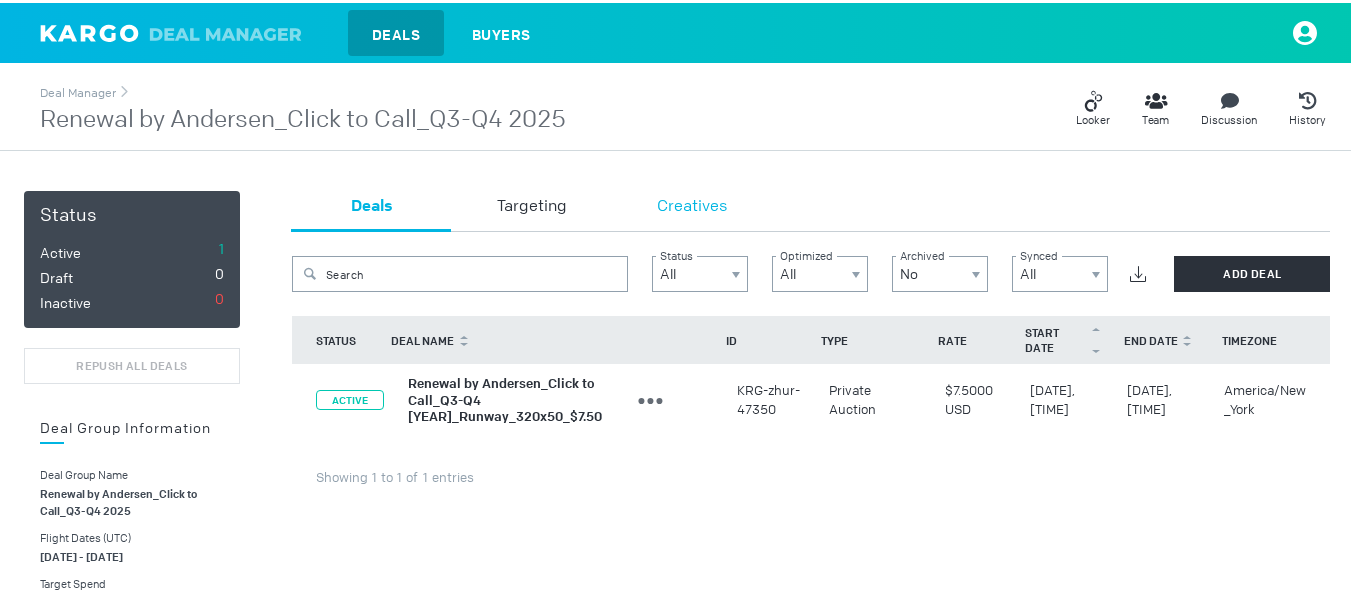 click on "Creatives" at bounding box center (692, 208) 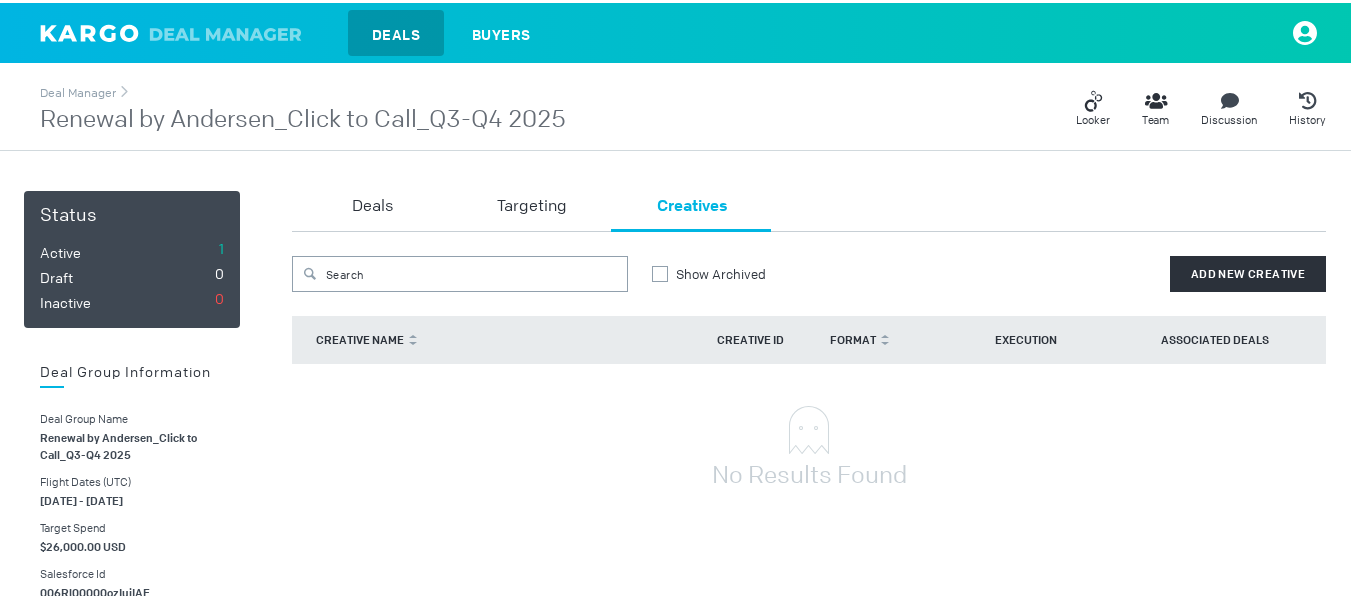 click on "Deals" at bounding box center [372, 204] 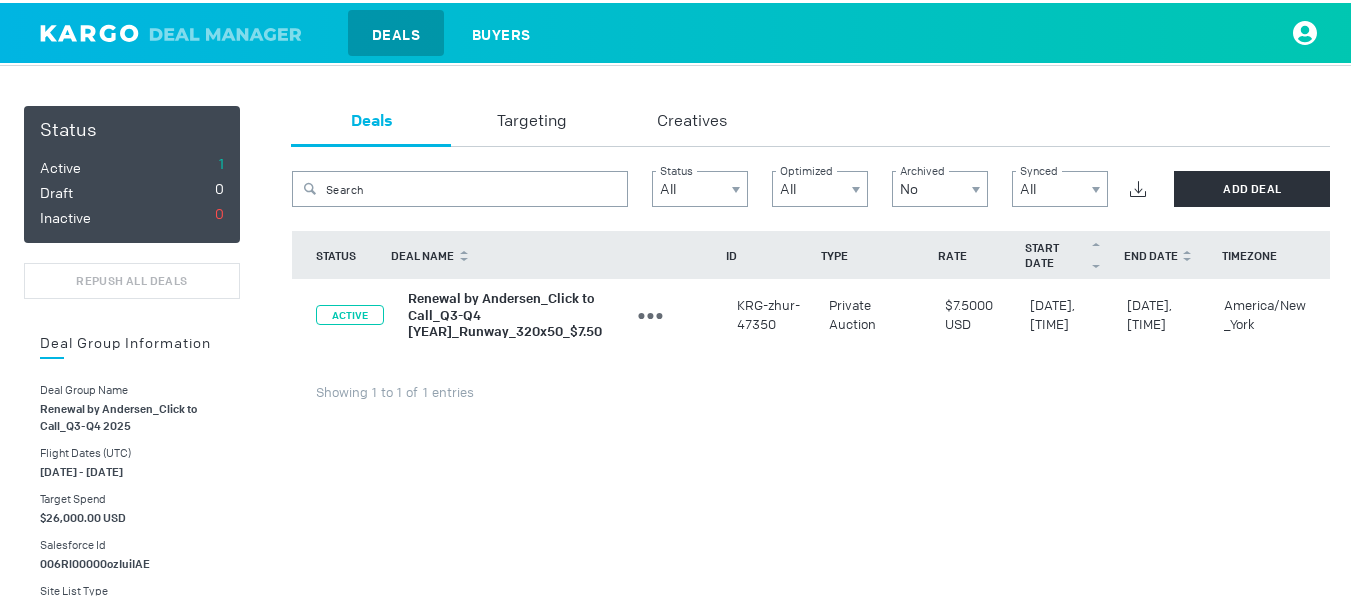 scroll, scrollTop: 200, scrollLeft: 0, axis: vertical 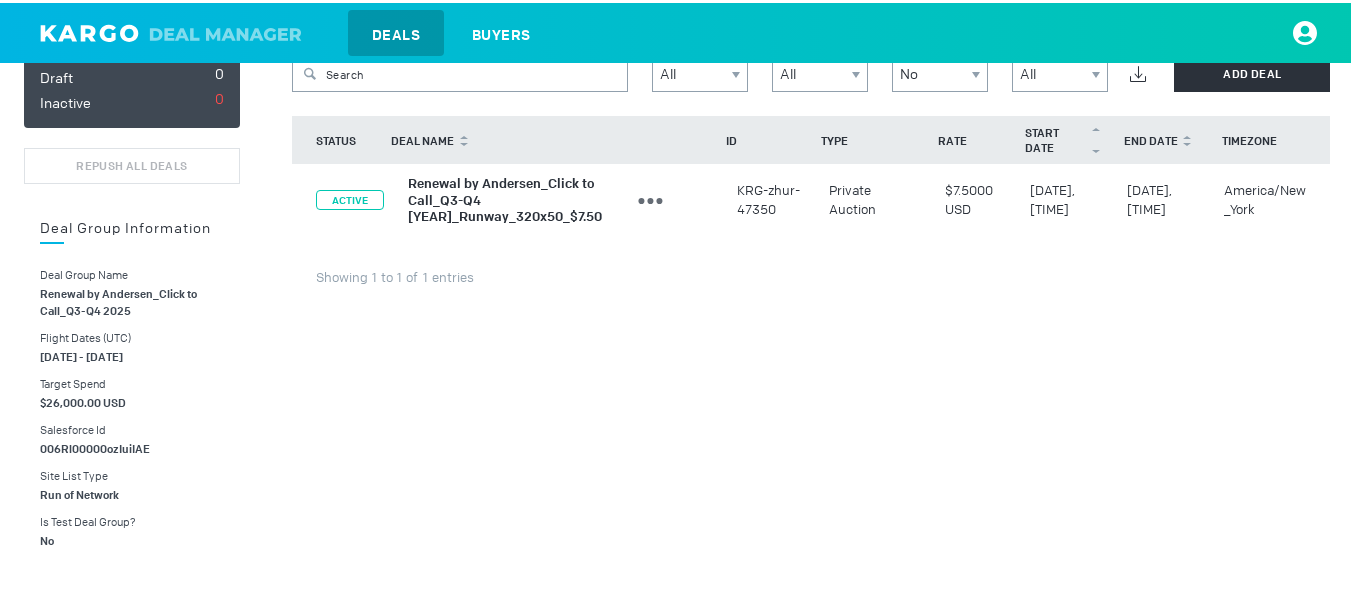 click on "Renewal by Andersen_Click to Call_Q3-Q4 2025_Runway_320x50_$7.50" at bounding box center [505, 197] 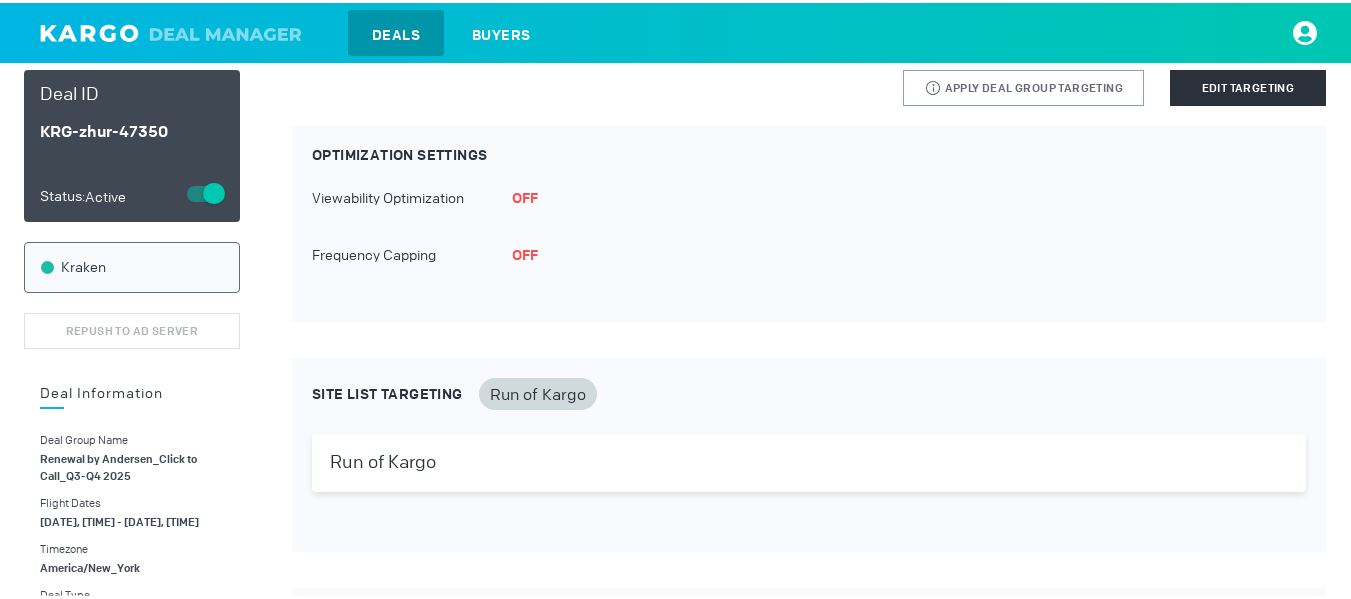 scroll, scrollTop: 0, scrollLeft: 0, axis: both 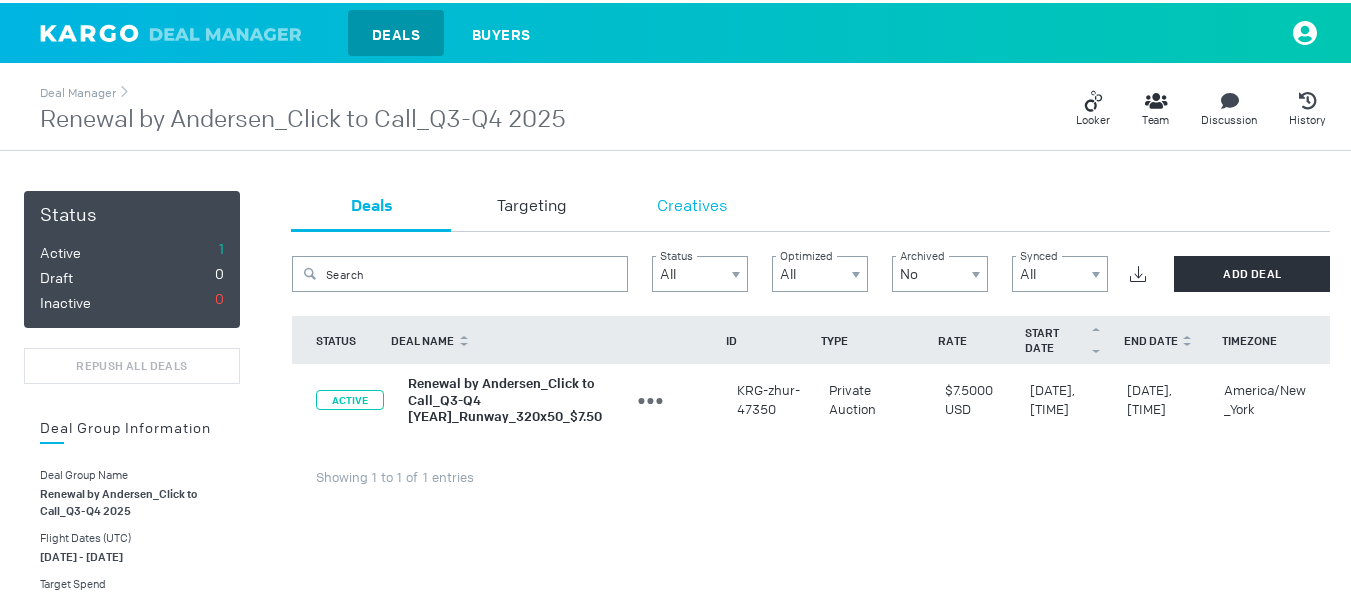 click on "Creatives" at bounding box center (692, 204) 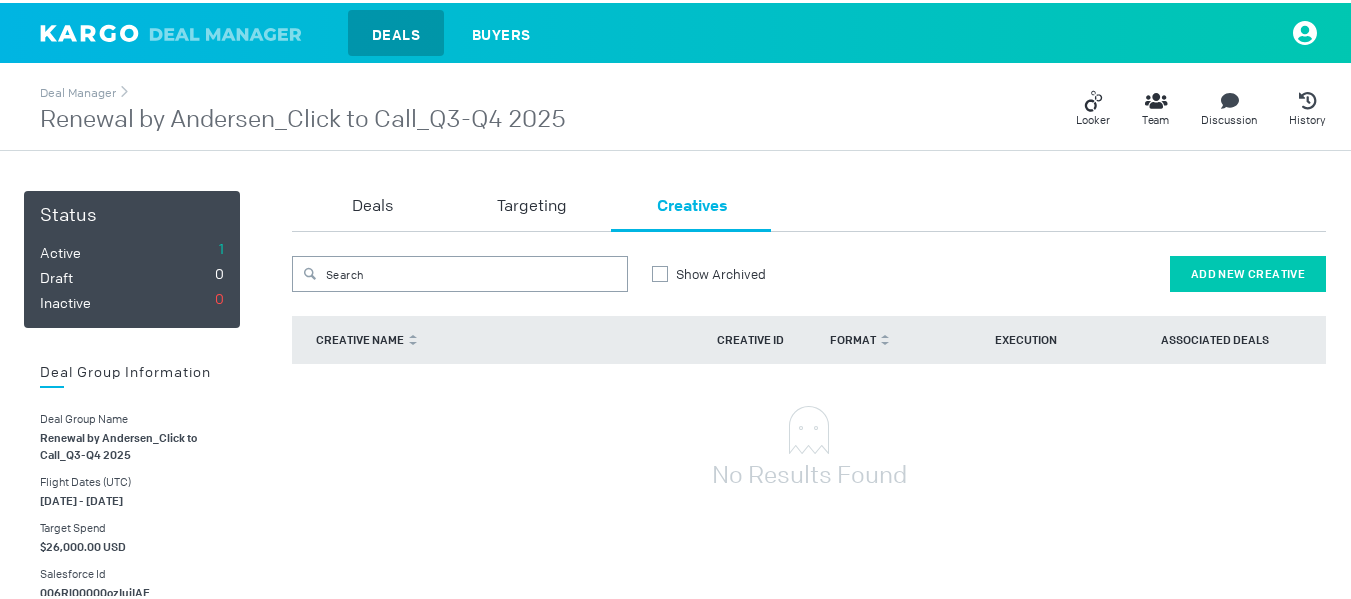 click on "Add New Creative" at bounding box center (1248, 271) 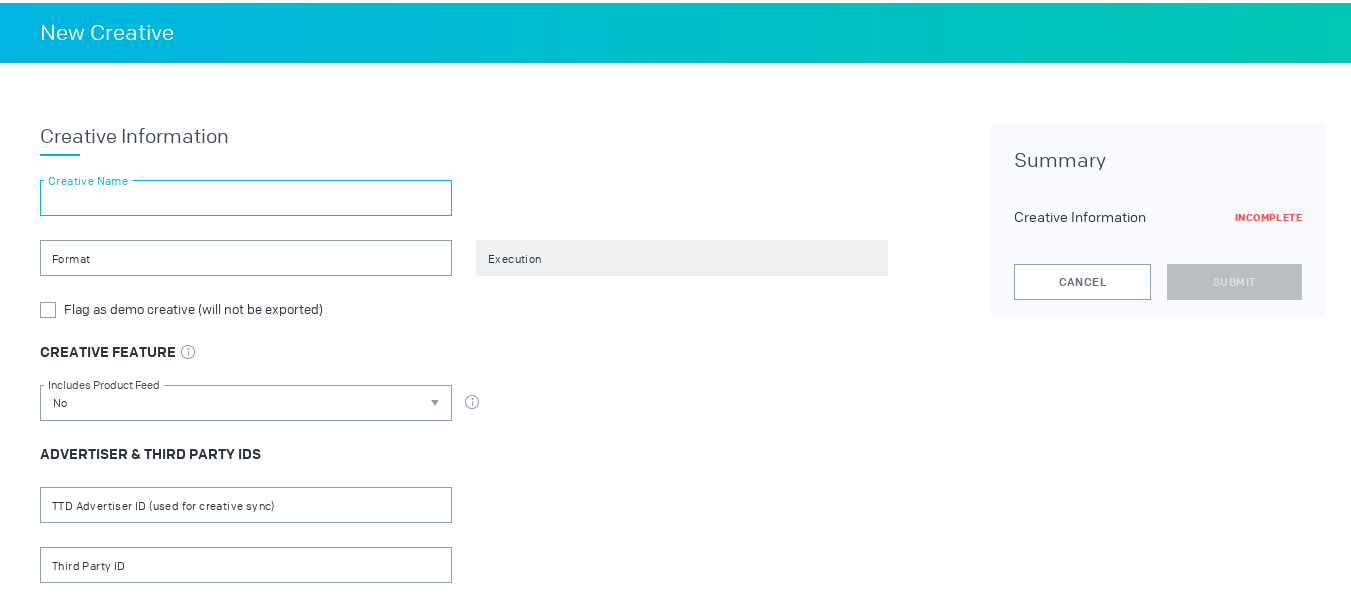 click at bounding box center (246, 195) 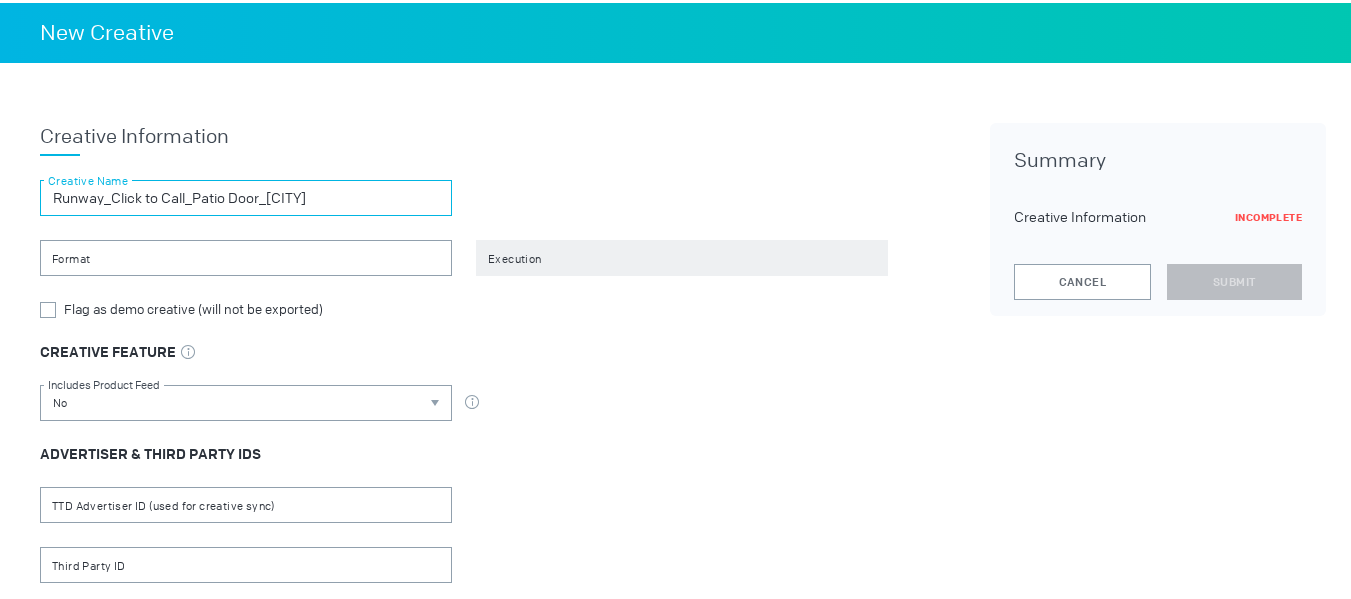 type on "Runway_Click to Call_Patio Door_South Bend" 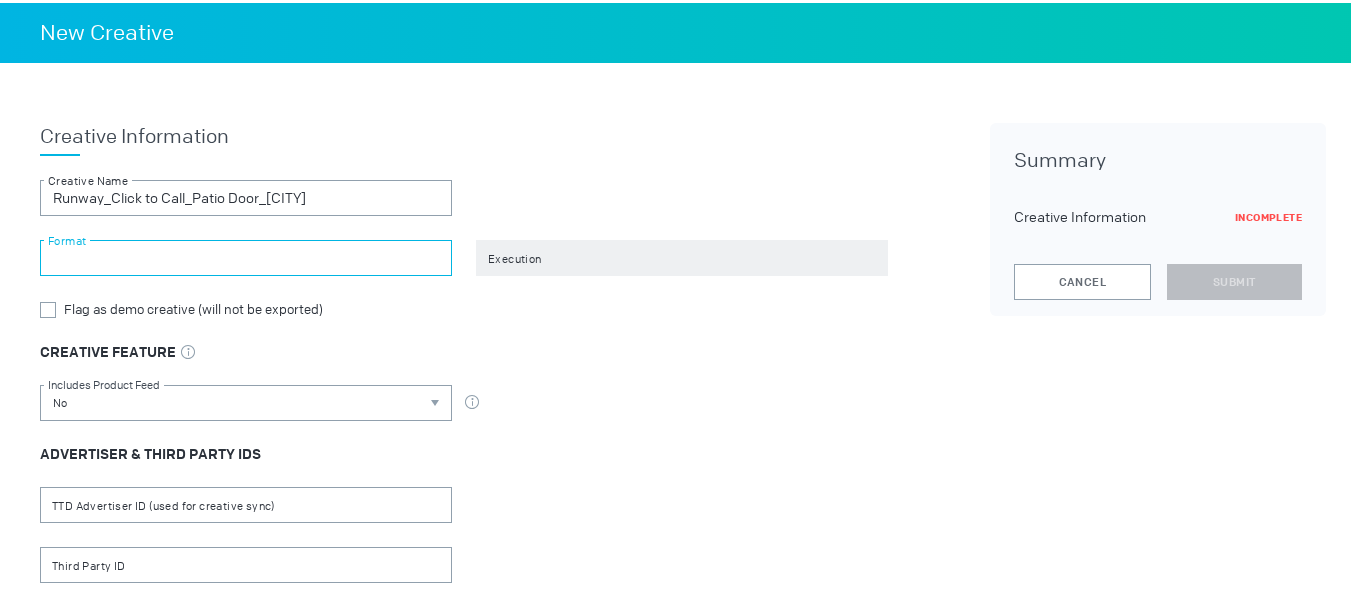 click at bounding box center [246, 255] 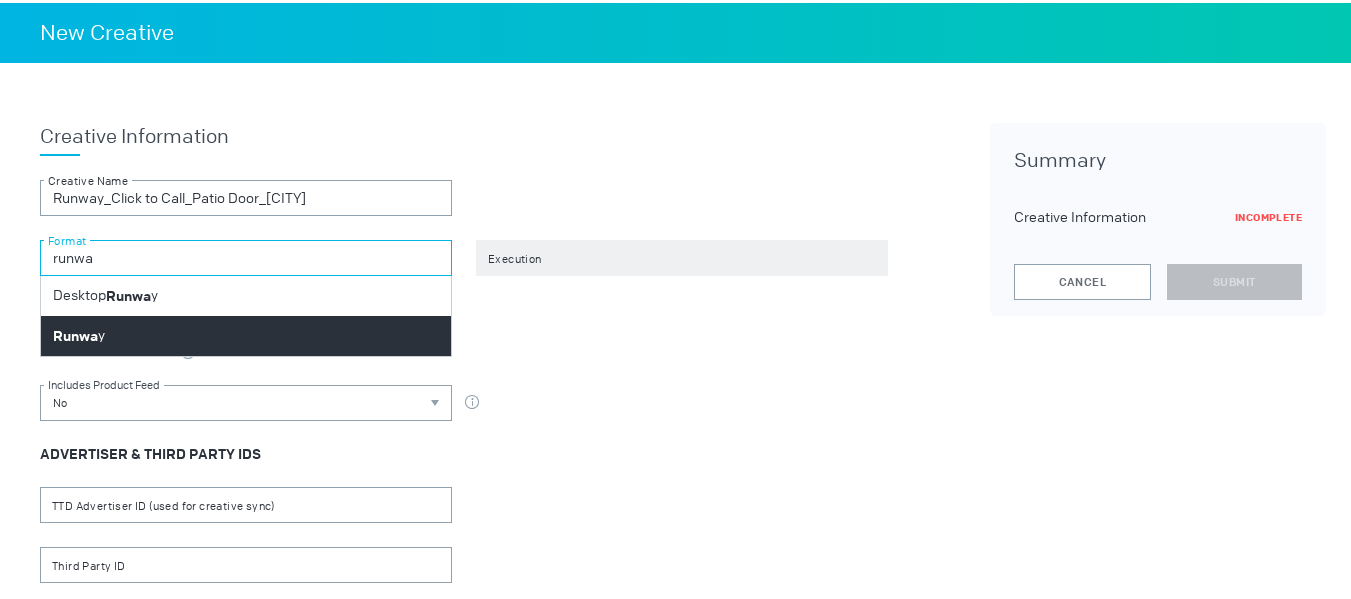 type on "runwa" 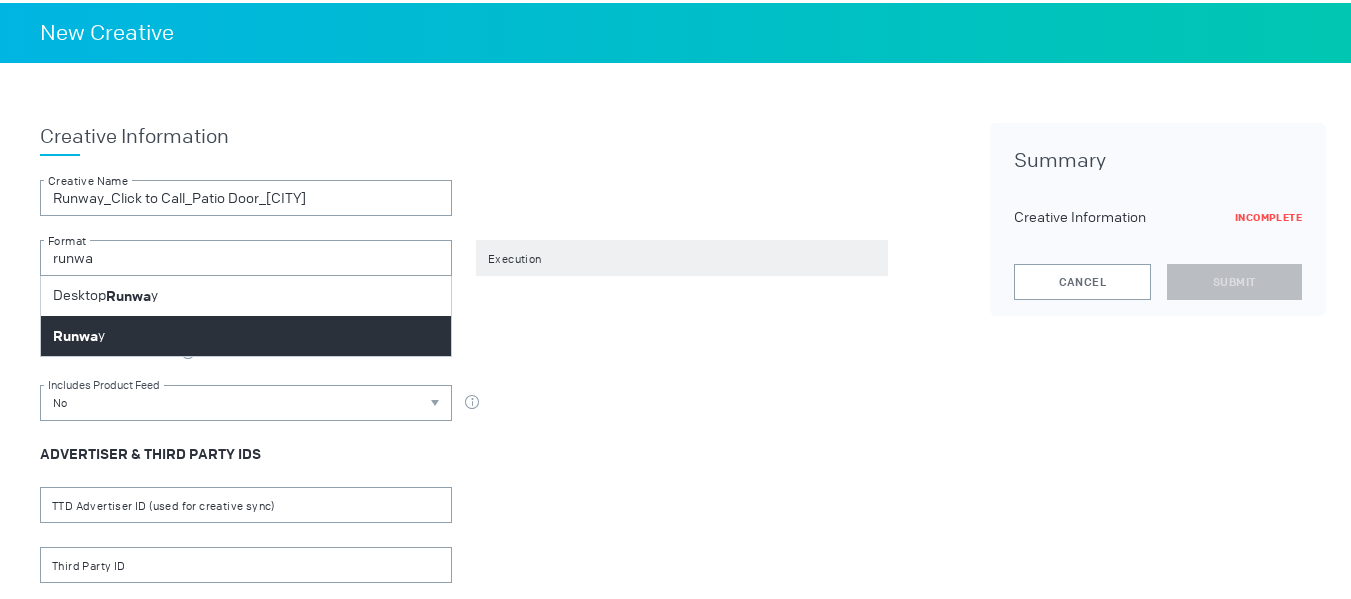 click on "Runwa y" at bounding box center (246, 333) 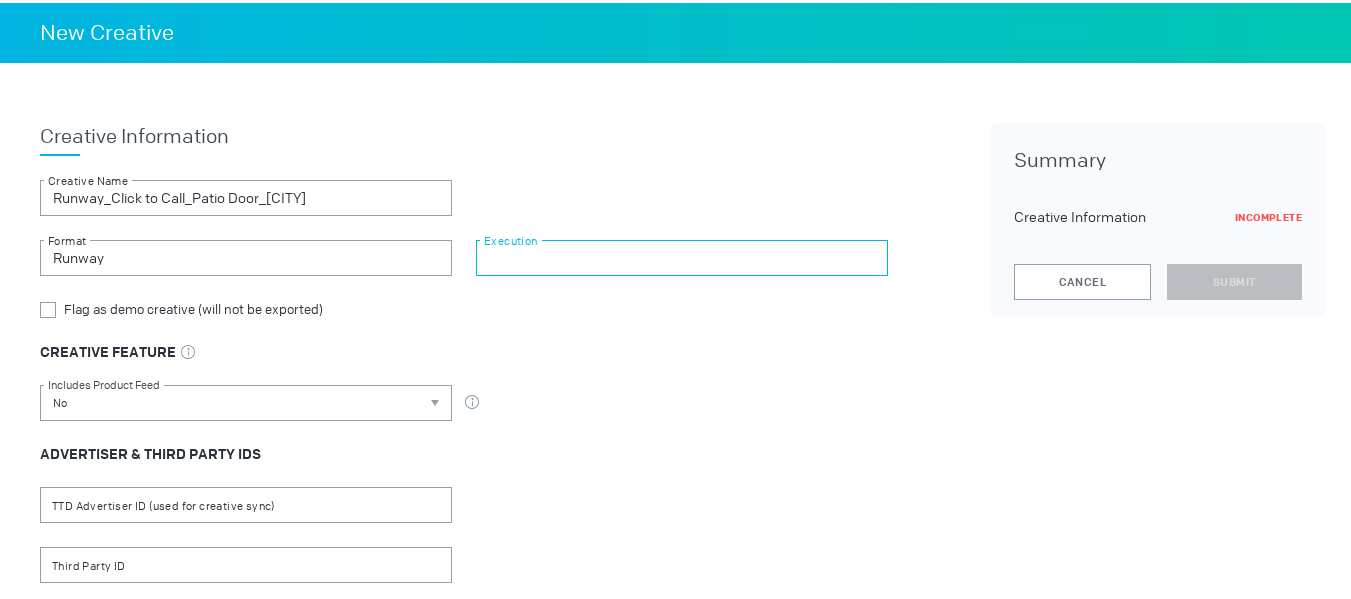 click at bounding box center [682, 255] 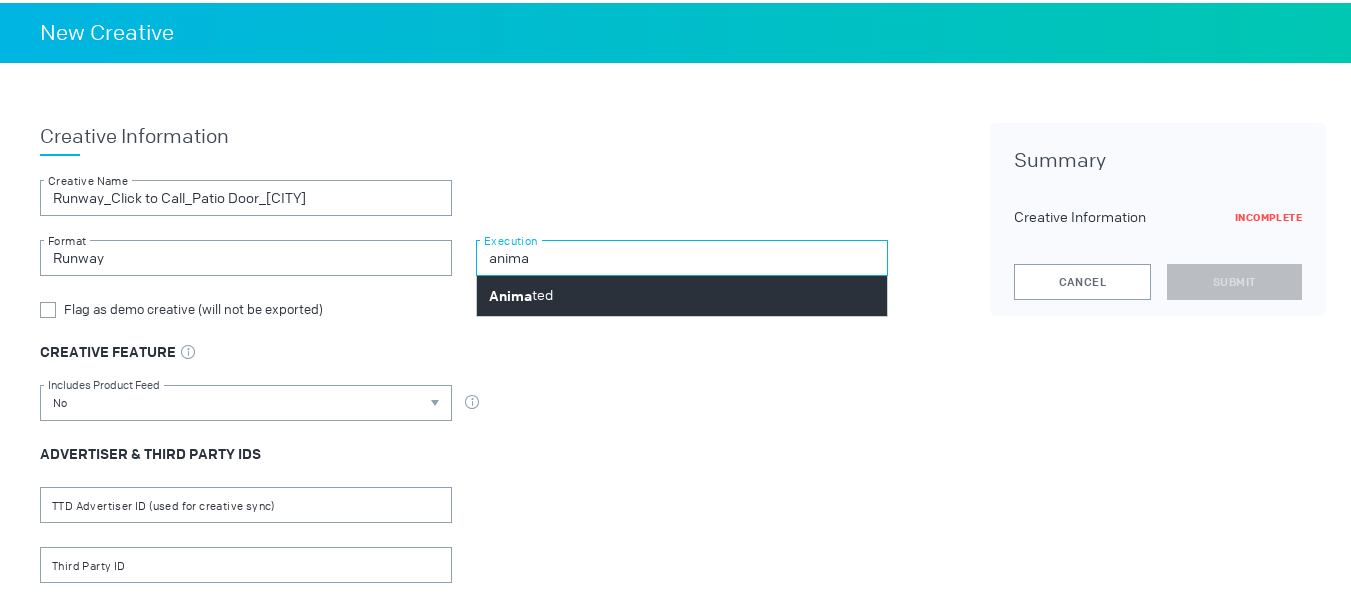 type on "anima" 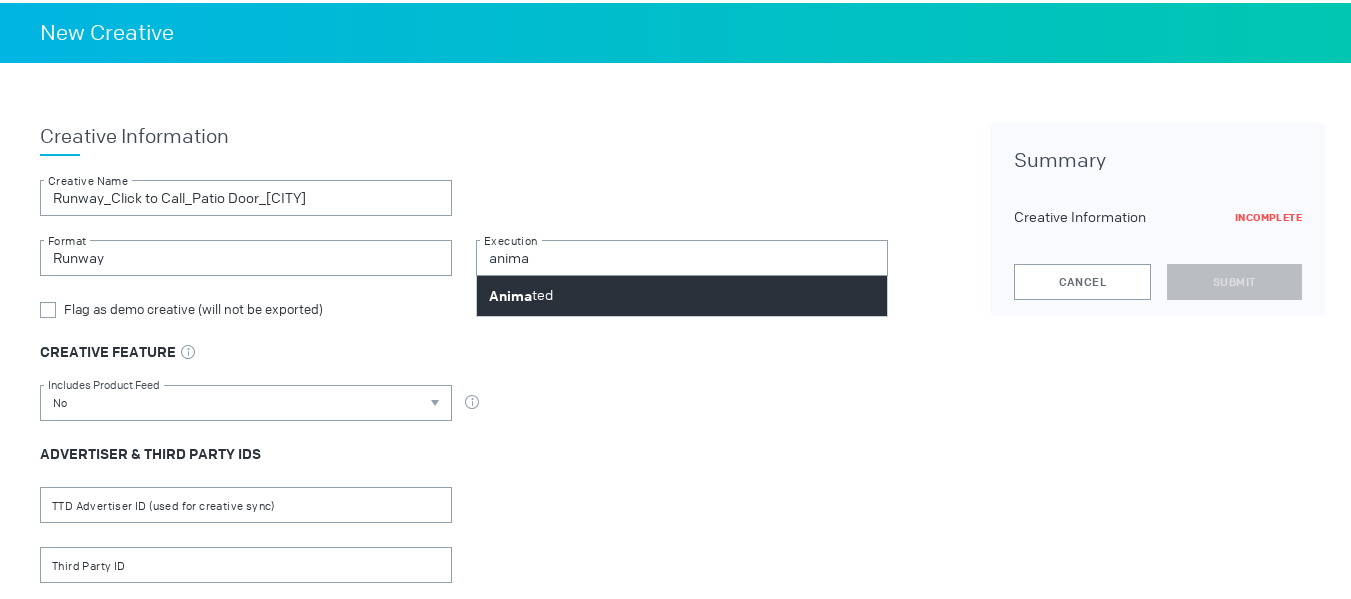 click on "Anima ted" at bounding box center (682, 293) 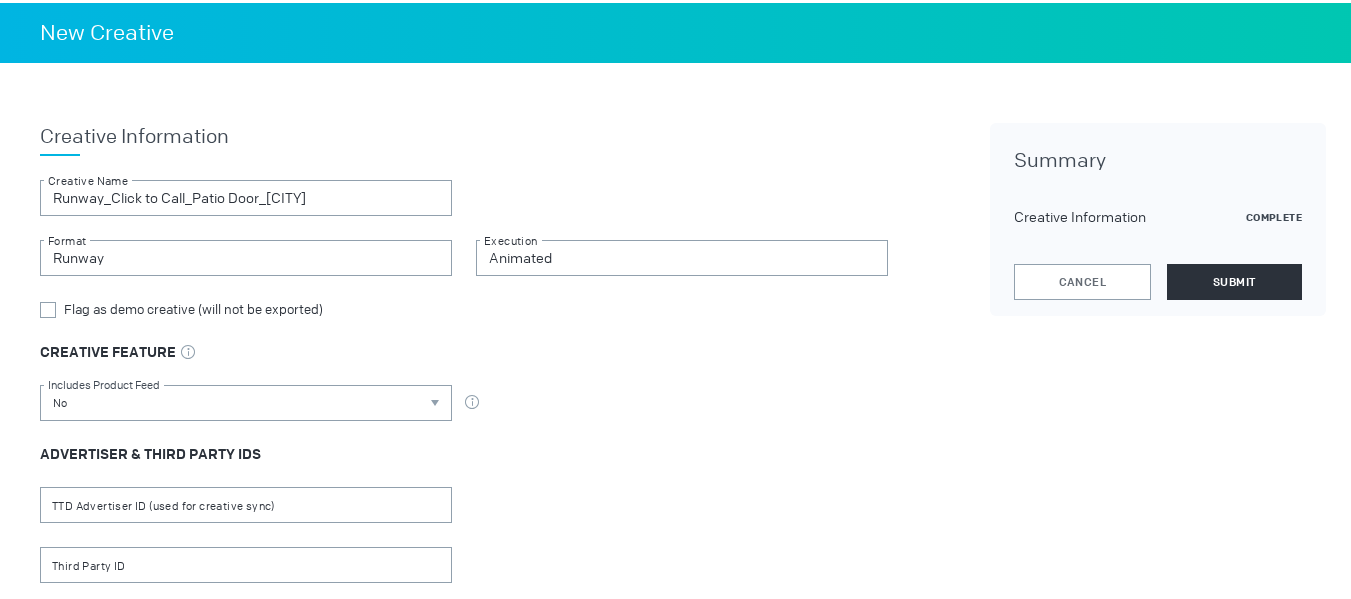 click on "Summary  Creative Information   Complete   Cancel   Submit" at bounding box center [1158, 216] 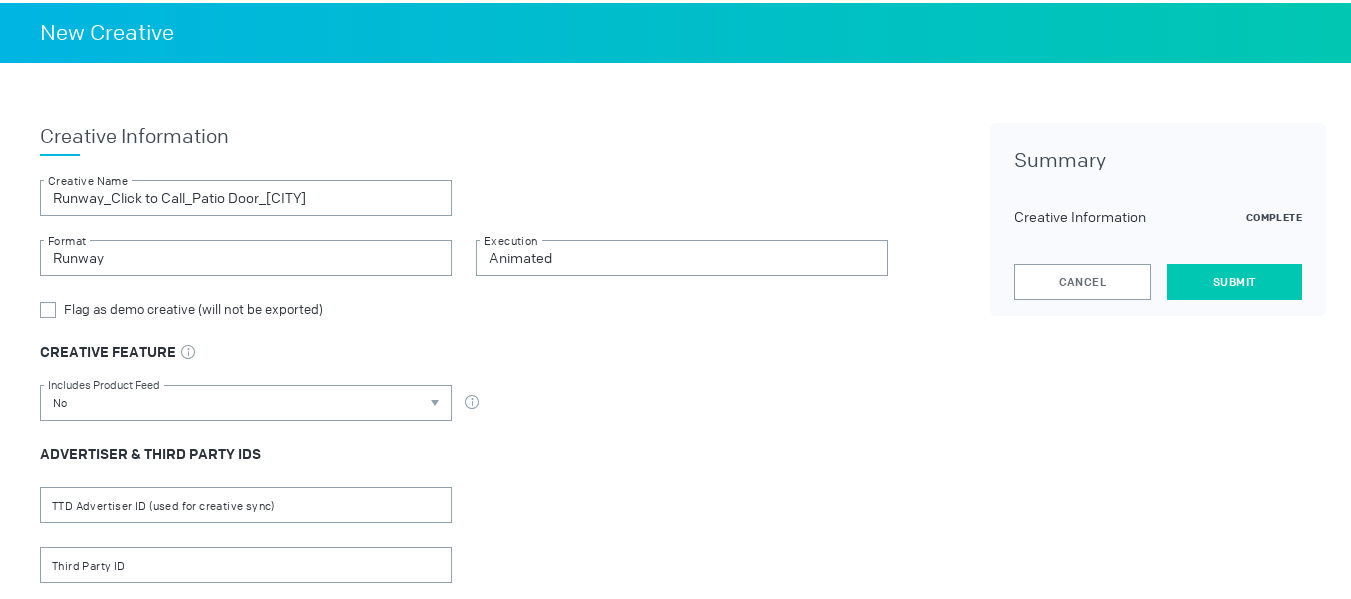 click on "Submit" at bounding box center [1234, 279] 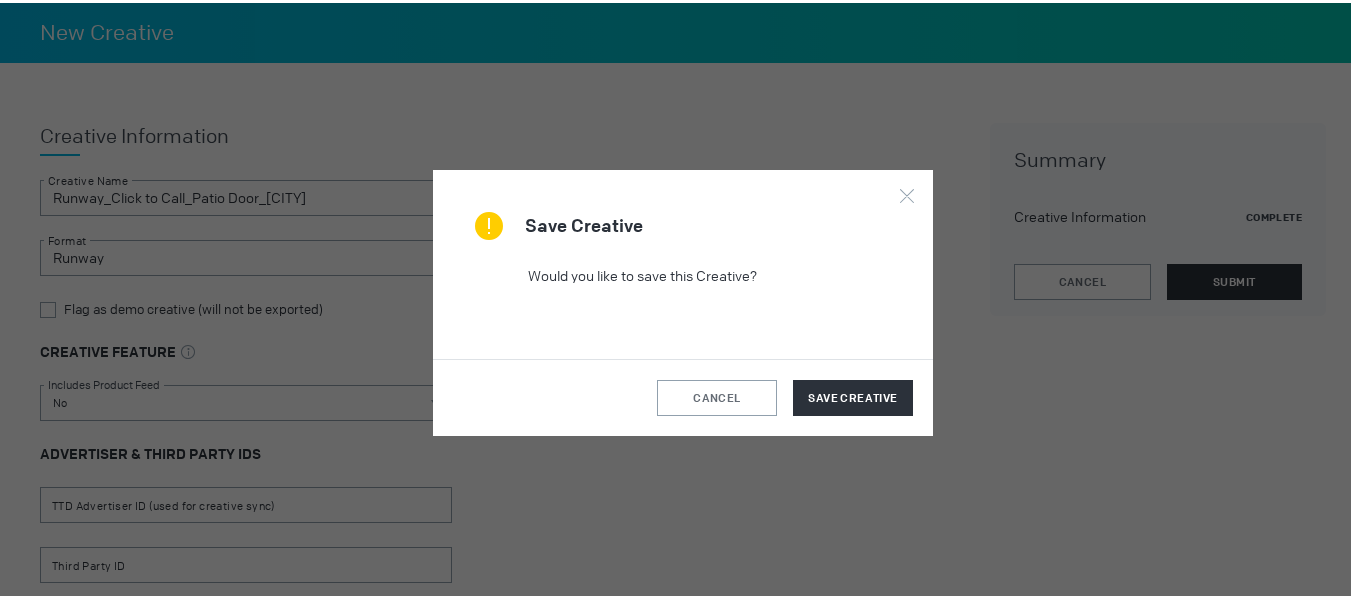 click on "cancel Save Creative" at bounding box center (683, 394) 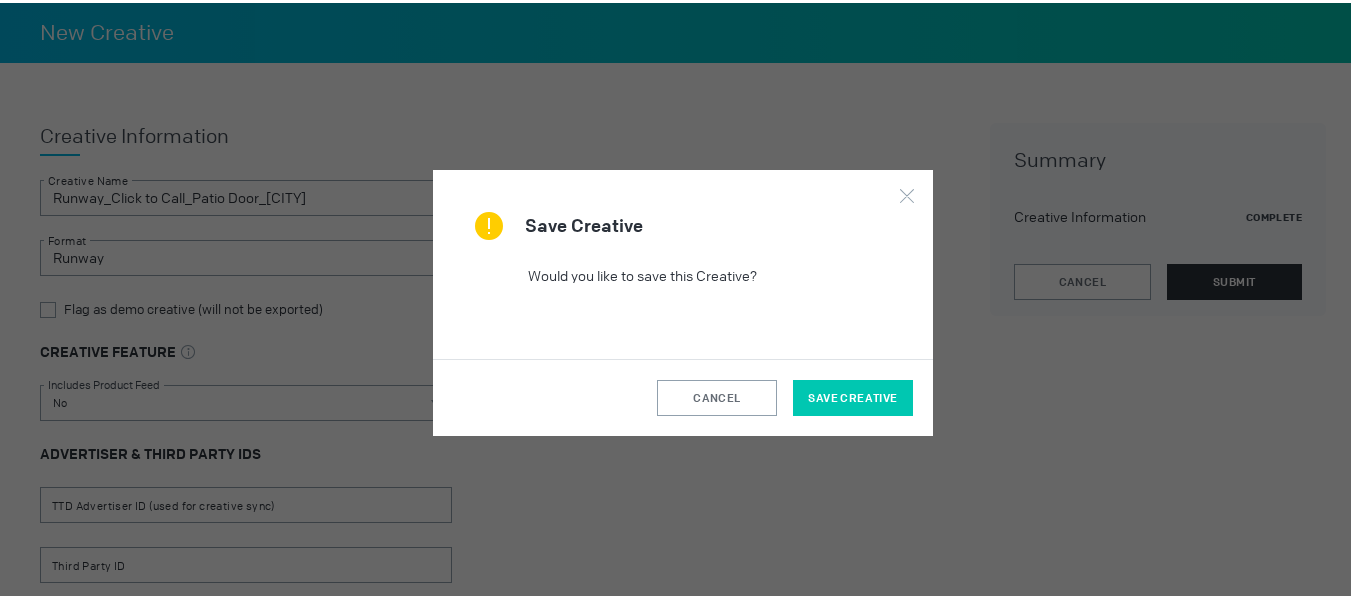 click on "Save Creative" at bounding box center [853, 395] 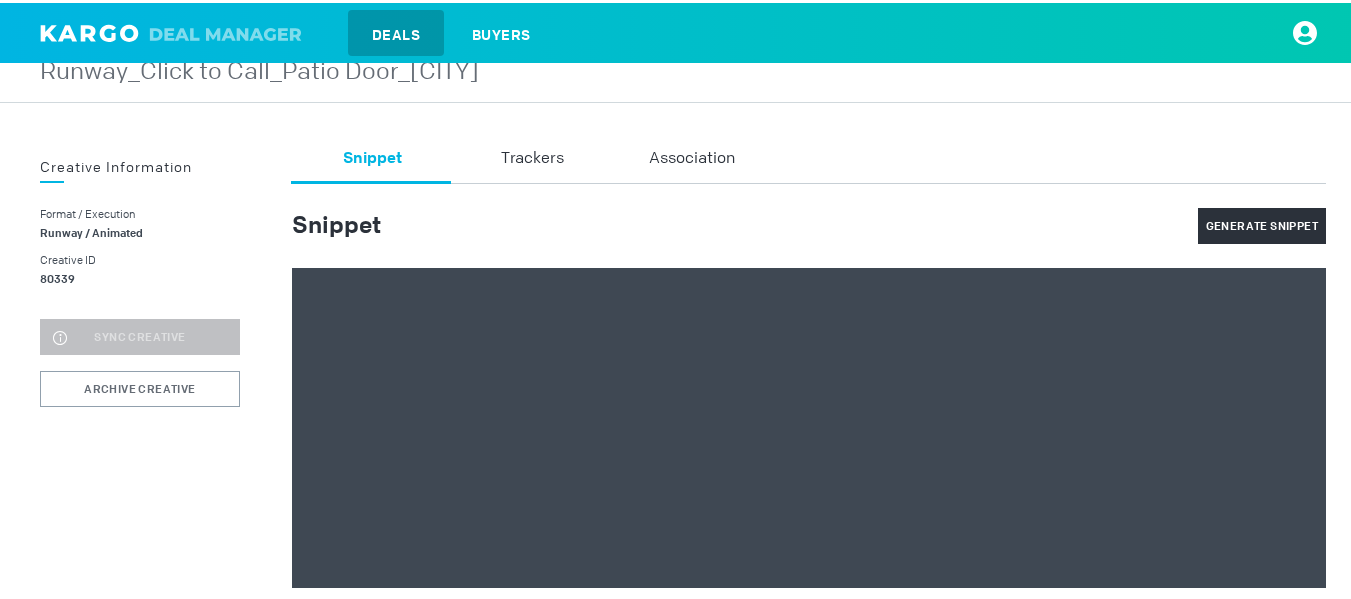 scroll, scrollTop: 74, scrollLeft: 0, axis: vertical 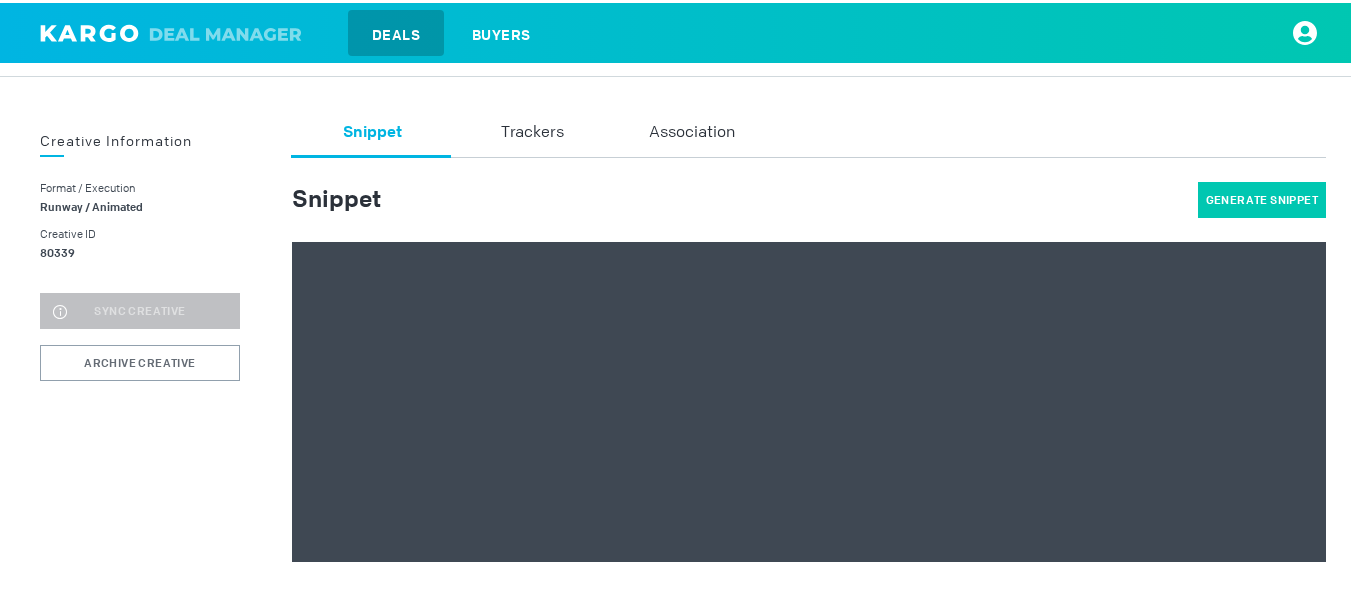 click on "Generate Snippet" at bounding box center [1262, 197] 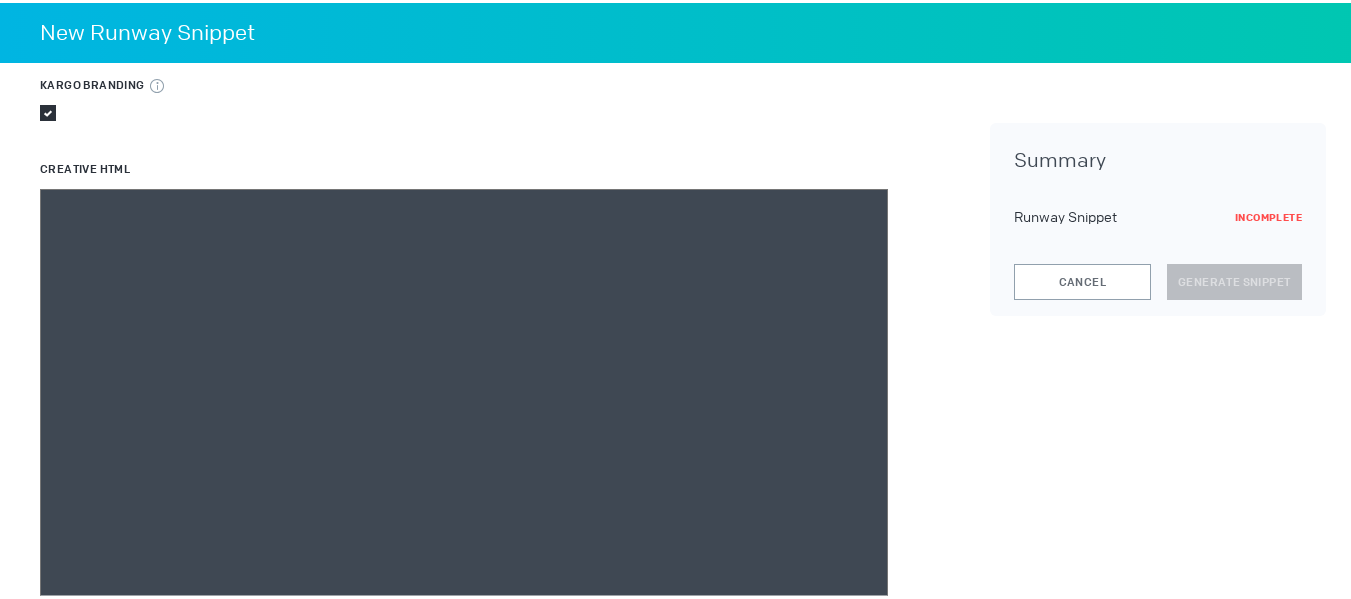 scroll, scrollTop: 300, scrollLeft: 0, axis: vertical 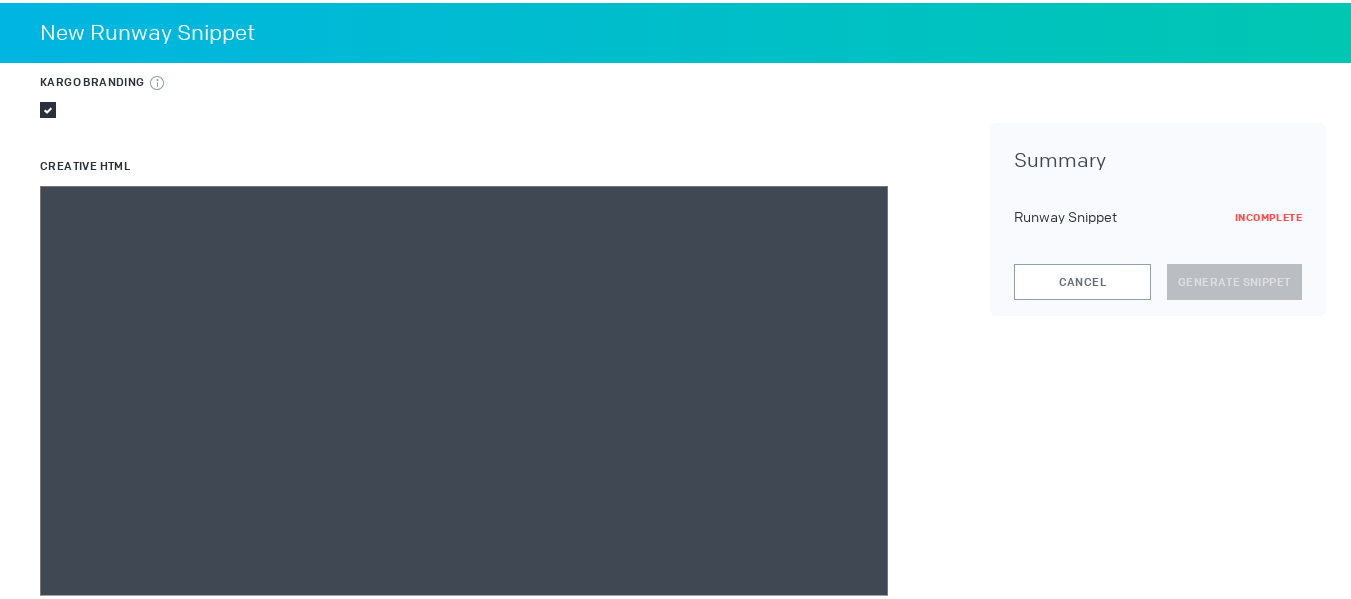 click at bounding box center (464, 463) 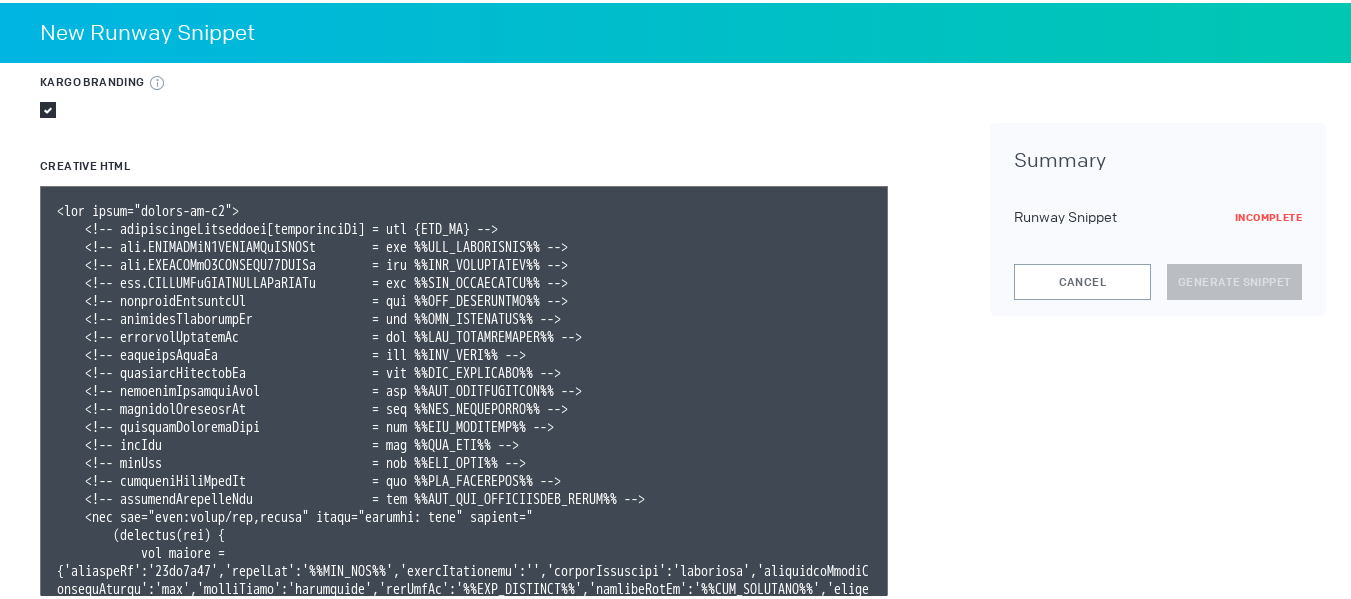 scroll, scrollTop: 289, scrollLeft: 0, axis: vertical 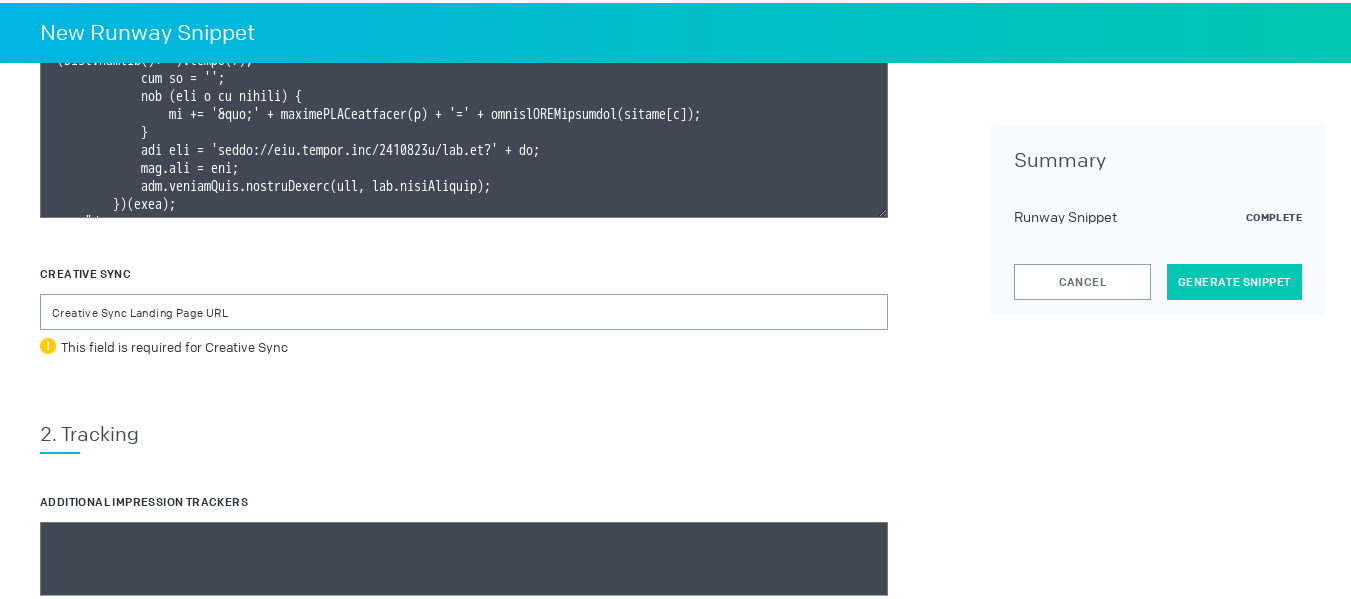 type on "<div class="celtra-ad-v3">
<!-- passthroughParameters[impressionId] = raw {IMP_ID} -->
<!-- eas.JSVUVERfQ1JFQVRJVkVJRCUl        = raw %%TTD_CREATIVEID%% -->
<!-- eas.JSVUVERfQ0FNUEFJR05JRCUl        = raw %%TTD_CAMPAIGNID%% -->
<!-- eas.JSVUVERfREVWSUNFVFlQRSUl        = raw %%TTD_DEVICETYPE%% -->
<!-- externalCreativeId                  = raw %%TTD_CREATIVEID%% -->
<!-- externalPlacementId                 = raw %%TTD_ADGROUPID%% -->
<!-- externalSessionId                   = raw %%TTD_IMPRESSIONID%% -->
<!-- externalSiteId                      = raw %%TTD_SITE%% -->
<!-- externalSupplierId                  = raw %%TTD_PARTNERID%% -->
<!-- externalSupplierName                = raw %%TTD_SUPPLYVENDOR%% -->
<!-- externalCampaignId                  = raw %%TTD_CAMPAIGNID%% -->
<!-- externalCreativeSize                = raw %%TTD_ADFORMAT%% -->
<!-- gpsLat                              = raw %%TTD_LAT%% -->
<!-- gpsLng                              = raw %%TT..." 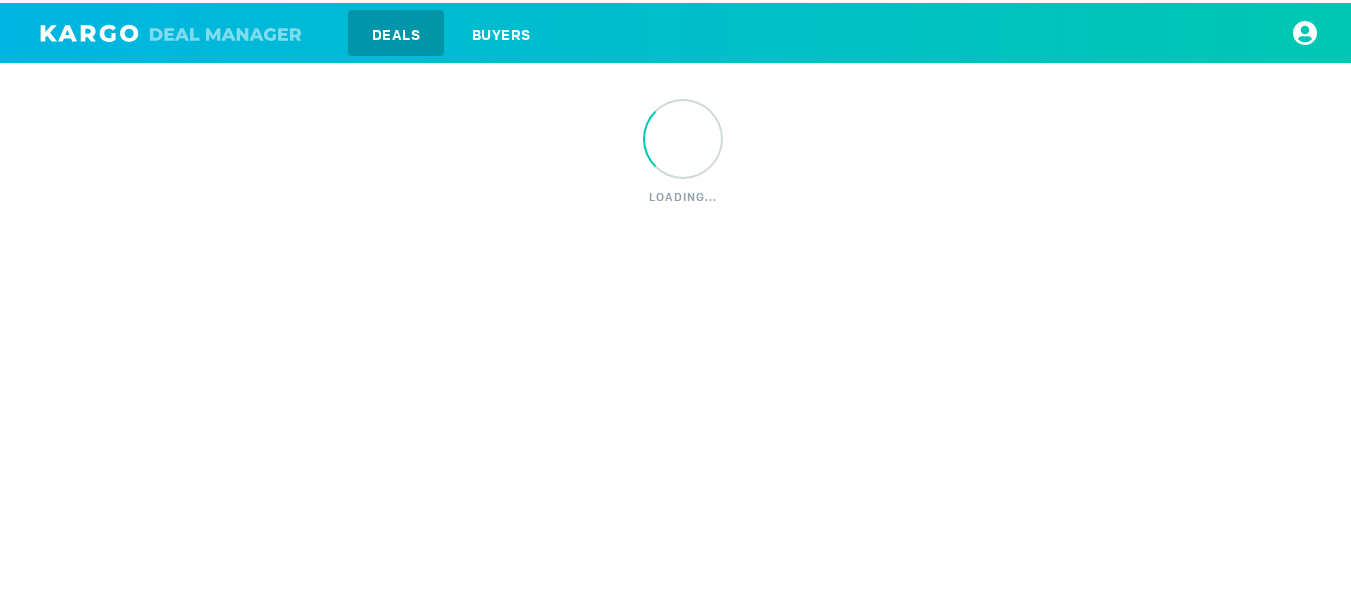 scroll, scrollTop: 0, scrollLeft: 0, axis: both 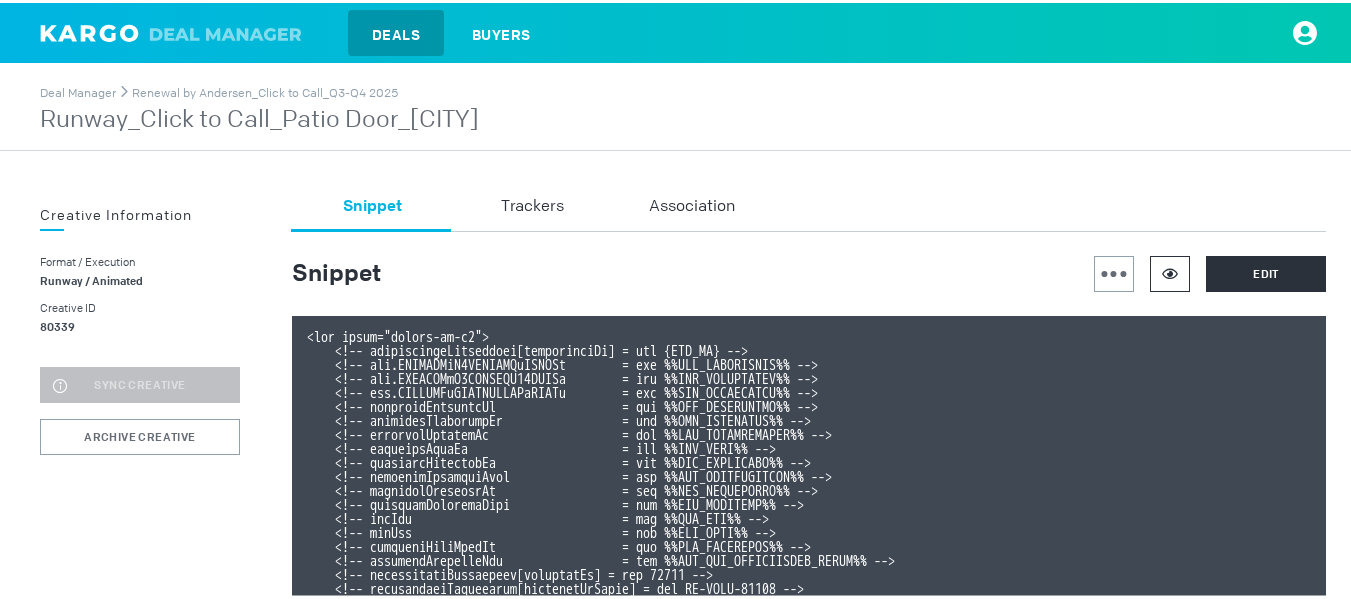 click at bounding box center [1170, 271] 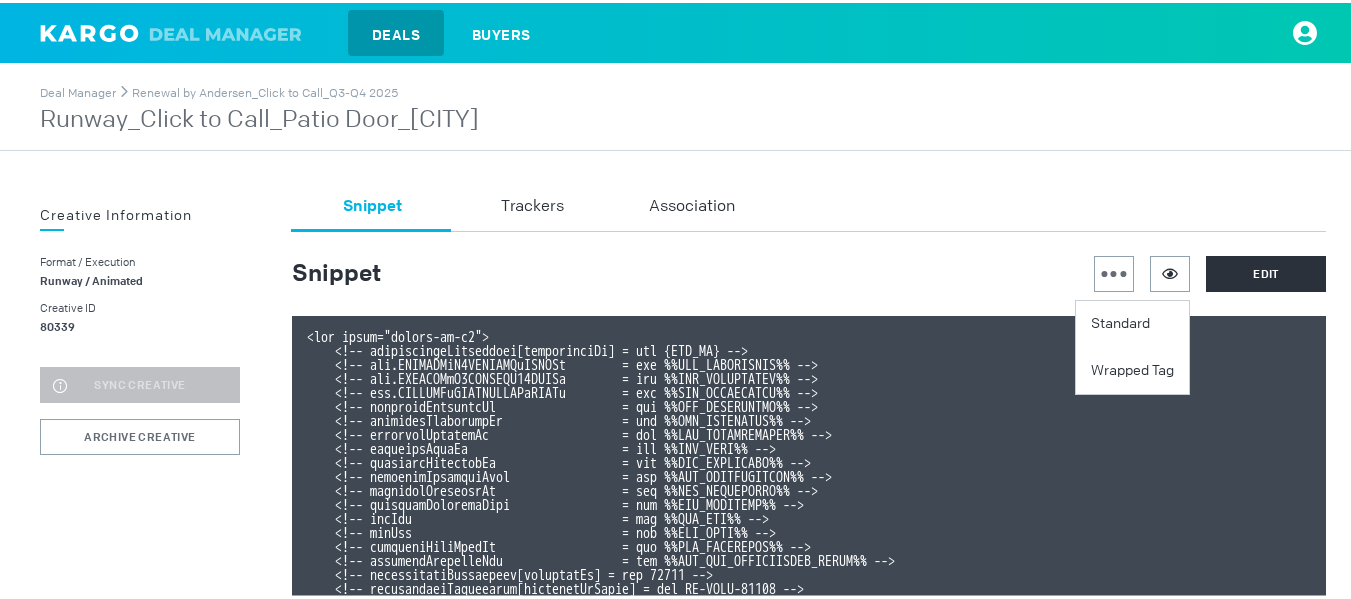 click on "Standard" at bounding box center [1135, 321] 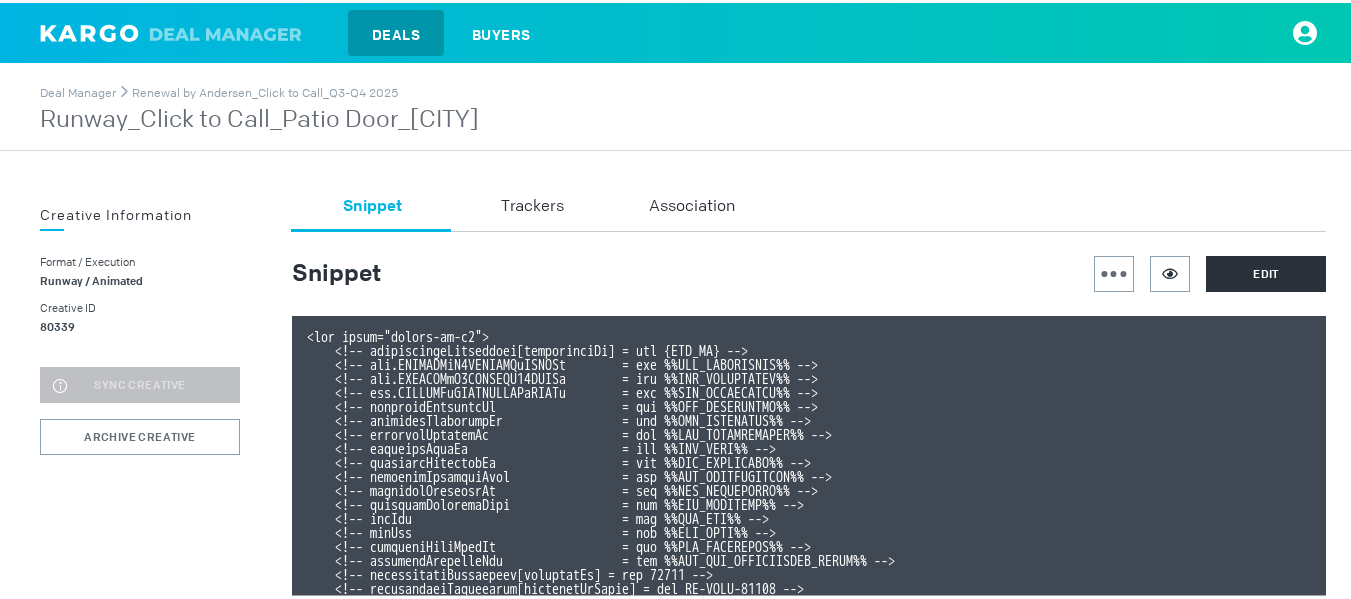 click on "Deal Manager Renewal by Andersen_Click to Call_Q3-Q4 2025 Runway_Click to Call_Patio Door_South Bend" at bounding box center [683, 106] 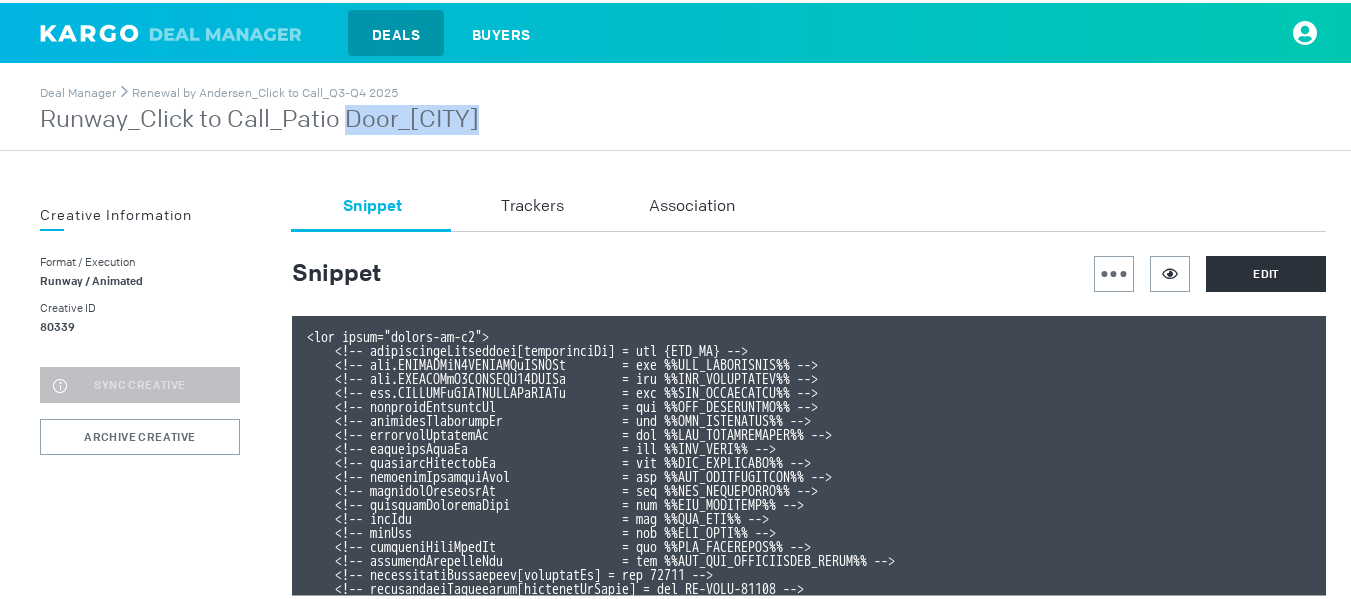click on "Runway_Click to Call_Patio Door_South Bend" at bounding box center (259, 117) 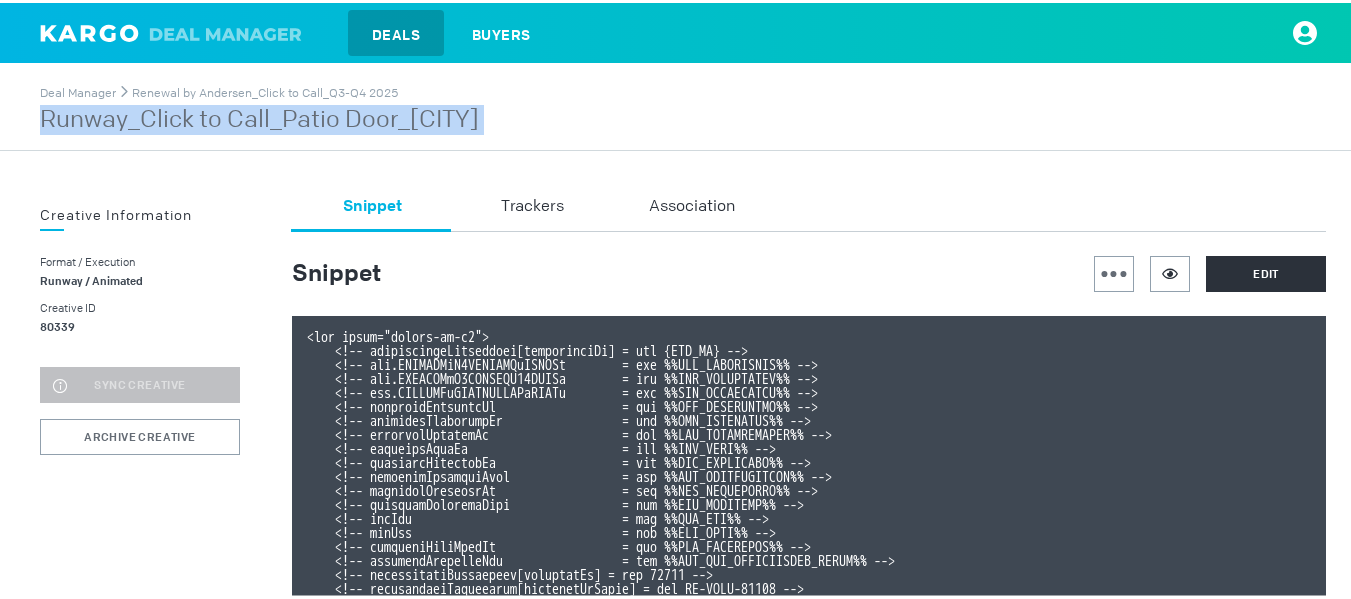 click on "Runway_Click to Call_Patio Door_South Bend" at bounding box center (259, 117) 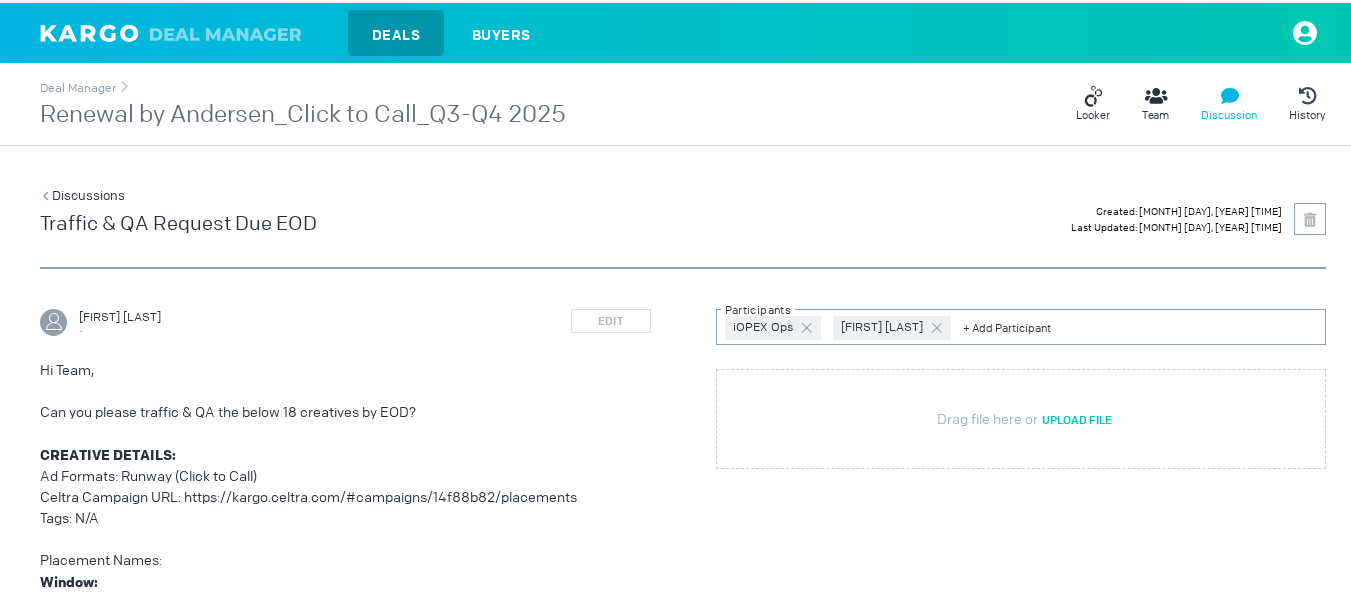 scroll, scrollTop: 0, scrollLeft: 0, axis: both 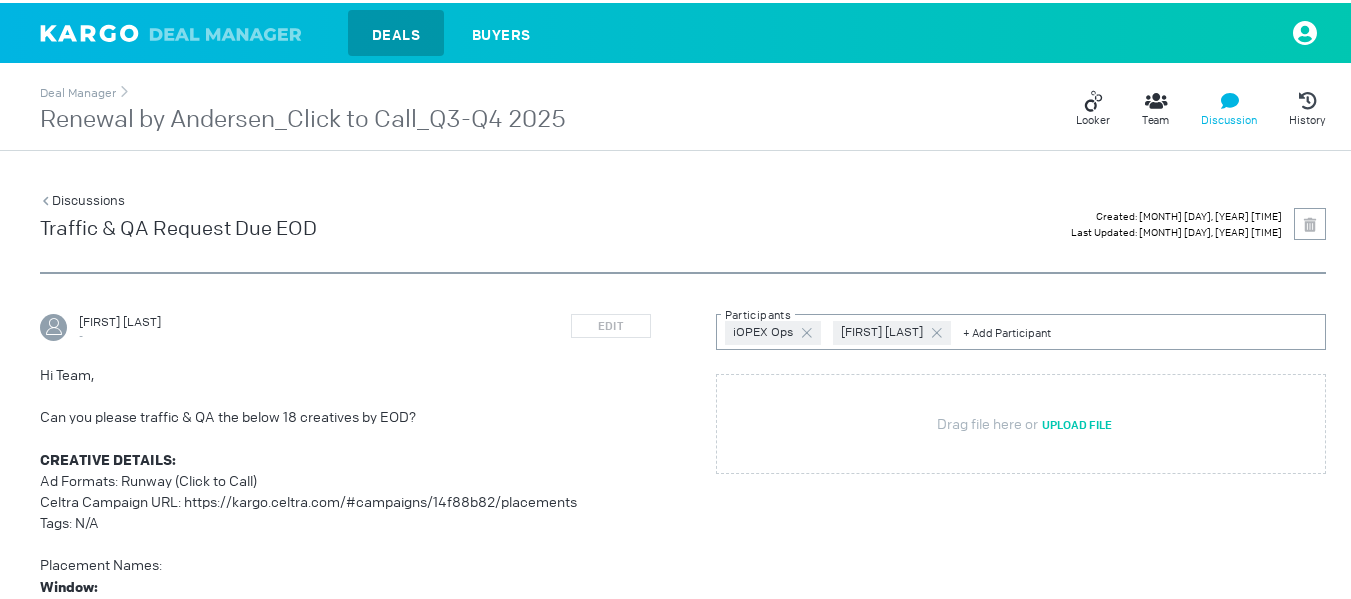 click on "Renewal by Andersen_Click to Call_Q3-Q4 2025" at bounding box center (303, 117) 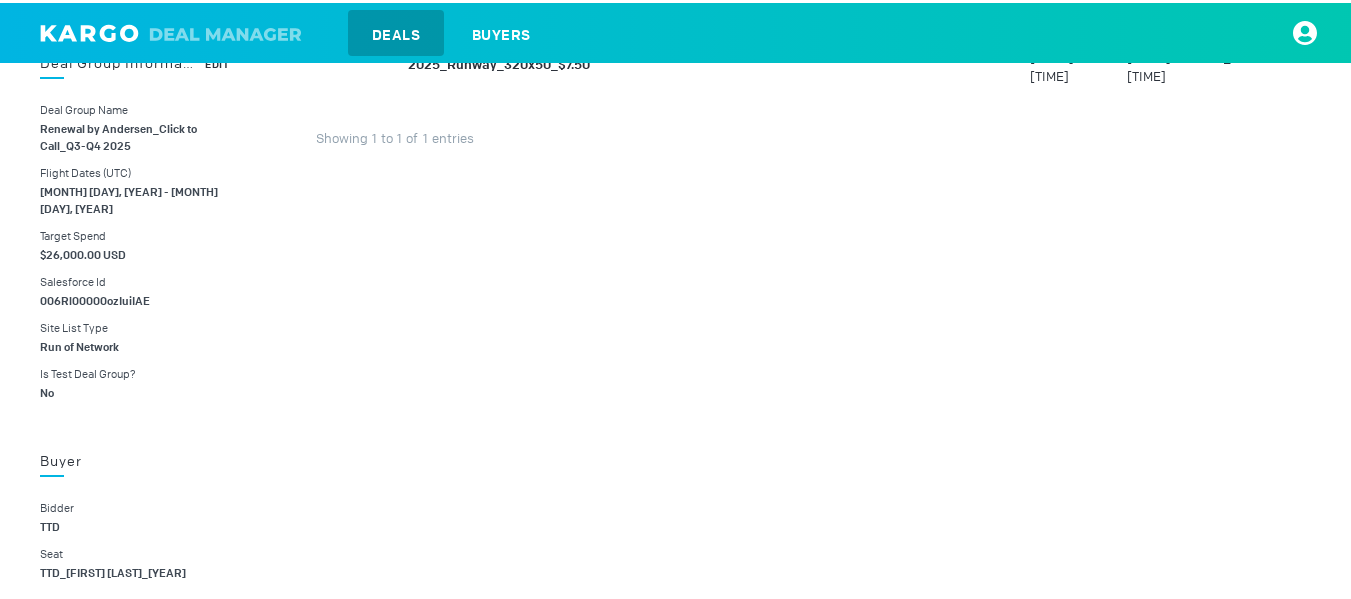 scroll, scrollTop: 400, scrollLeft: 0, axis: vertical 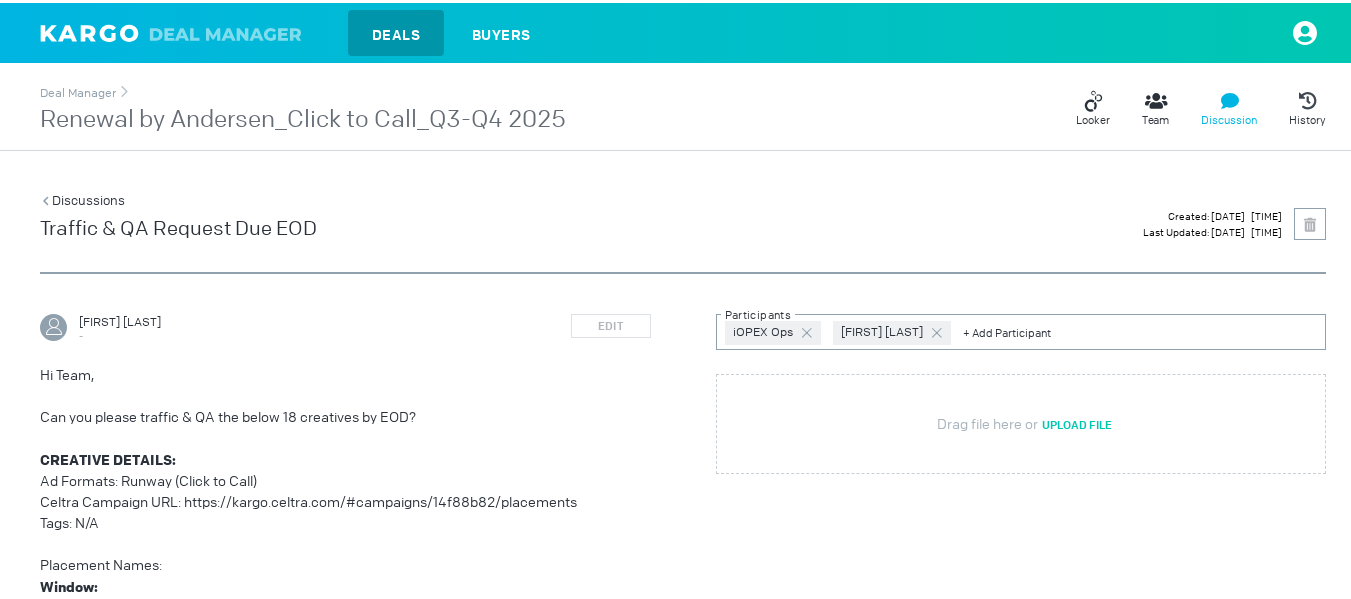 click on "Renewal by Andersen_Click to Call_Q3-Q4 2025" at bounding box center [303, 117] 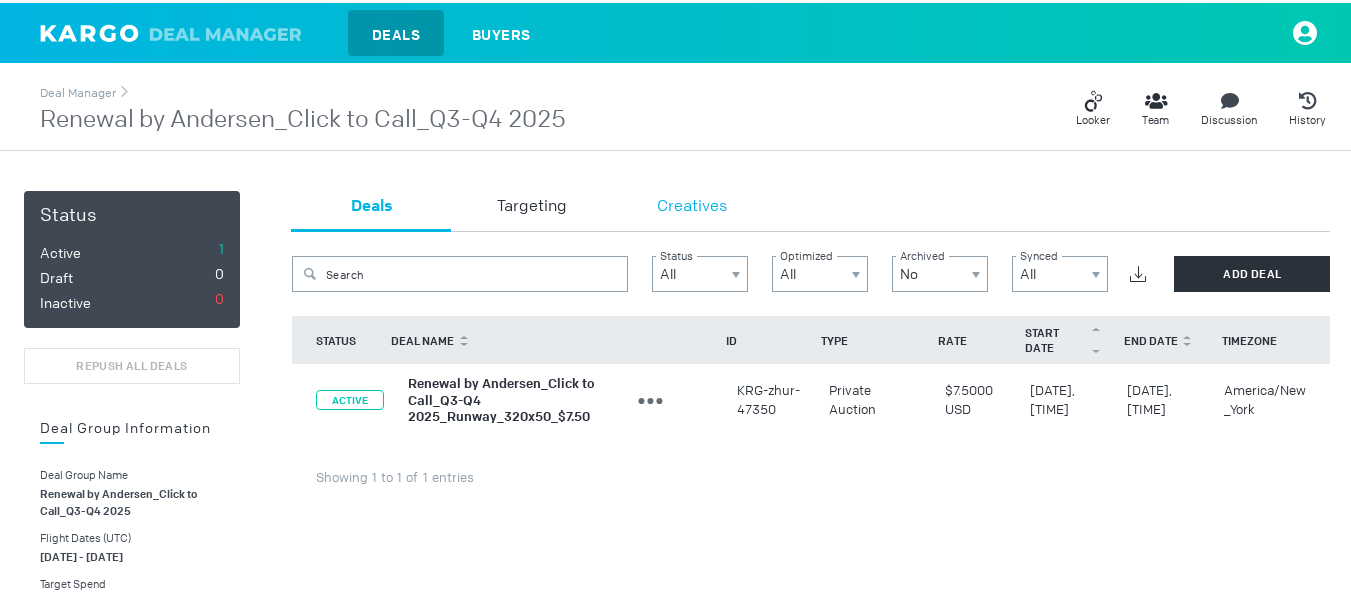 click on "Creatives" at bounding box center [692, 204] 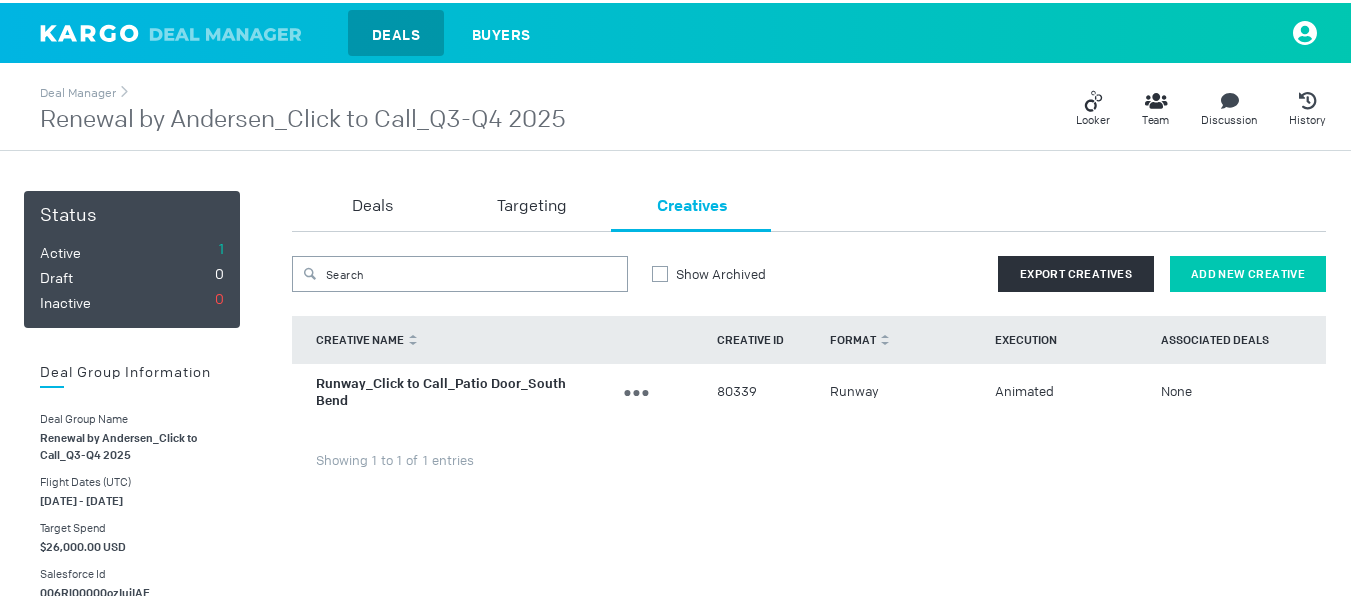 click on "Add New Creative" at bounding box center (1248, 271) 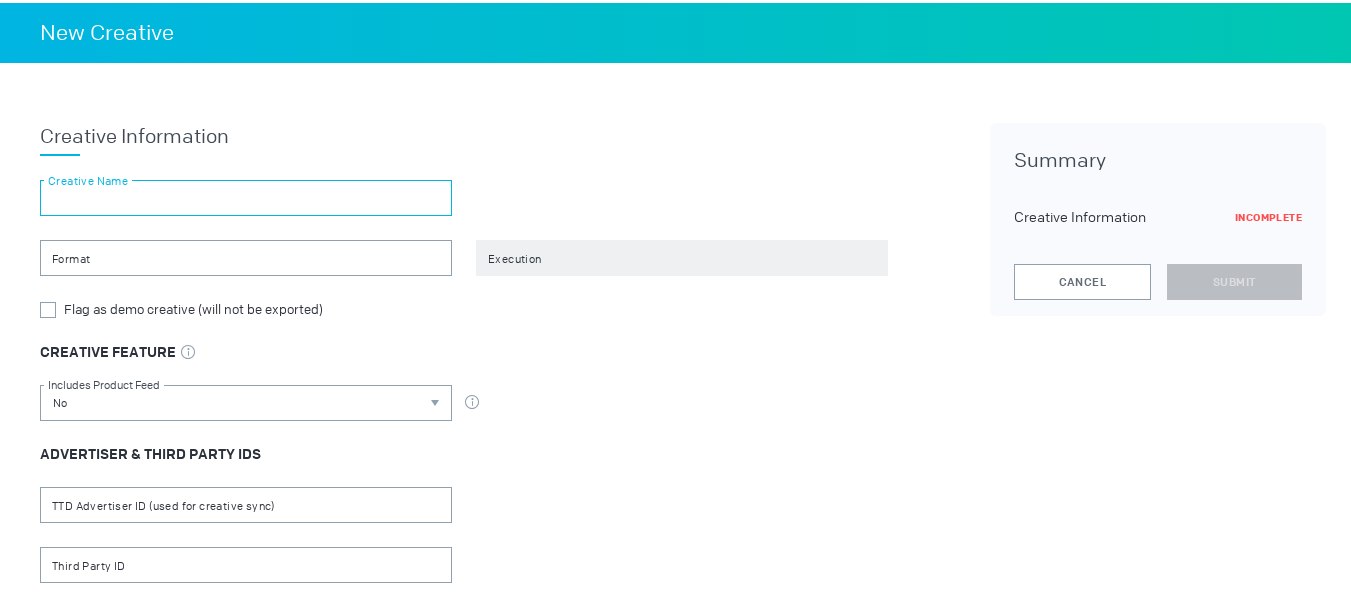 click at bounding box center (246, 195) 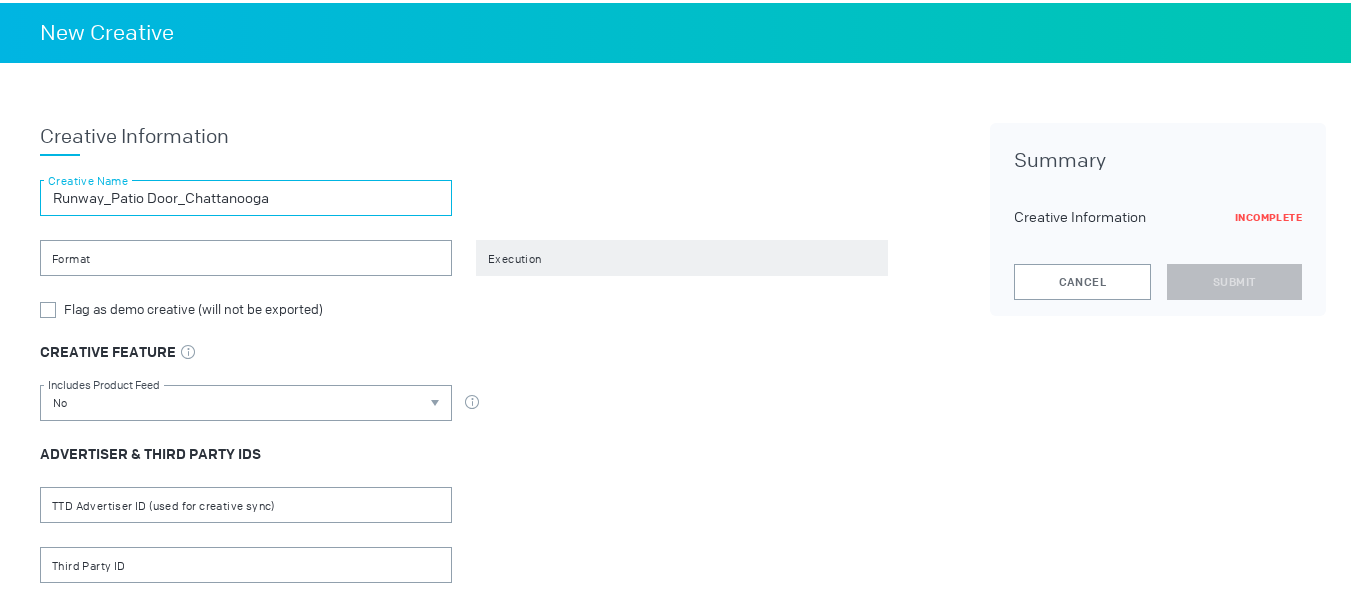 type on "Runway_Patio Door_Chattanooga" 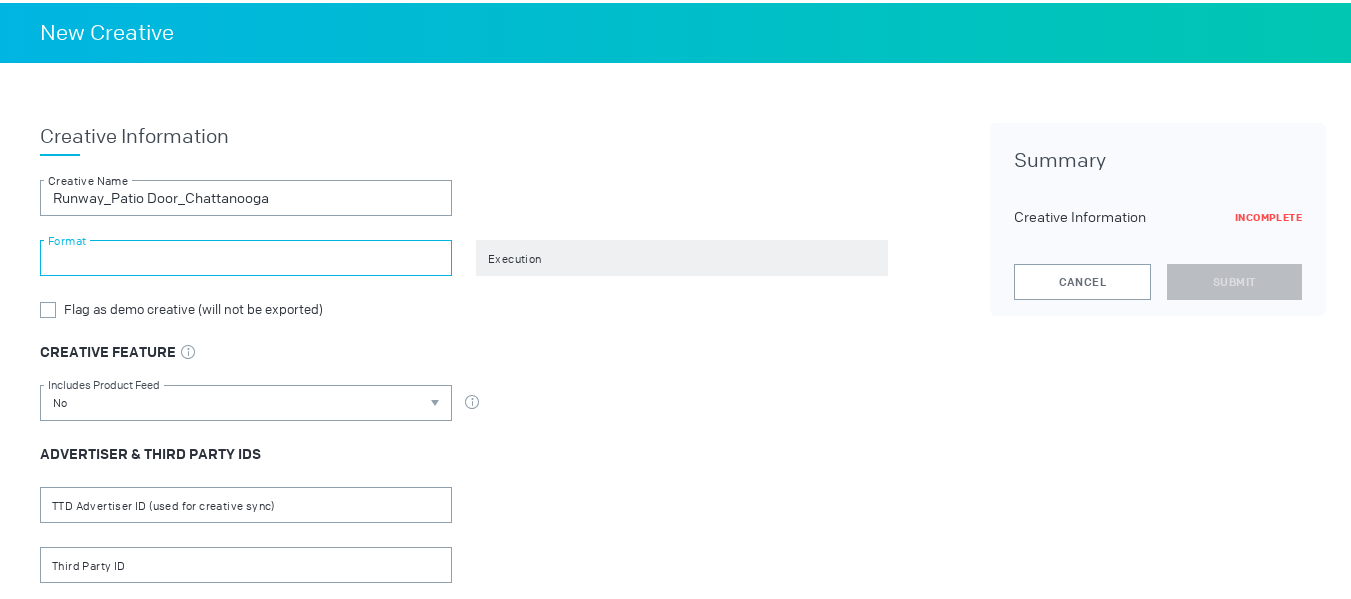 click at bounding box center [246, 255] 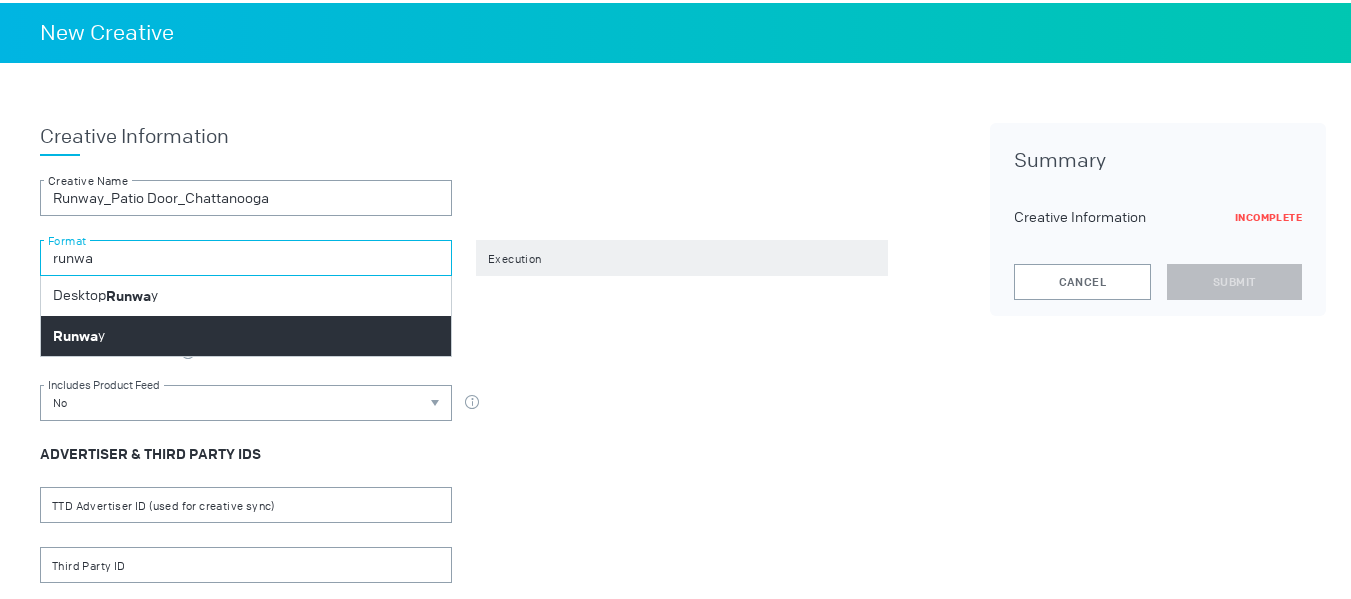type on "runwa" 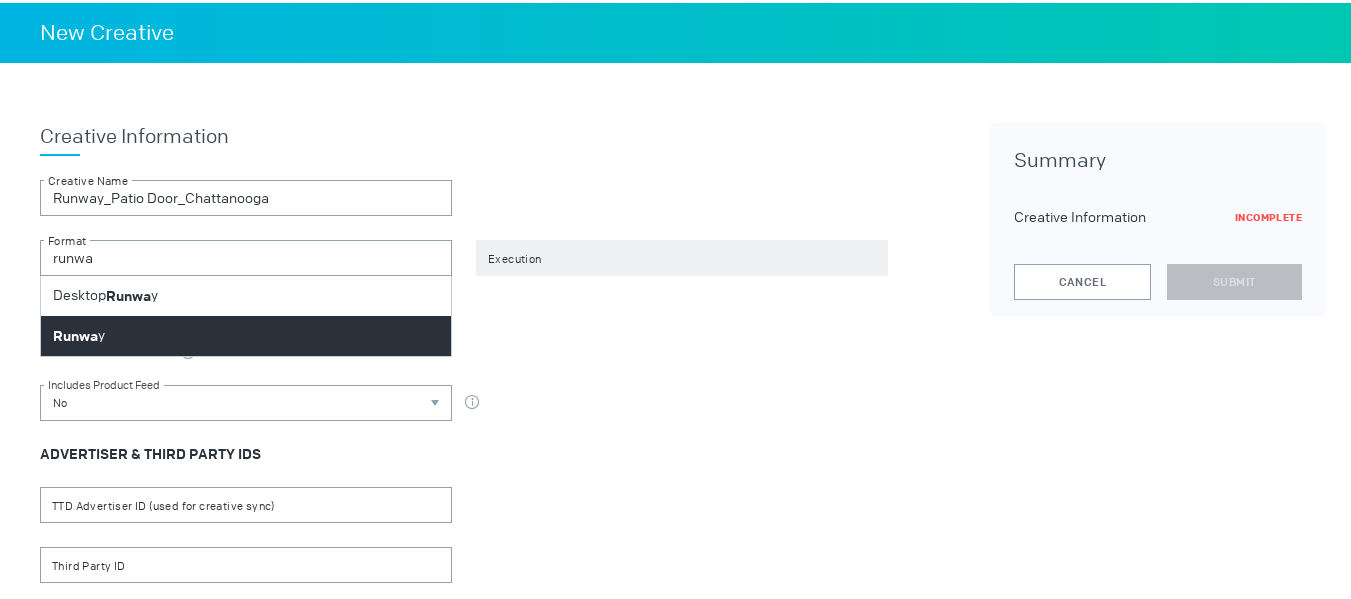 click on "Runwa y" at bounding box center (246, 333) 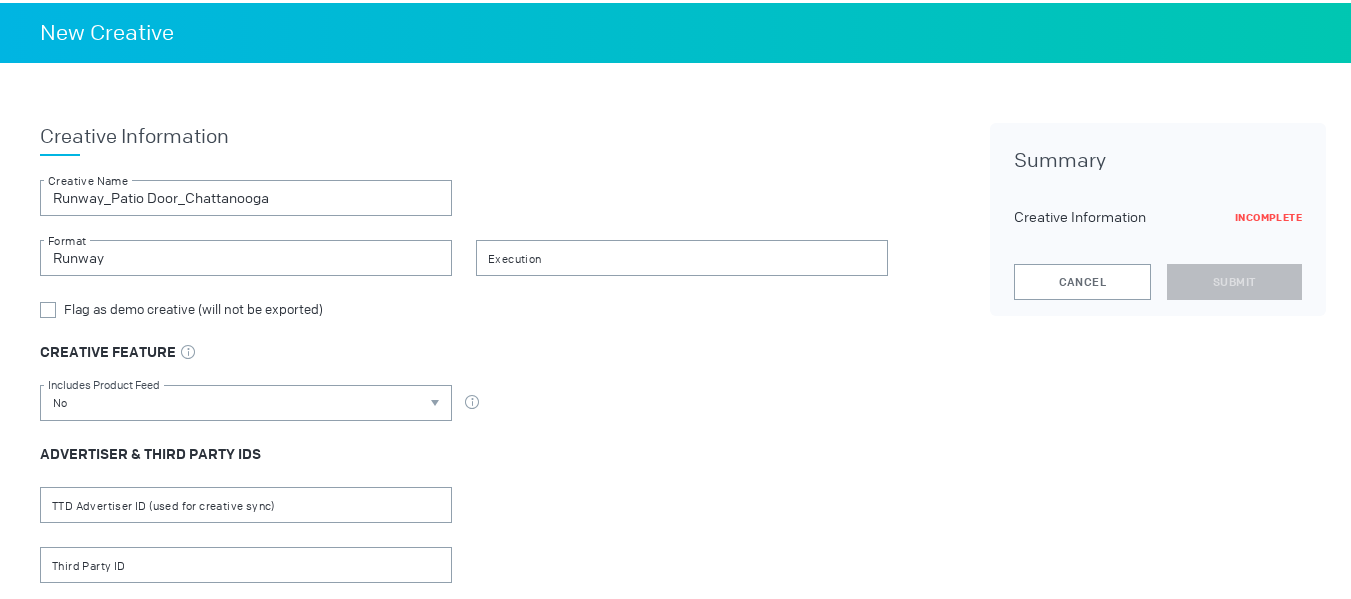 click on "Creative Information Runway_Patio Door_Chattanooga Creative Name Runway Format Execution Flag as demo creative (will not be exported) CREATIVE FEATURE Select all features applicable to your creative  No   Includes Product Feed  DPA & Digital Circulars, select true when the creative uses a product feed ADVERTISER & THIRD PARTY IDS TTD Advertiser ID (used for creative sync) Third Party ID" at bounding box center (464, 350) 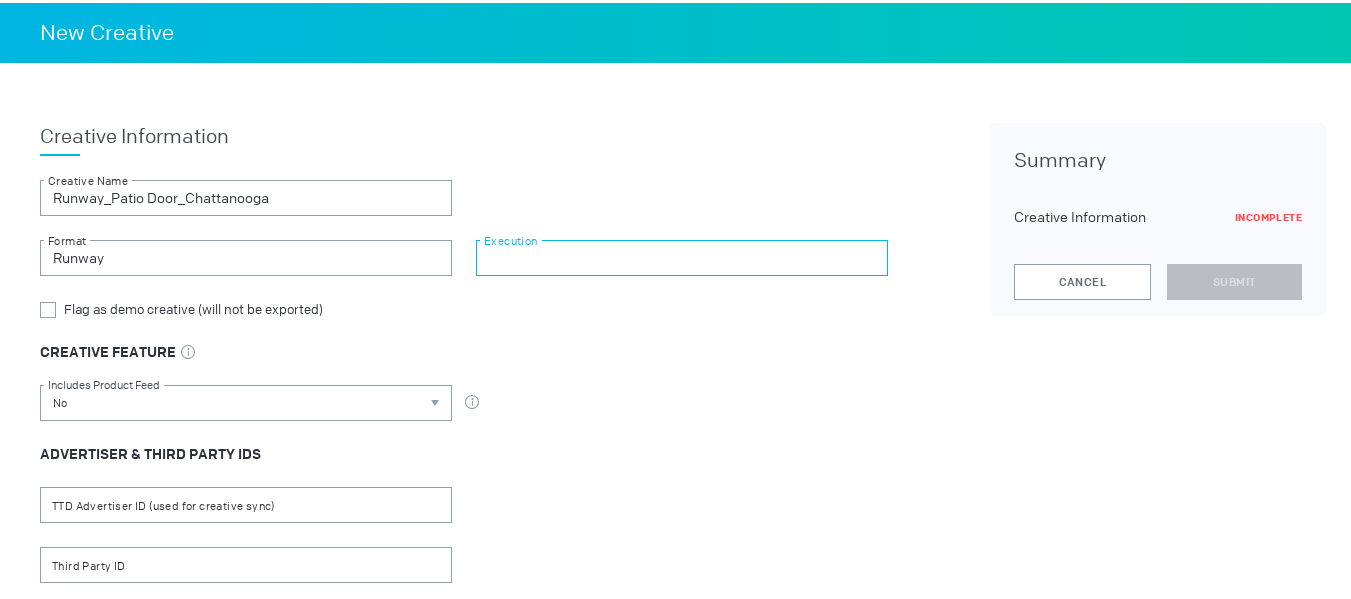 click at bounding box center [682, 255] 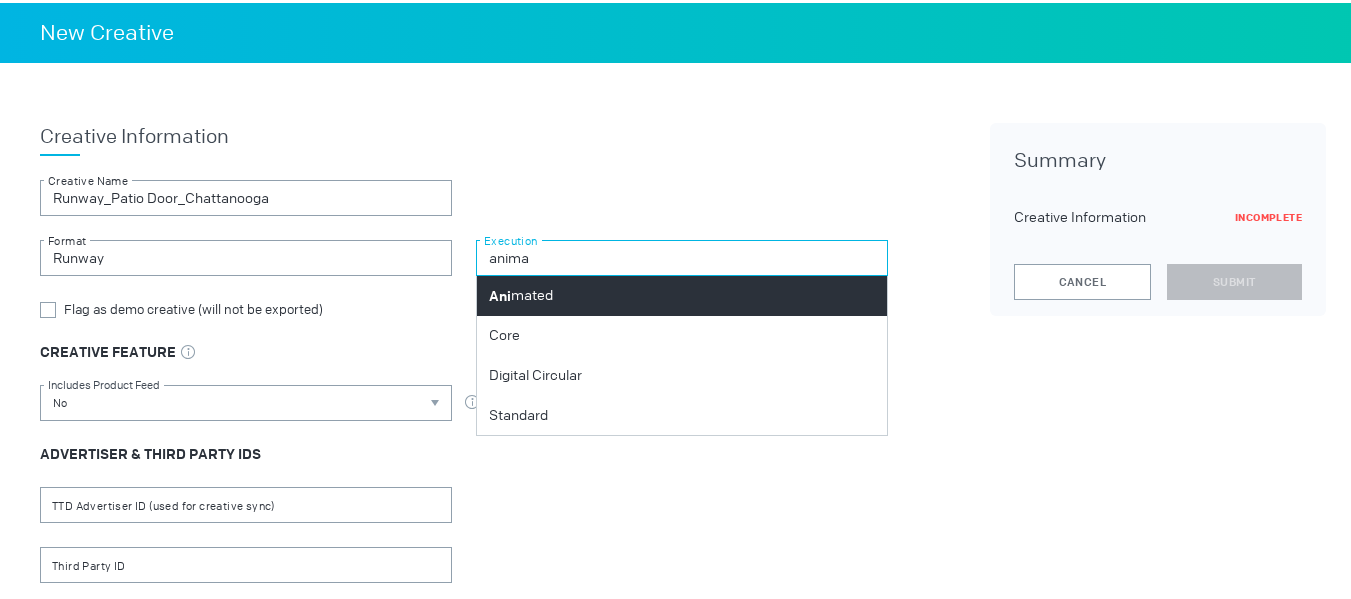 type on "anima" 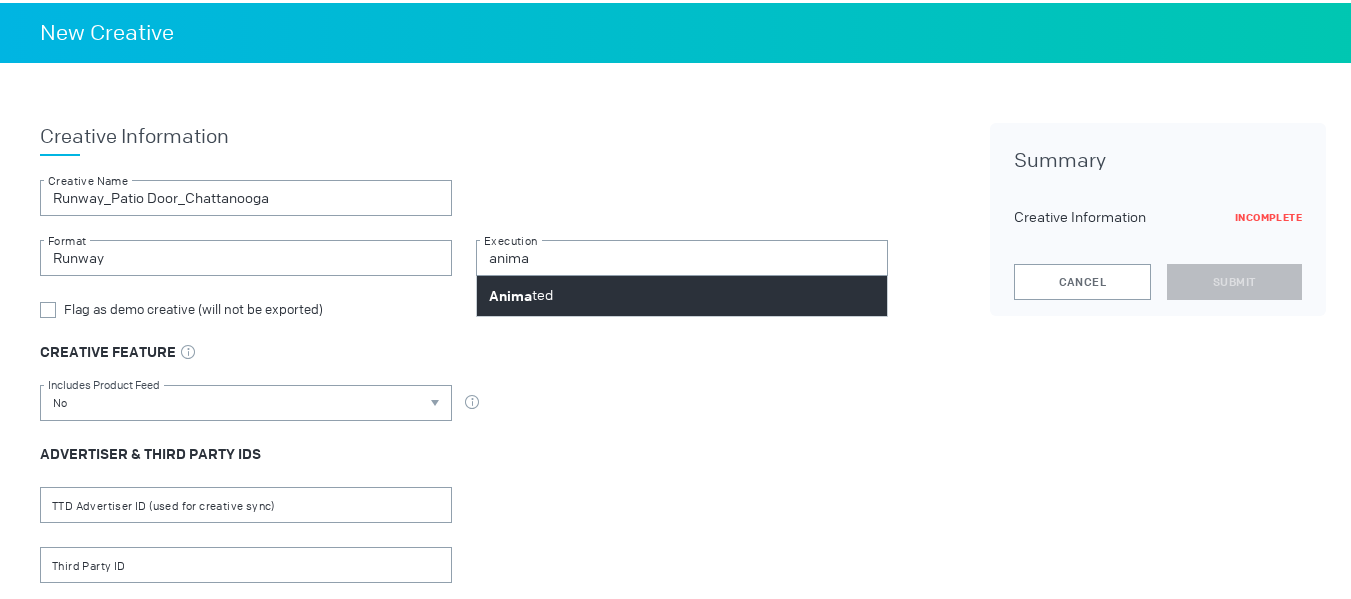 click on "Anima ted" at bounding box center [682, 293] 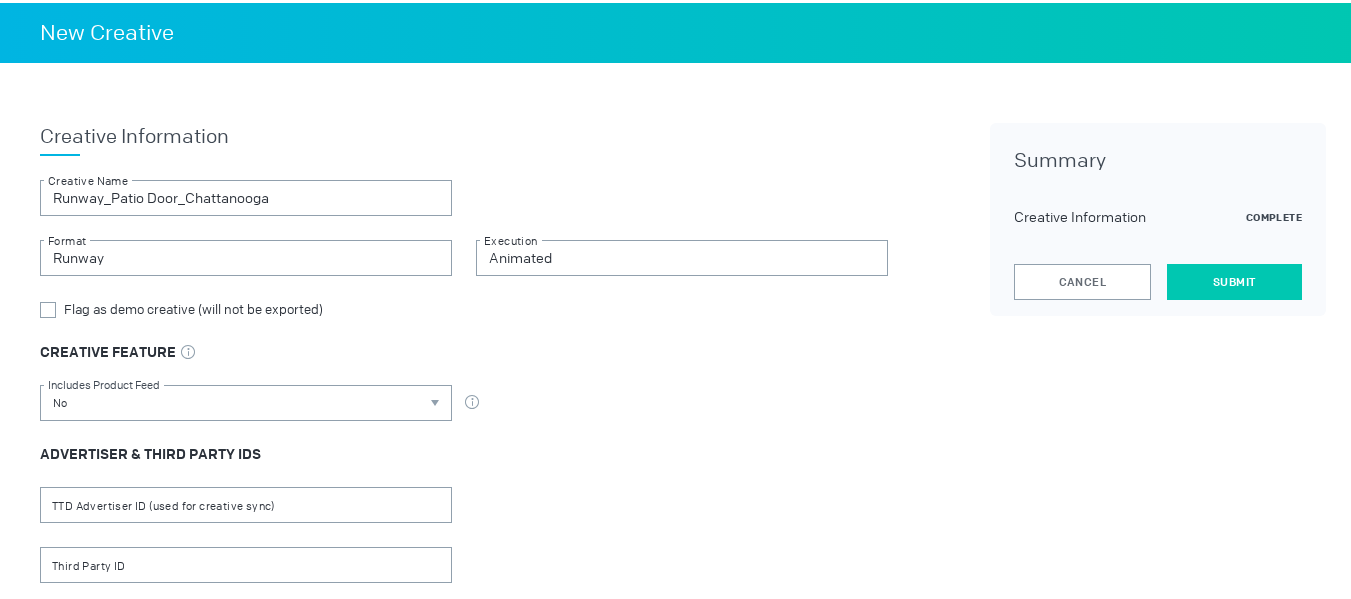 click on "Submit" at bounding box center [1234, 279] 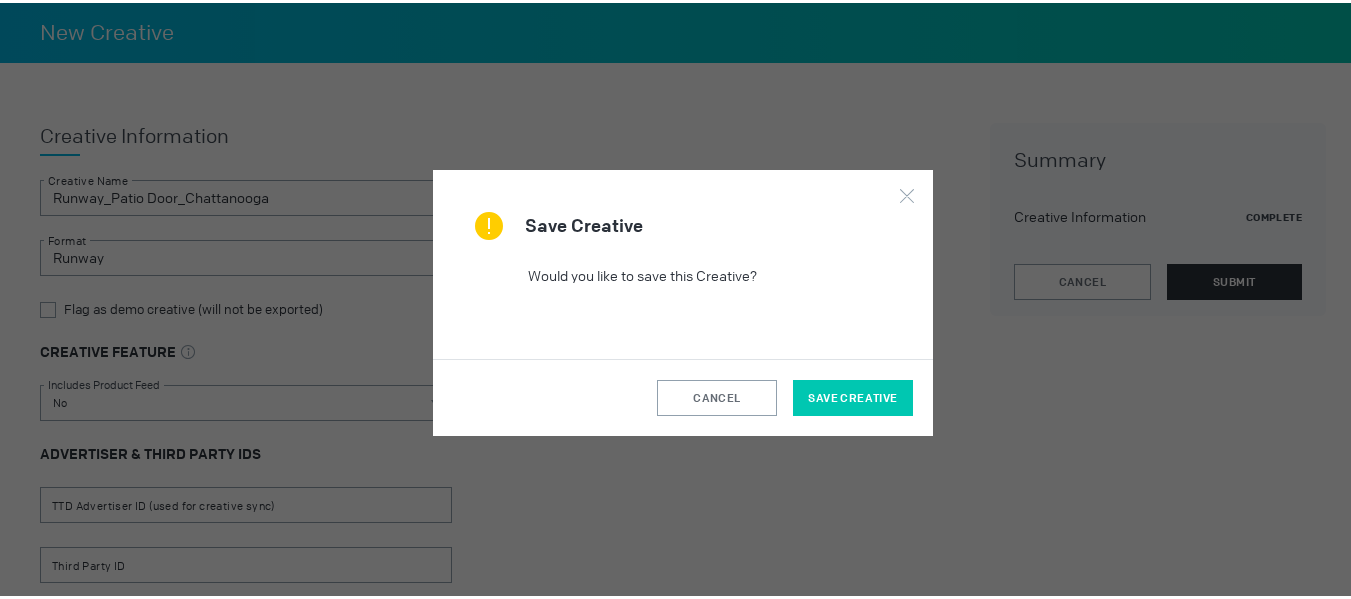 click on "Save Creative" at bounding box center (852, 395) 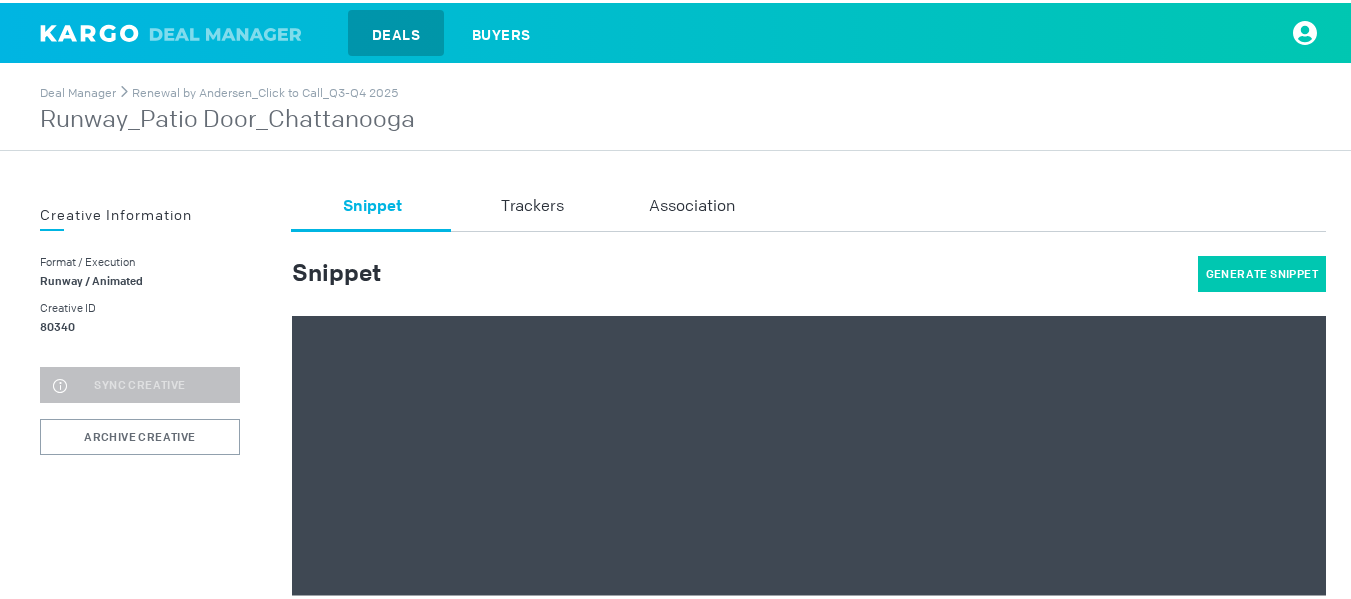click on "Generate Snippet" at bounding box center [1262, 271] 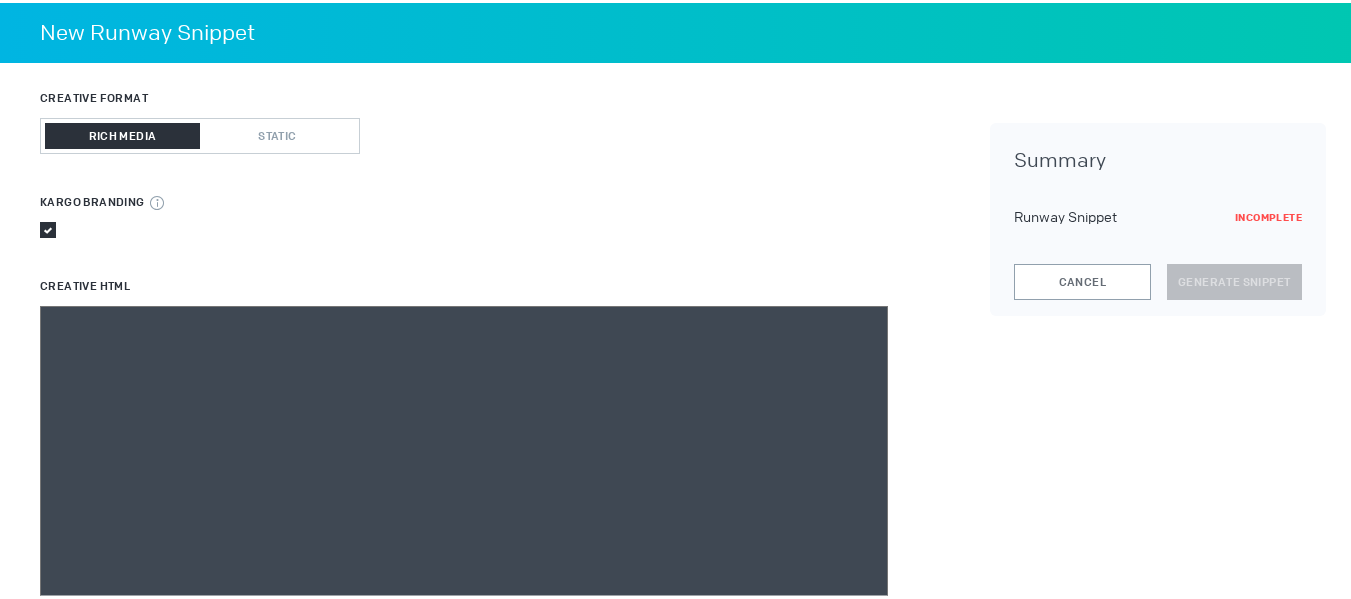 scroll, scrollTop: 200, scrollLeft: 0, axis: vertical 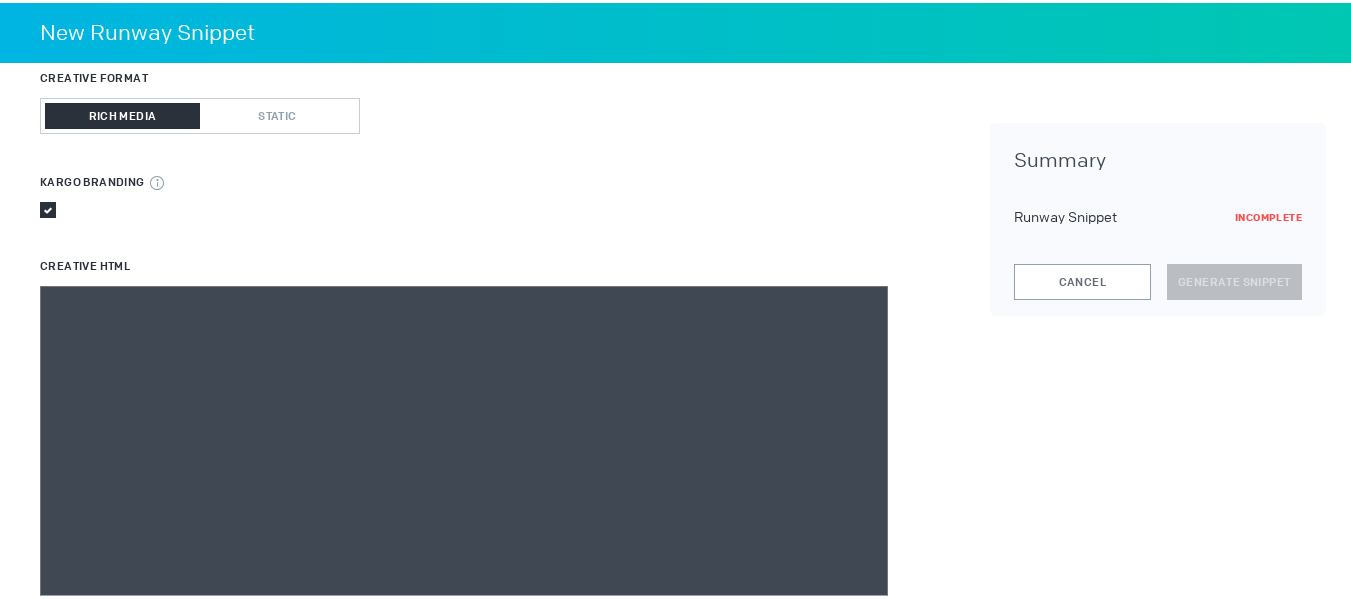 click on "1. Creative Creative Format Rich Media Static Kargo Branding If this box is unchecked, it will replace ´KARGO AD´ branding with ´ADVERTISEMENT´. Creative HTML This field is required Creative Sync Creative Sync Landing Page URL This field is required for Creative Sync" at bounding box center [464, 497] 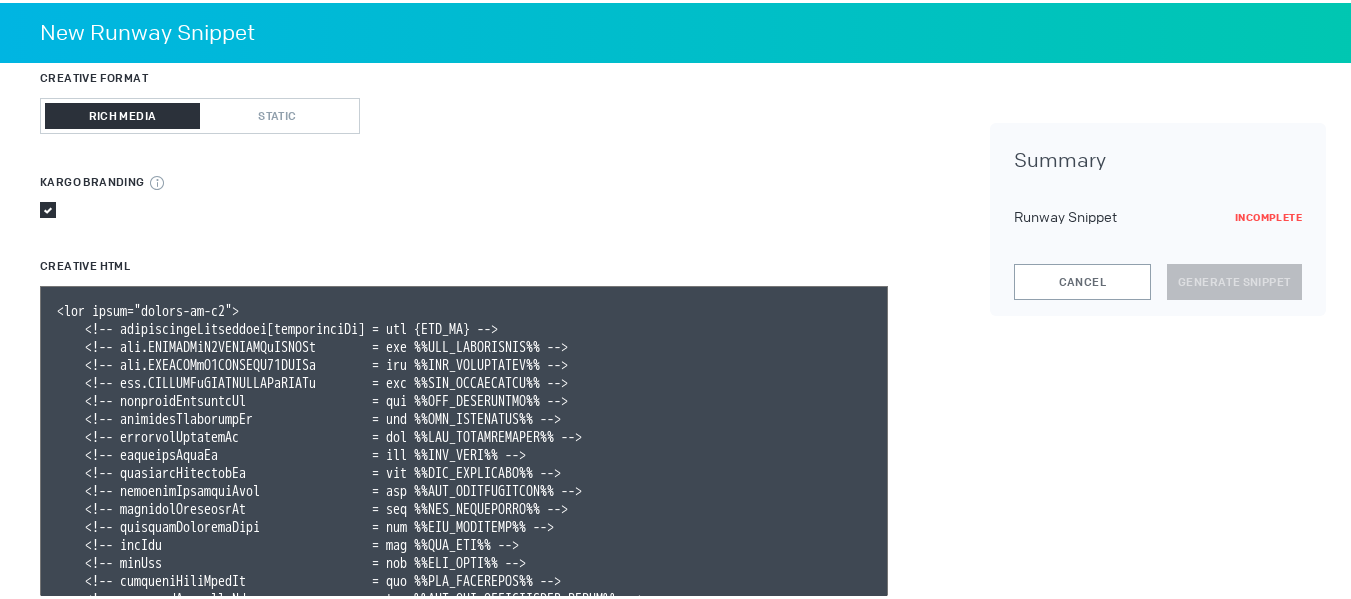 scroll, scrollTop: 289, scrollLeft: 0, axis: vertical 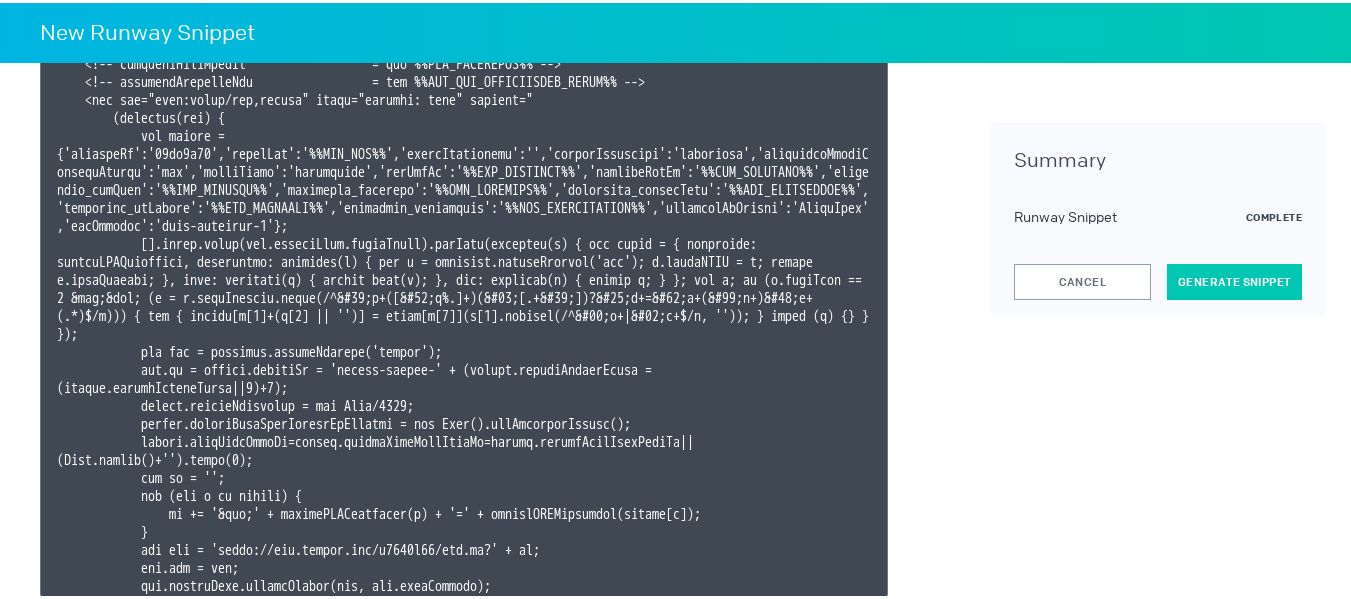 type on "<div class="celtra-ad-v3">
<!-- passthroughParameters[impressionId] = raw {IMP_ID} -->
<!-- eas.JSVUVERfQ1JFQVRJVkVJRCUl        = raw %%TTD_CREATIVEID%% -->
<!-- eas.JSVUVERfQ0FNUEFJR05JRCUl        = raw %%TTD_CAMPAIGNID%% -->
<!-- eas.JSVUVERfREVWSUNFVFlQRSUl        = raw %%TTD_DEVICETYPE%% -->
<!-- externalCreativeId                  = raw %%TTD_CREATIVEID%% -->
<!-- externalPlacementId                 = raw %%TTD_ADGROUPID%% -->
<!-- externalSessionId                   = raw %%TTD_IMPRESSIONID%% -->
<!-- externalSiteId                      = raw %%TTD_SITE%% -->
<!-- externalSupplierId                  = raw %%TTD_PARTNERID%% -->
<!-- externalSupplierName                = raw %%TTD_SUPPLYVENDOR%% -->
<!-- externalCampaignId                  = raw %%TTD_CAMPAIGNID%% -->
<!-- externalCreativeSize                = raw %%TTD_ADFORMAT%% -->
<!-- gpsLat                              = raw %%TTD_LAT%% -->
<!-- gpsLng                              = raw %%TT..." 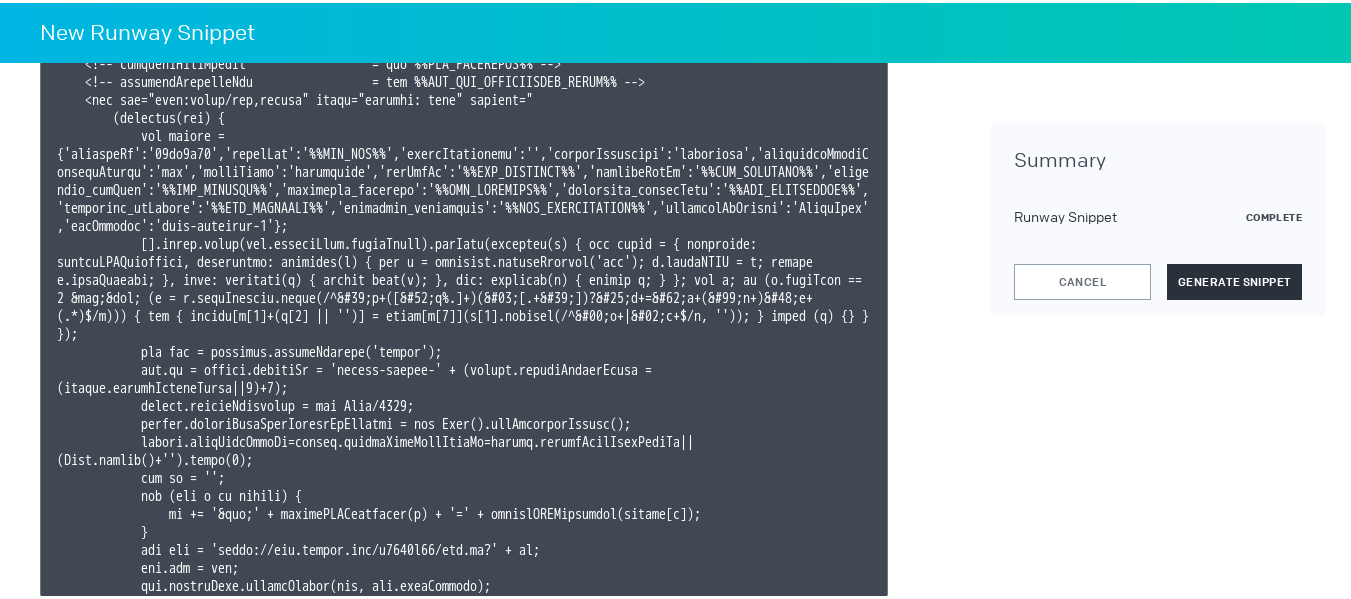 scroll, scrollTop: 0, scrollLeft: 0, axis: both 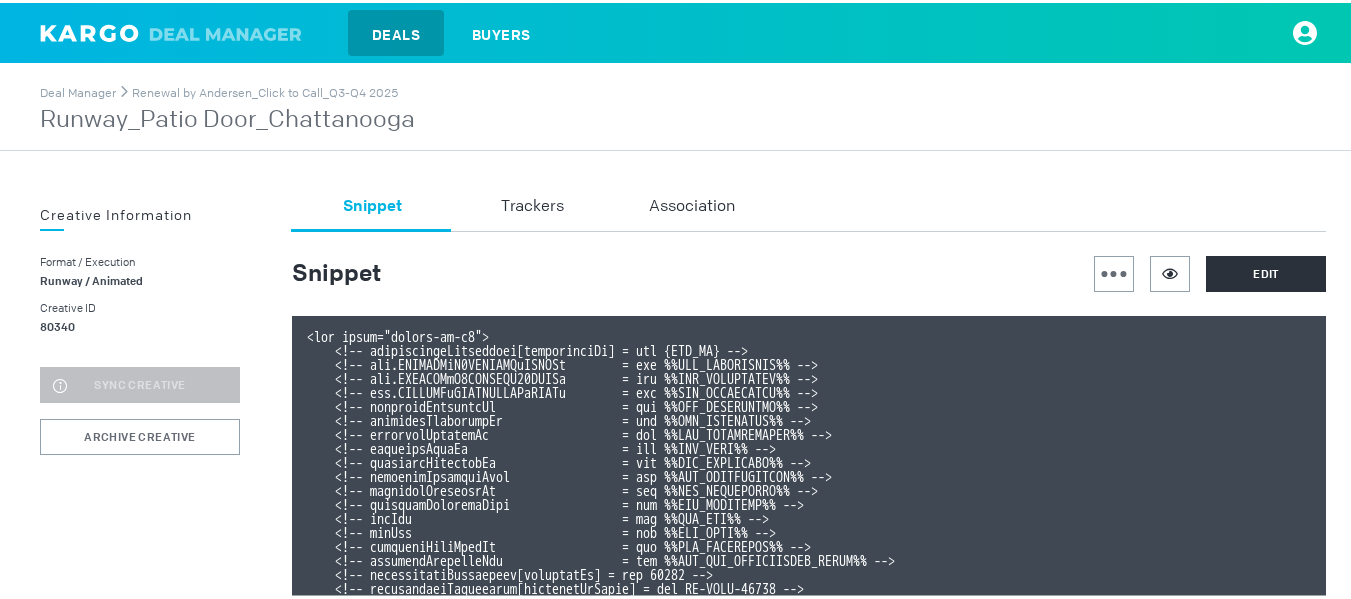 click on "Runway_Patio Door_Chattanooga" at bounding box center [227, 117] 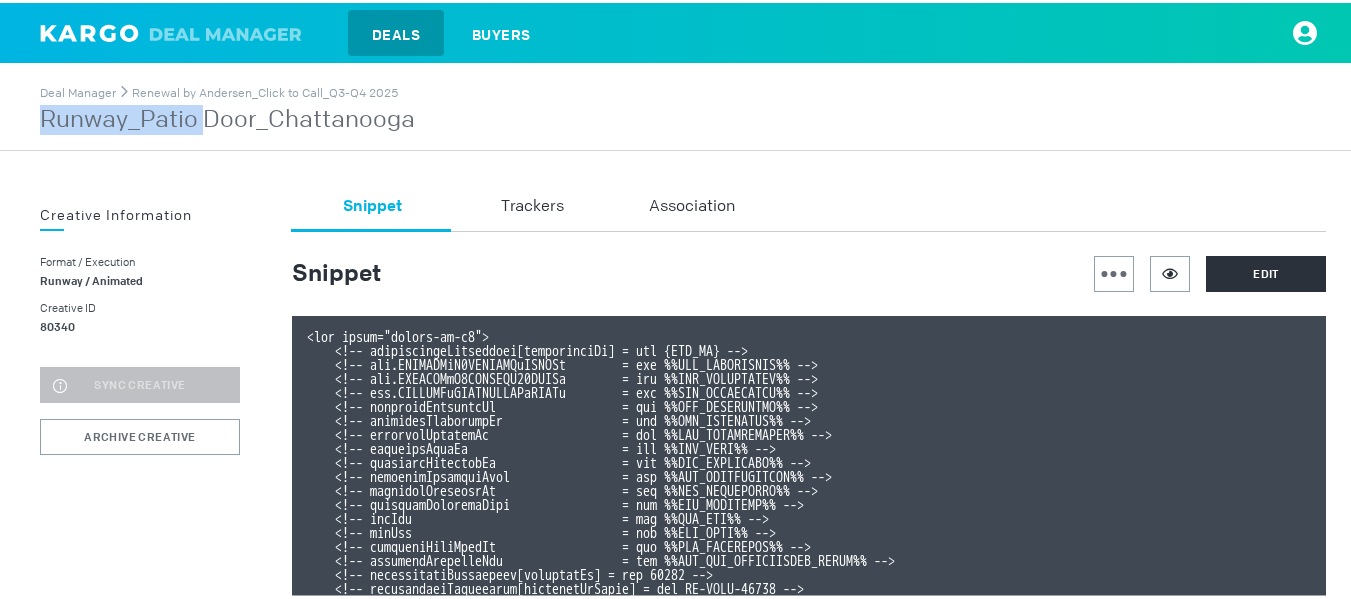 click on "Runway_Patio Door_Chattanooga" at bounding box center (227, 117) 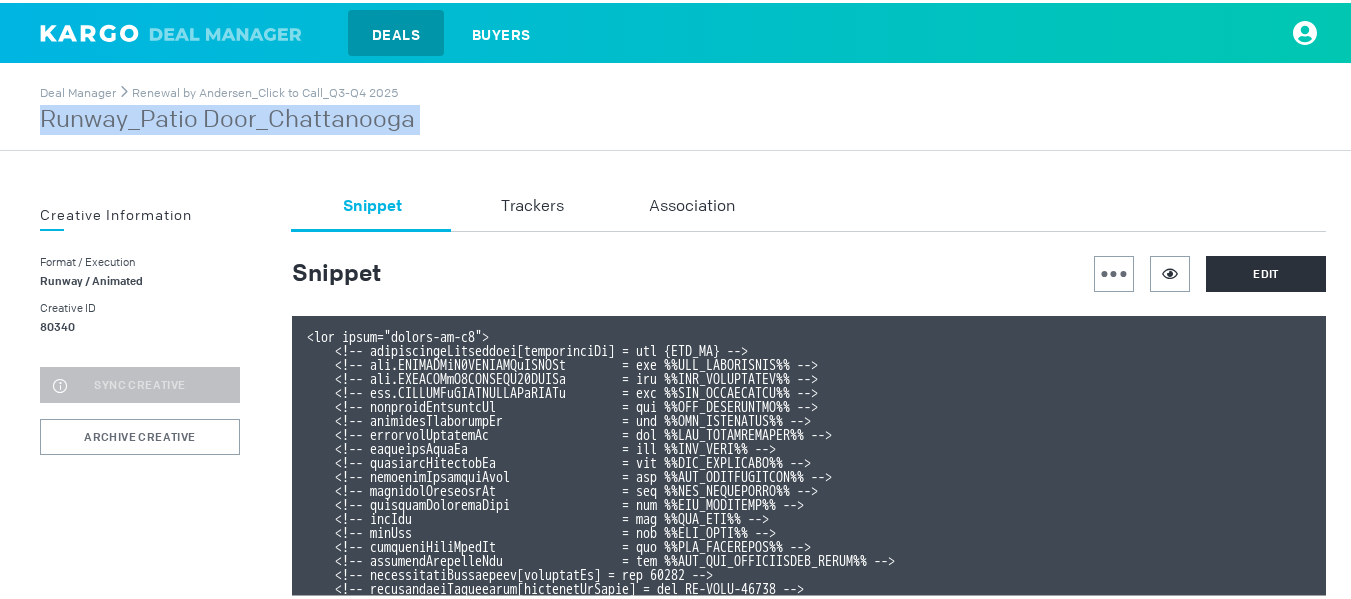 click on "Runway_Patio Door_Chattanooga" at bounding box center [227, 117] 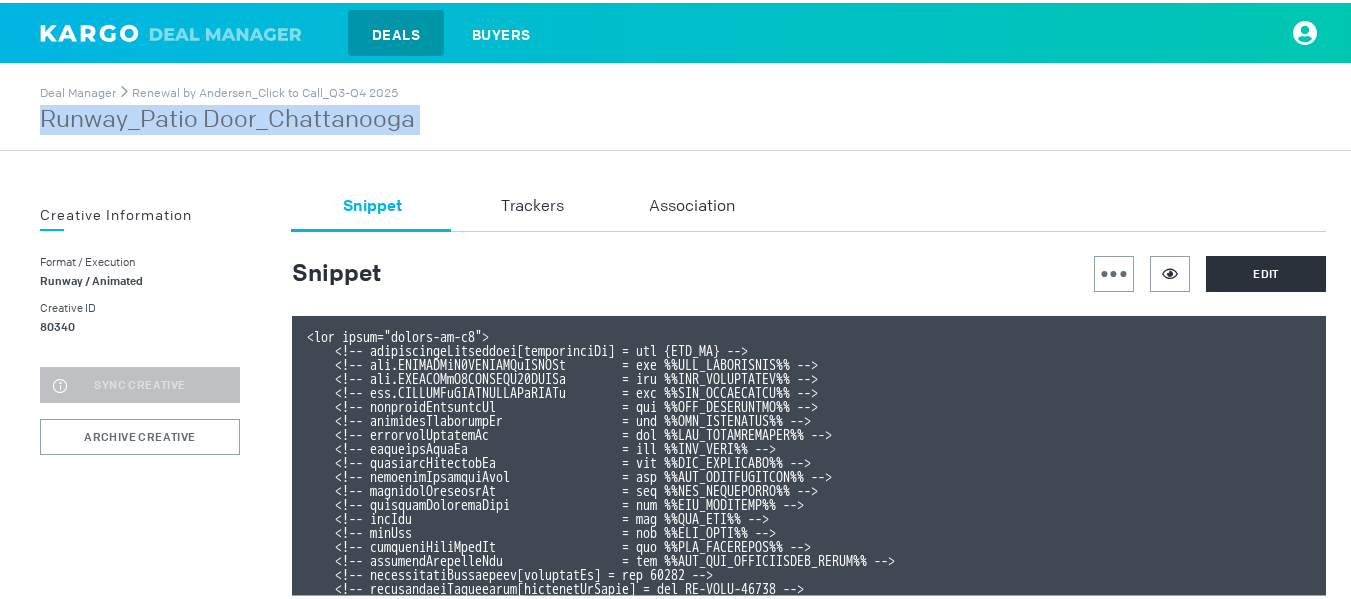 drag, startPoint x: 1168, startPoint y: 266, endPoint x: 1159, endPoint y: 290, distance: 25.632011 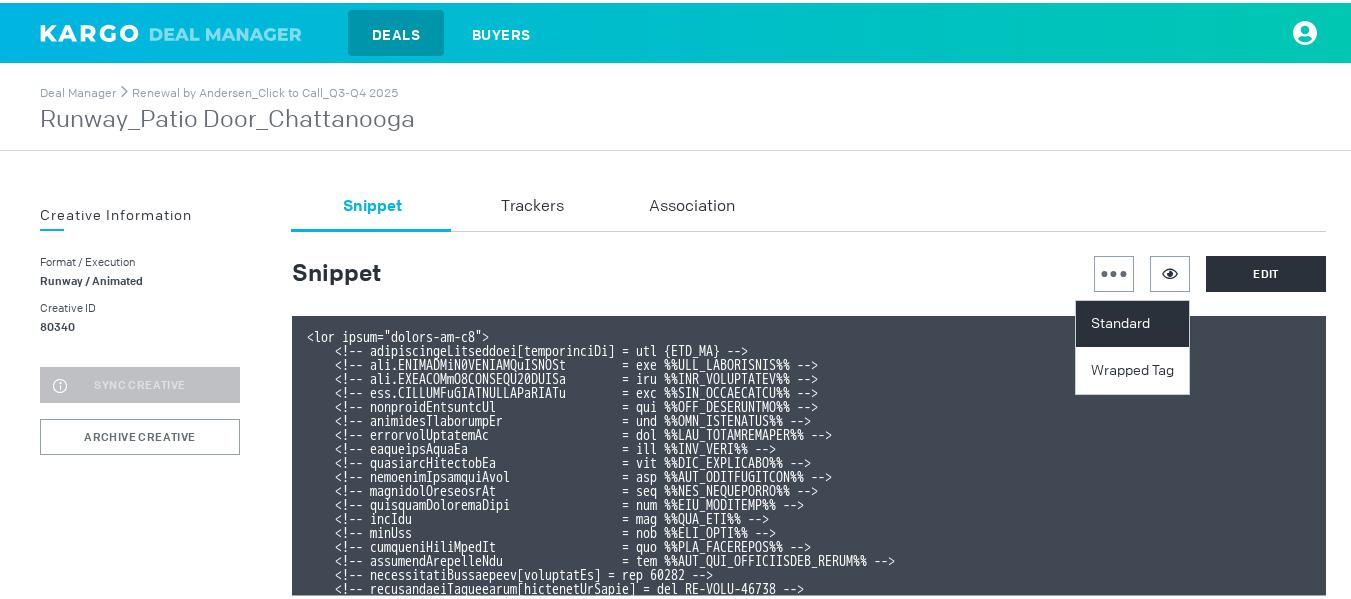 click on "Standard" at bounding box center [1135, 321] 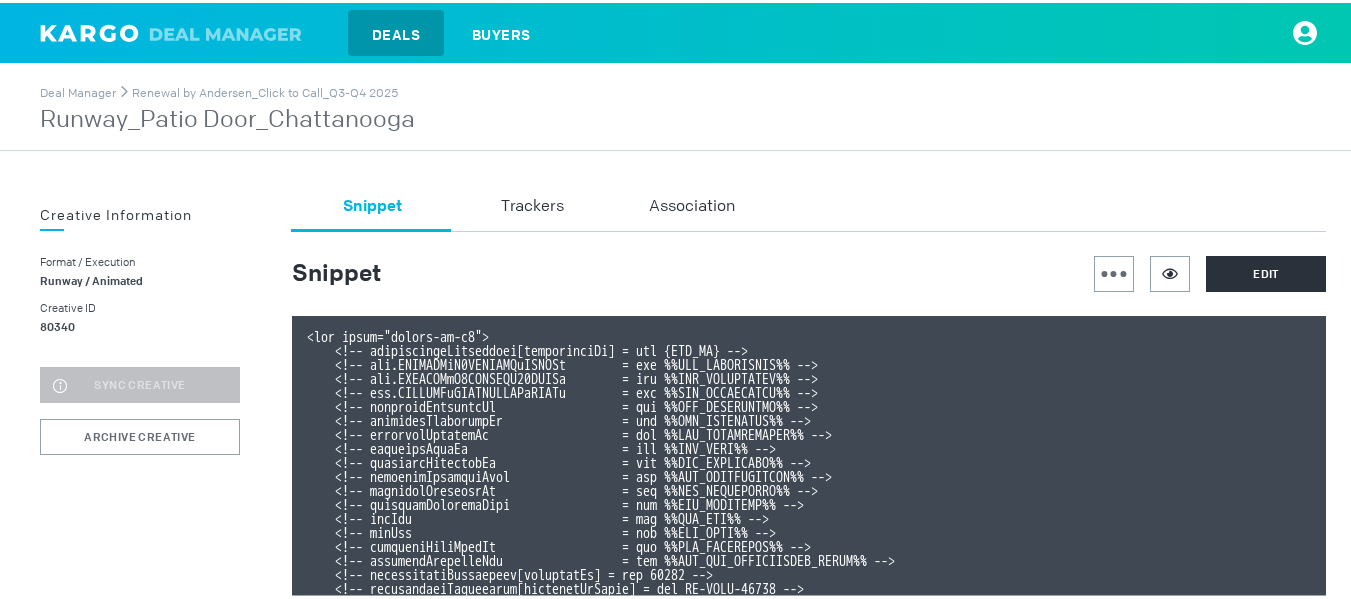 click on "Renewal by Andersen_Click to Call_Q3-Q4 2025" at bounding box center [265, 88] 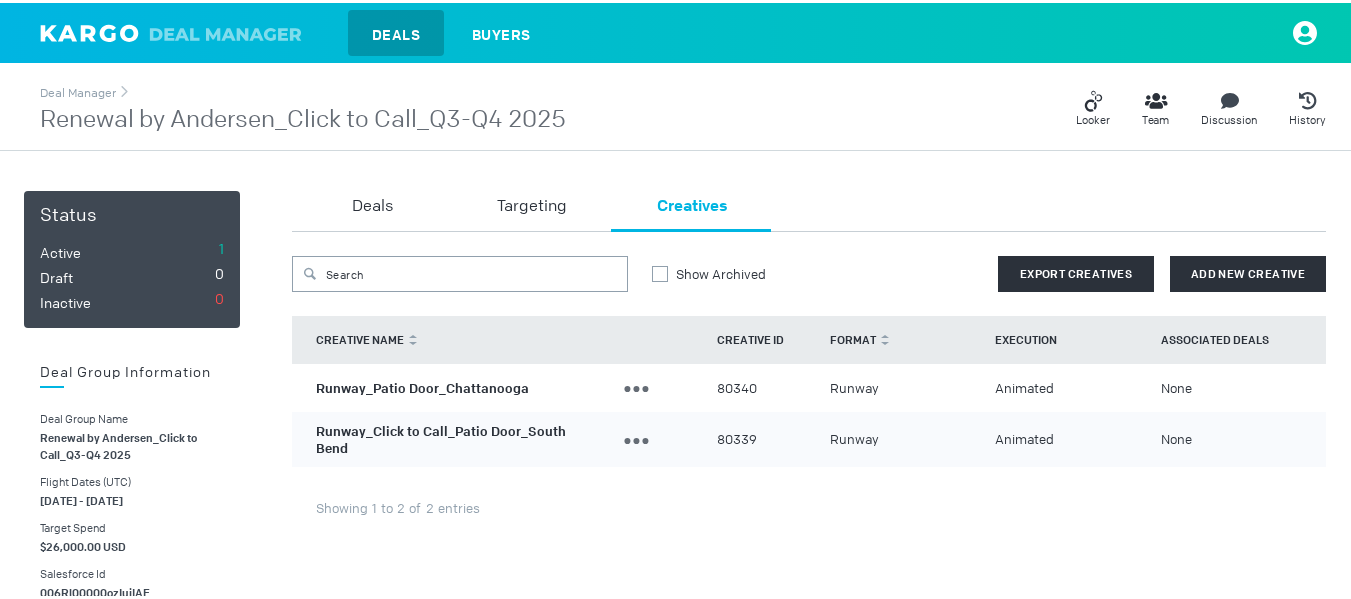 click on "Search  Show Archived  Export creatives Add New Creative  CREATIVE NAME      DEAL GROUP   CREATIVE ID   FORMAT   EXECUTION   ASSOCIATED DEALS  Runway_Patio Door_Chattanooga  Add To Demo Units   Duplicate Creative   Archive Creative  80340 Runway Animated None Runway_Click to Call_Patio Door_South Bend  Add To Demo Units   Duplicate Creative   Archive Creative  80339 Runway Animated None  Showing 1 to 2 of 2 entries" at bounding box center [809, 400] 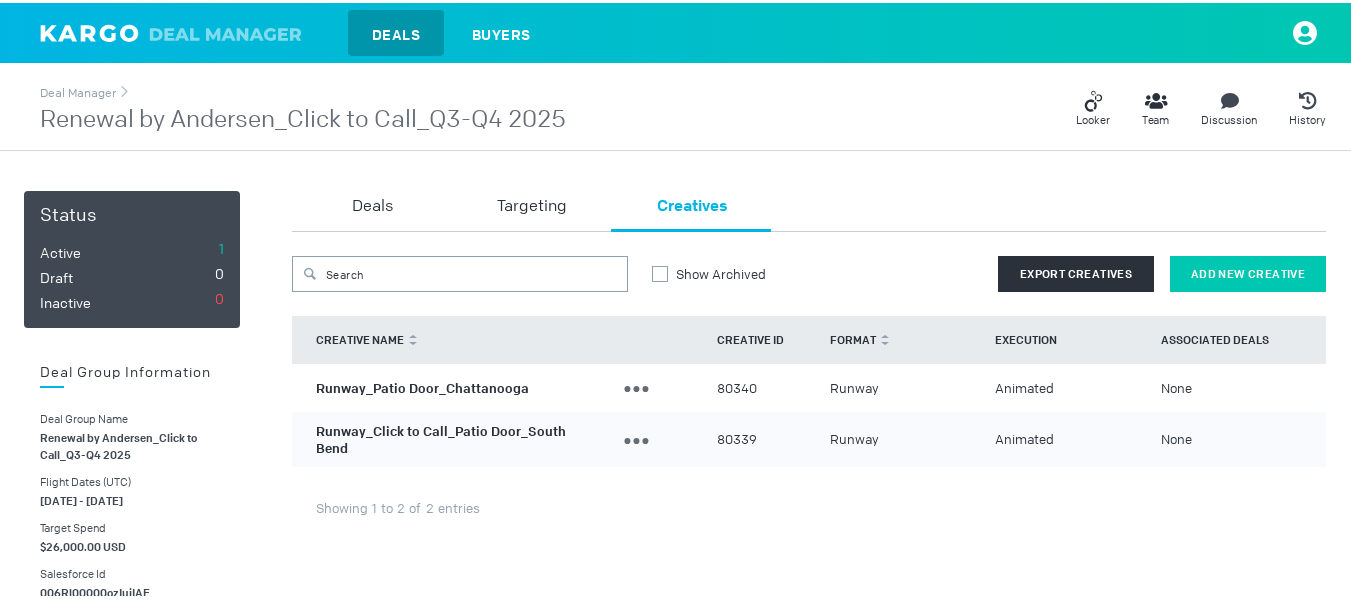 click on "Add New Creative" at bounding box center [1248, 271] 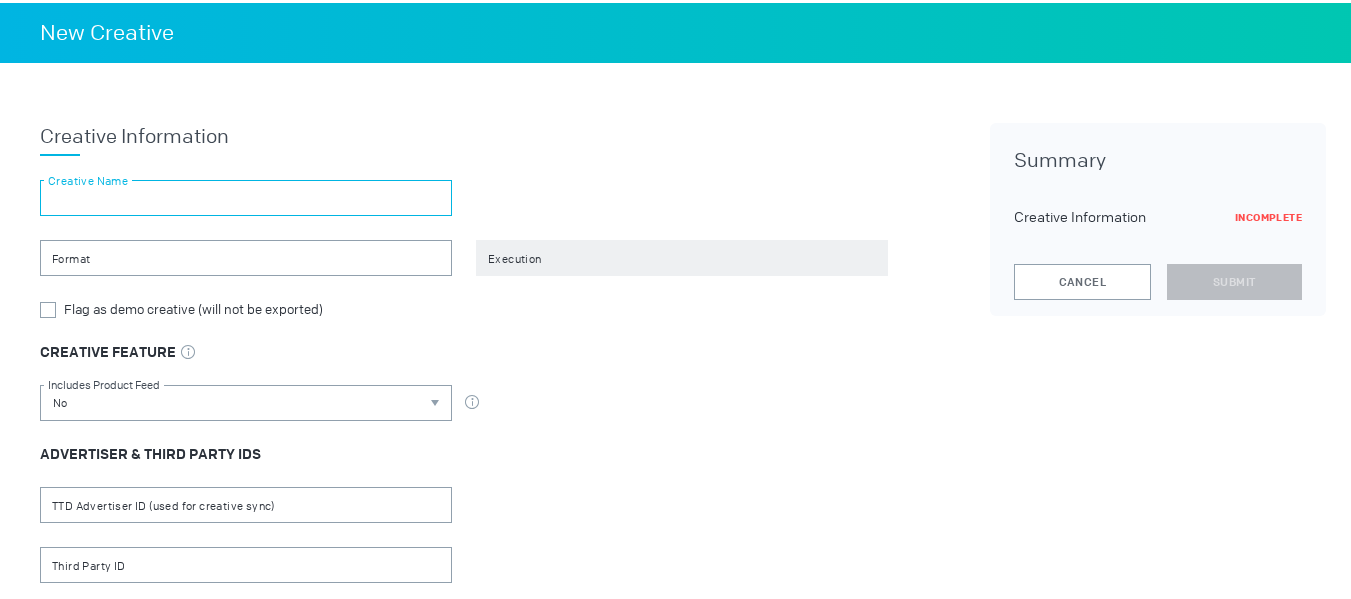 click at bounding box center [246, 195] 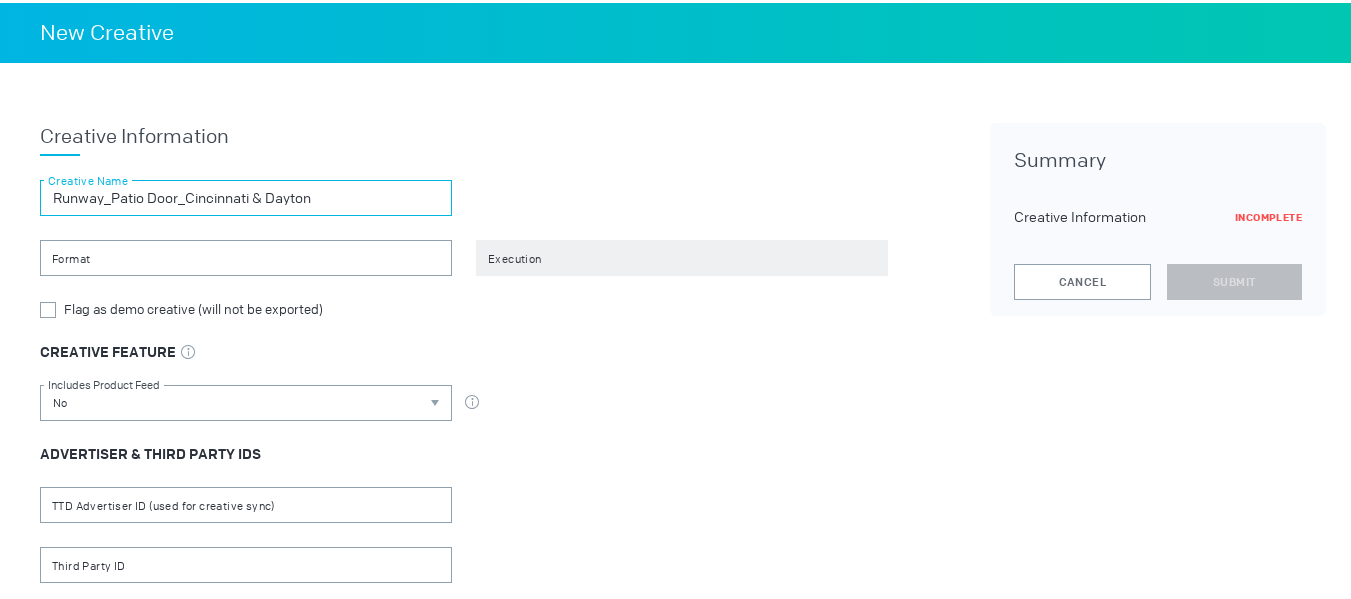 type on "Runway_Patio Door_Cincinnati & Dayton" 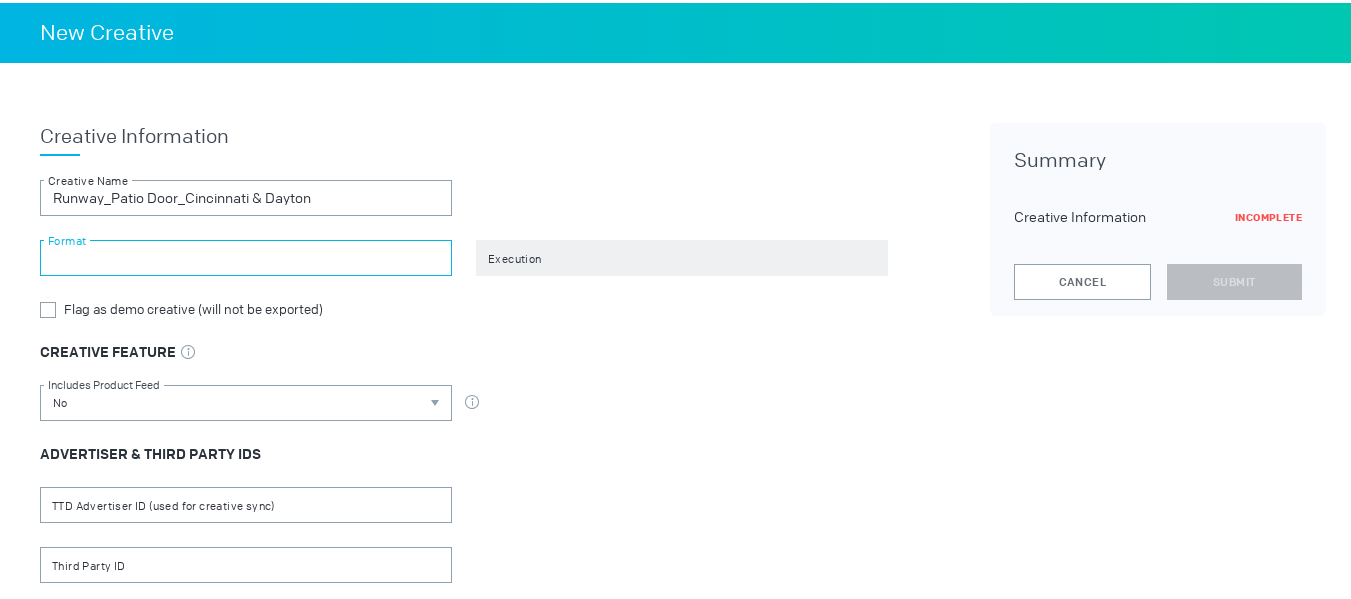click at bounding box center (246, 255) 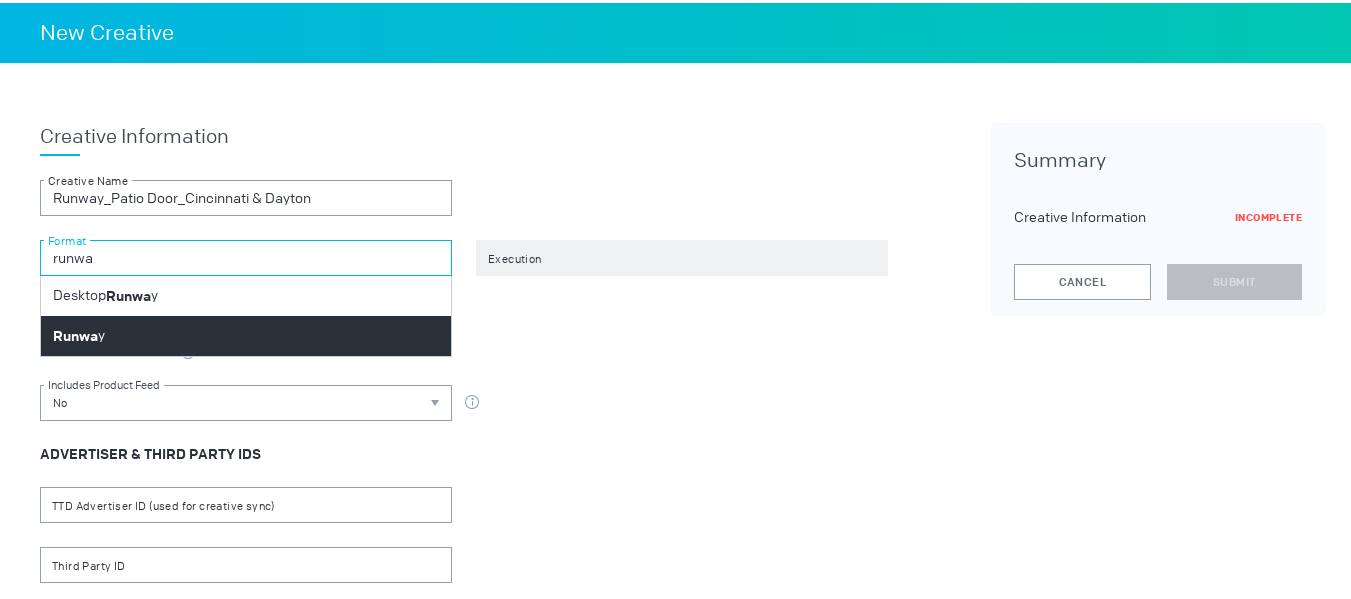 type on "runwa" 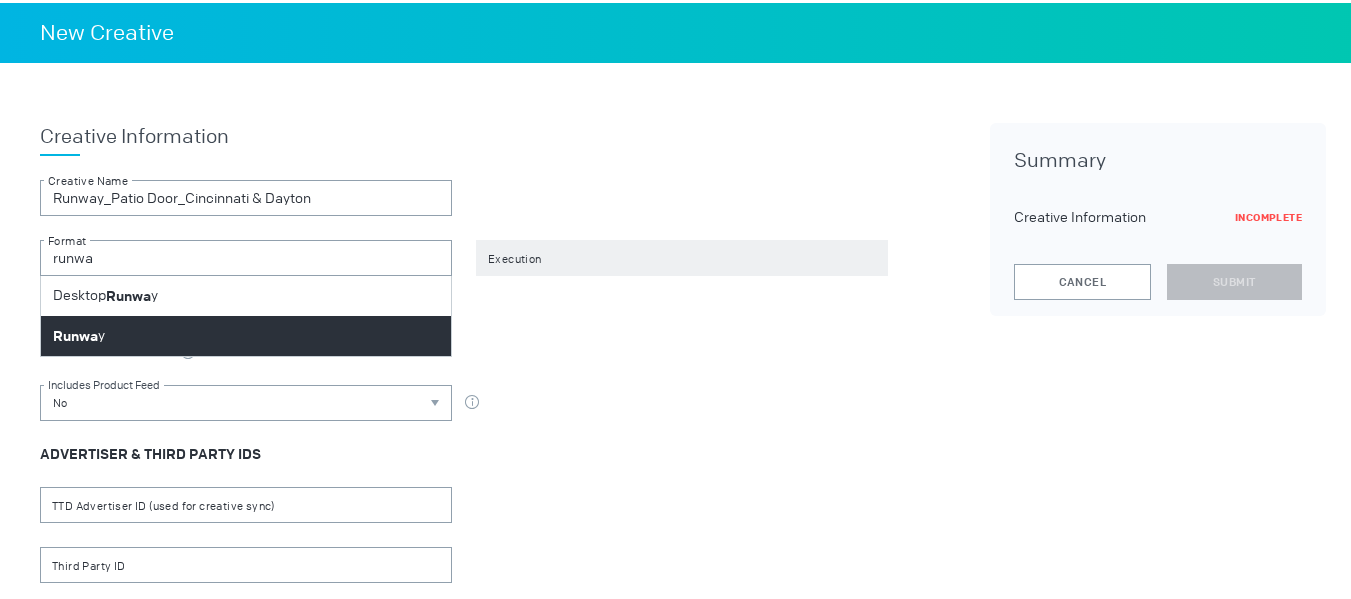 drag, startPoint x: 256, startPoint y: 340, endPoint x: 432, endPoint y: 323, distance: 176.81912 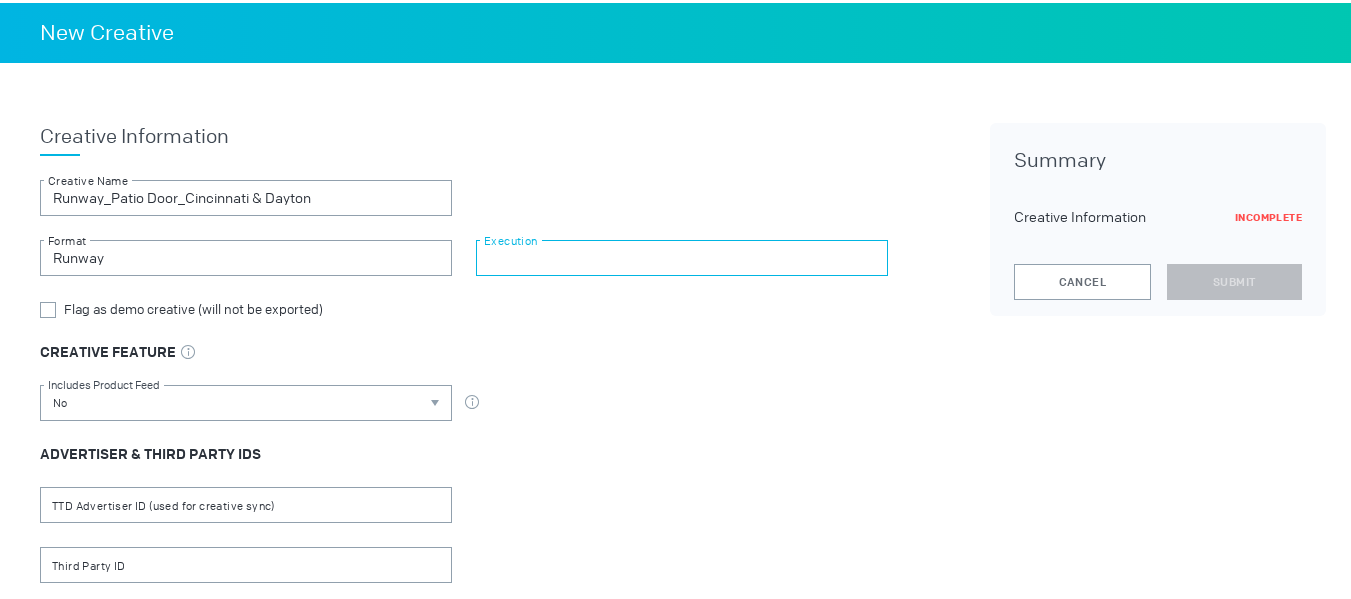 click at bounding box center (682, 255) 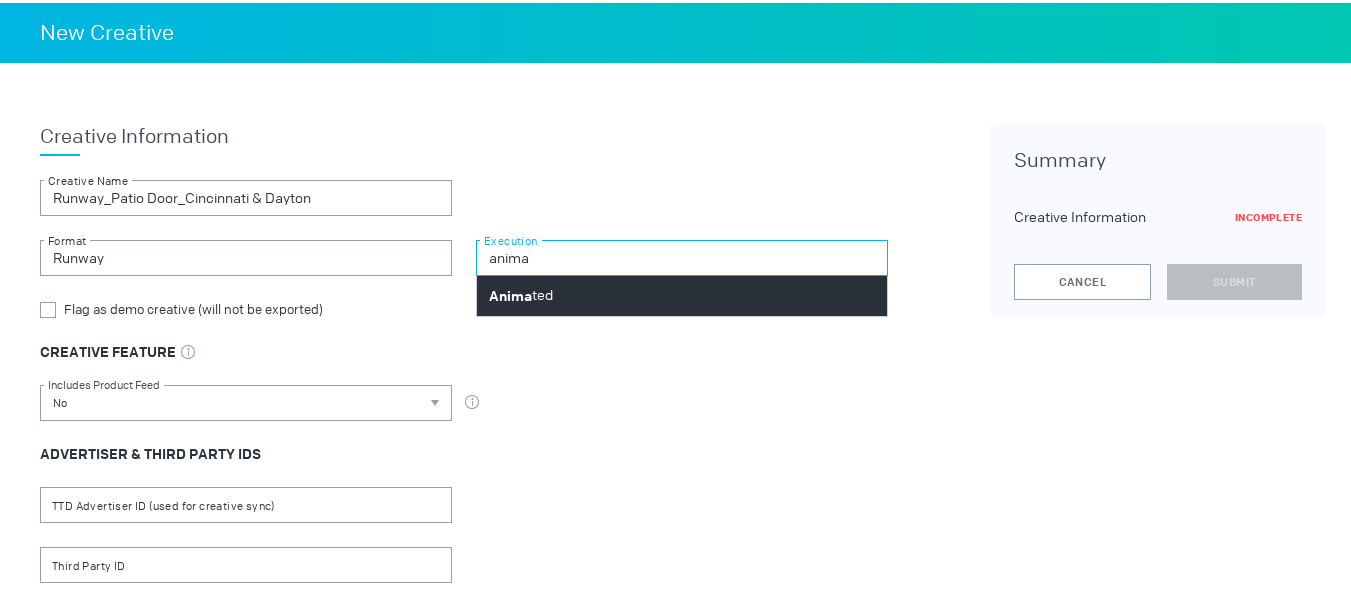 type on "anima" 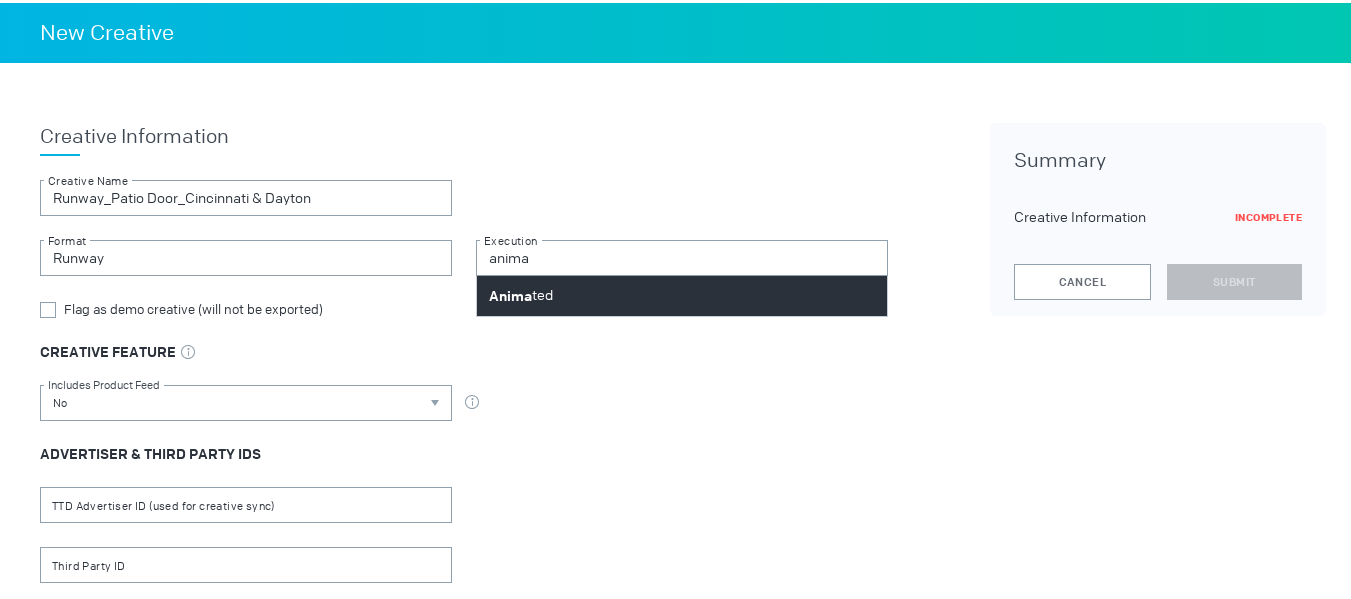 click on "Anima ted" at bounding box center (682, 293) 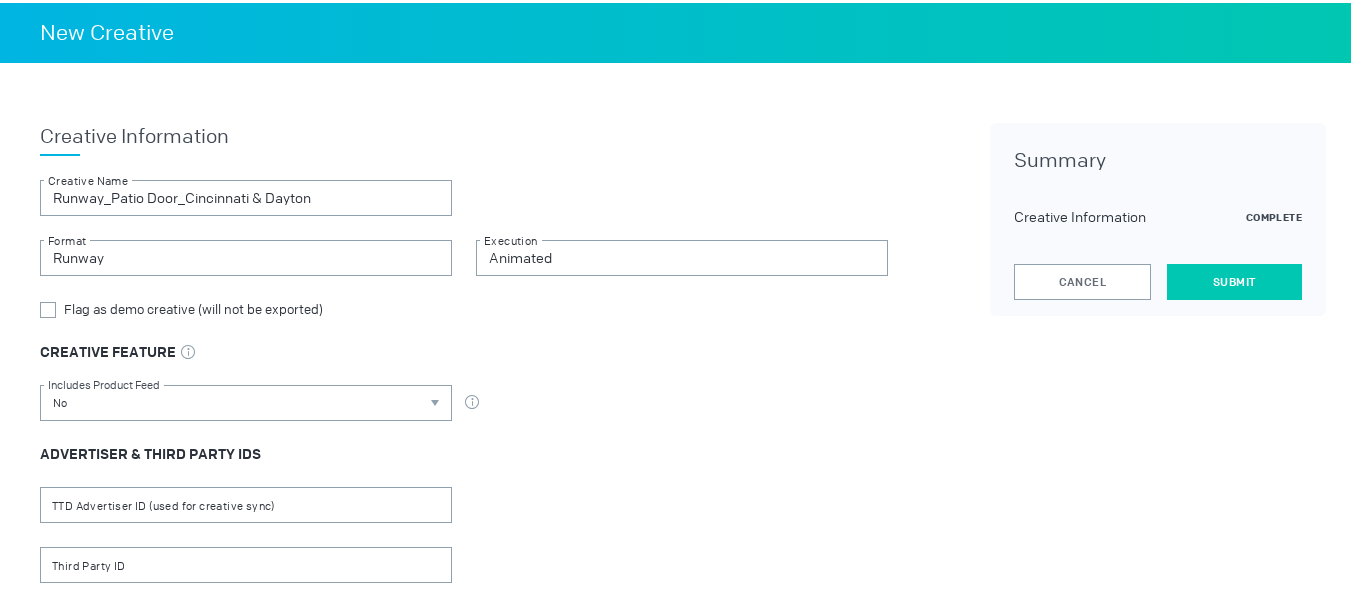 click on "Submit" at bounding box center [1234, 279] 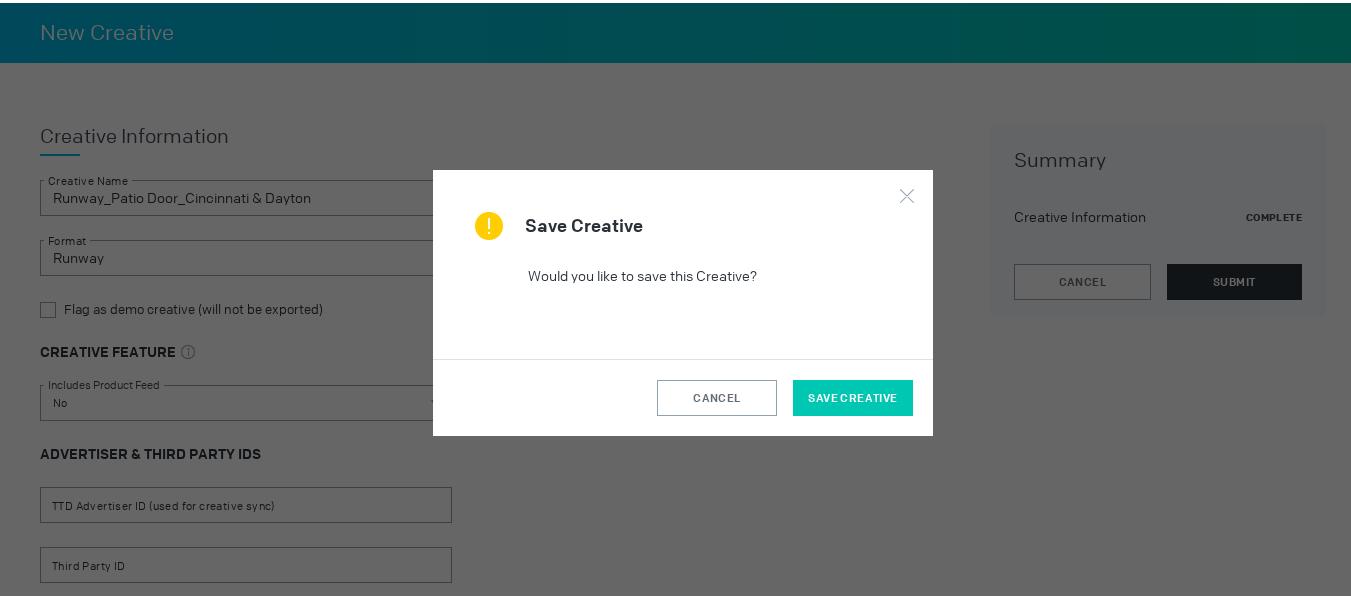 click on "Save Creative" at bounding box center [853, 395] 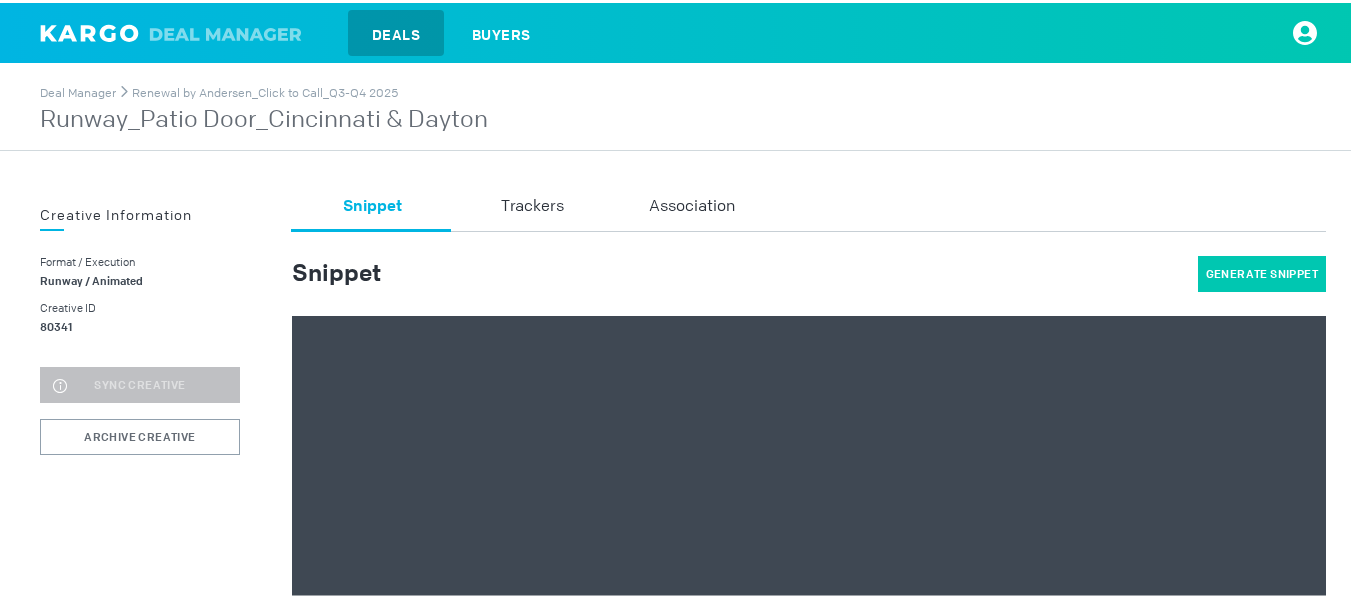 click on "Generate Snippet" at bounding box center (1262, 271) 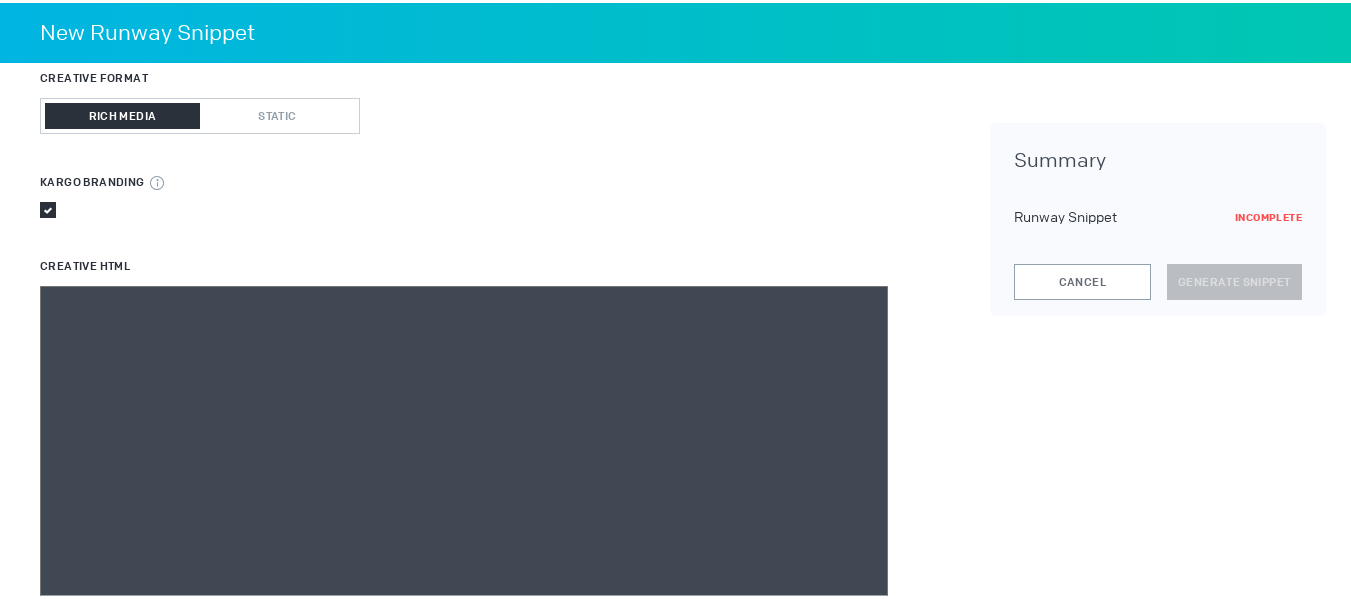 click at bounding box center [464, 563] 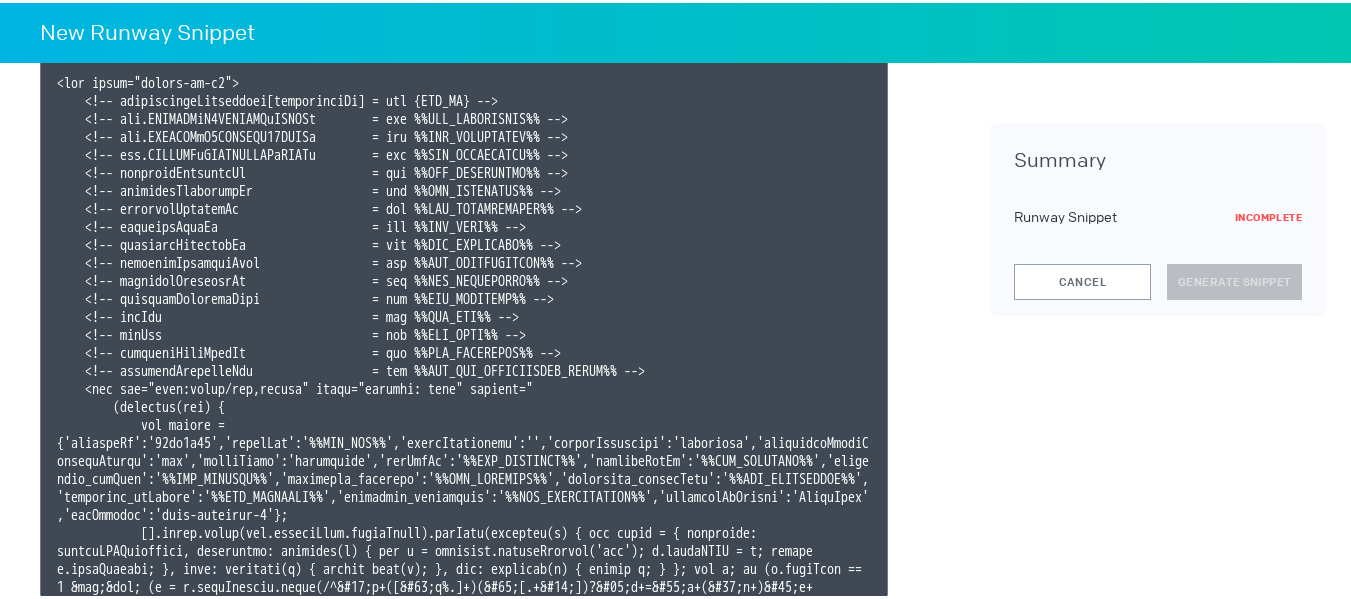 scroll, scrollTop: 289, scrollLeft: 0, axis: vertical 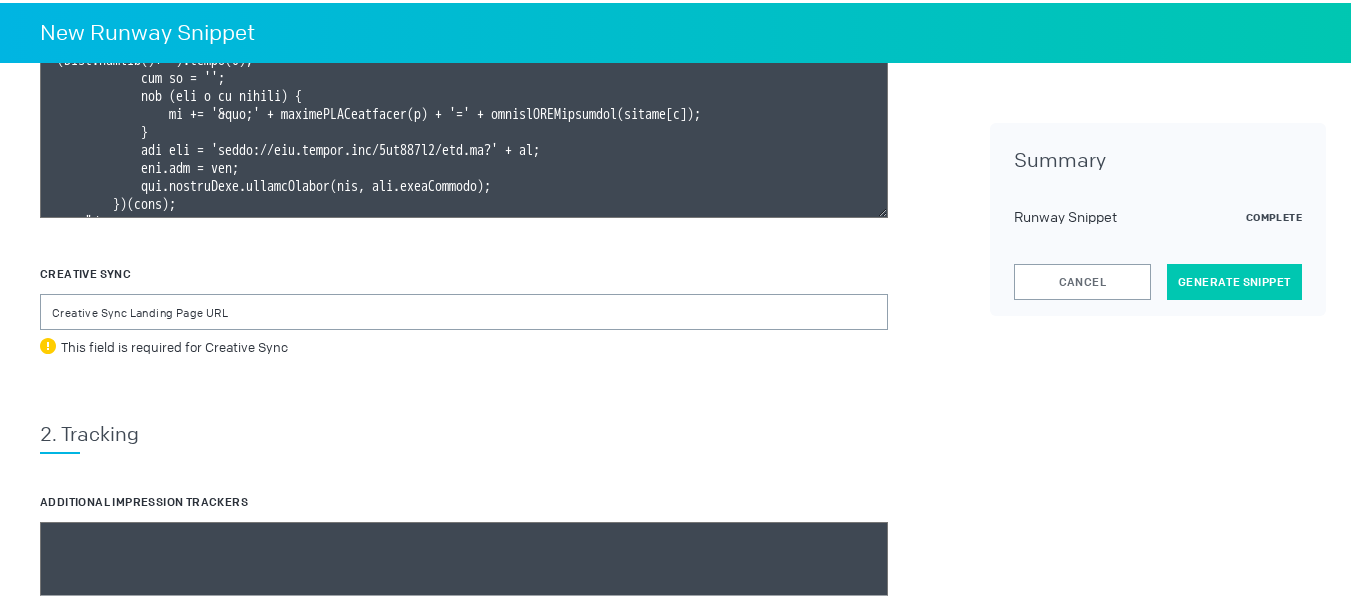 type on "<div class="celtra-ad-v3">
<!-- passthroughParameters[impressionId] = raw {IMP_ID} -->
<!-- eas.JSVUVERfQ1JFQVRJVkVJRCUl        = raw %%TTD_CREATIVEID%% -->
<!-- eas.JSVUVERfQ0FNUEFJR05JRCUl        = raw %%TTD_CAMPAIGNID%% -->
<!-- eas.JSVUVERfREVWSUNFVFlQRSUl        = raw %%TTD_DEVICETYPE%% -->
<!-- externalCreativeId                  = raw %%TTD_CREATIVEID%% -->
<!-- externalPlacementId                 = raw %%TTD_ADGROUPID%% -->
<!-- externalSessionId                   = raw %%TTD_IMPRESSIONID%% -->
<!-- externalSiteId                      = raw %%TTD_SITE%% -->
<!-- externalSupplierId                  = raw %%TTD_PARTNERID%% -->
<!-- externalSupplierName                = raw %%TTD_SUPPLYVENDOR%% -->
<!-- externalCampaignId                  = raw %%TTD_CAMPAIGNID%% -->
<!-- externalCreativeSize                = raw %%TTD_ADFORMAT%% -->
<!-- gpsLat                              = raw %%TTD_LAT%% -->
<!-- gpsLng                              = raw %%TT..." 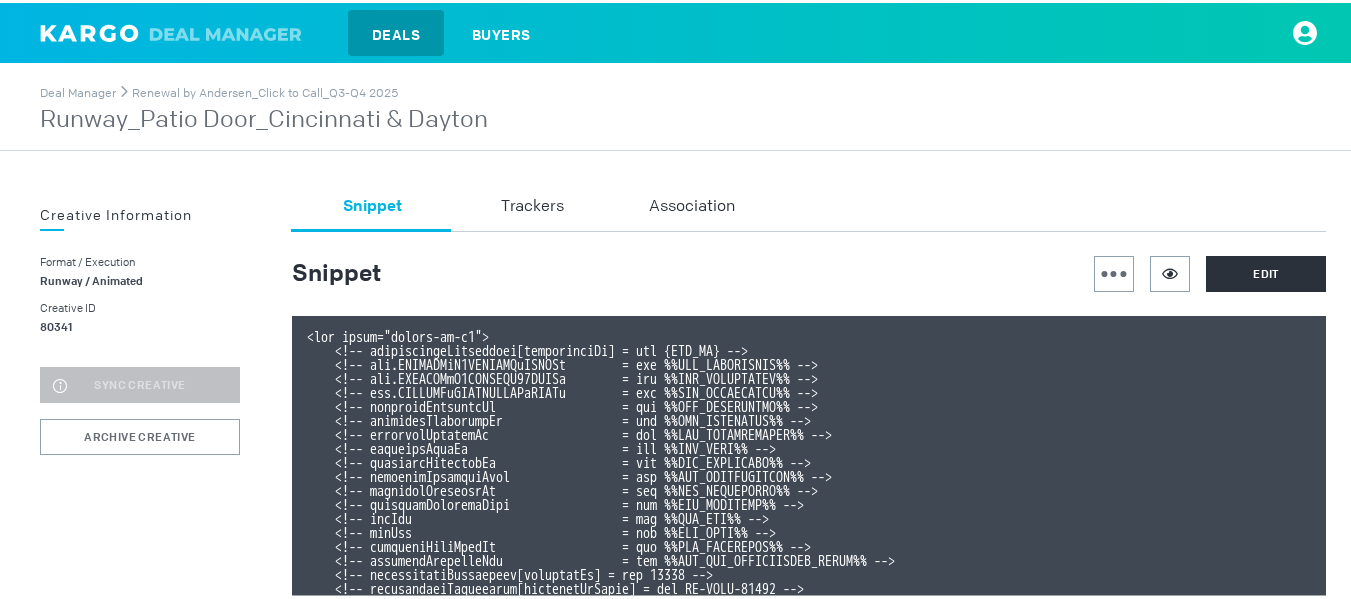 click on "Runway_Patio Door_Cincinnati & Dayton" at bounding box center (264, 117) 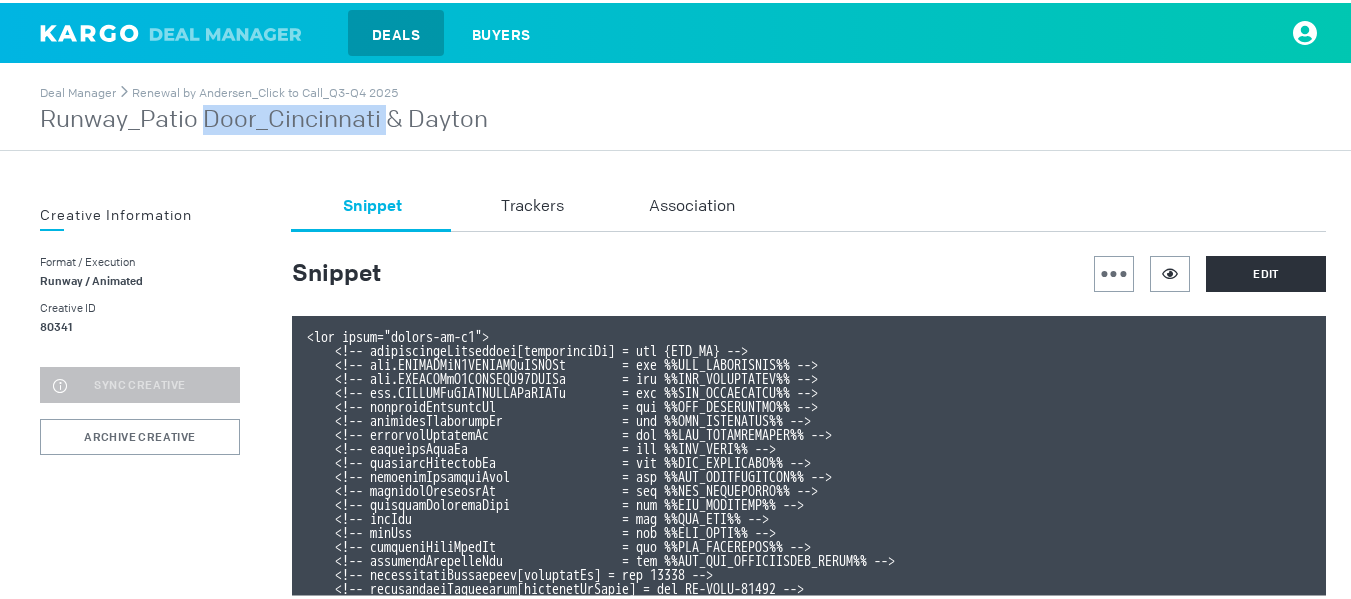 click on "Runway_Patio Door_Cincinnati & Dayton" at bounding box center [264, 117] 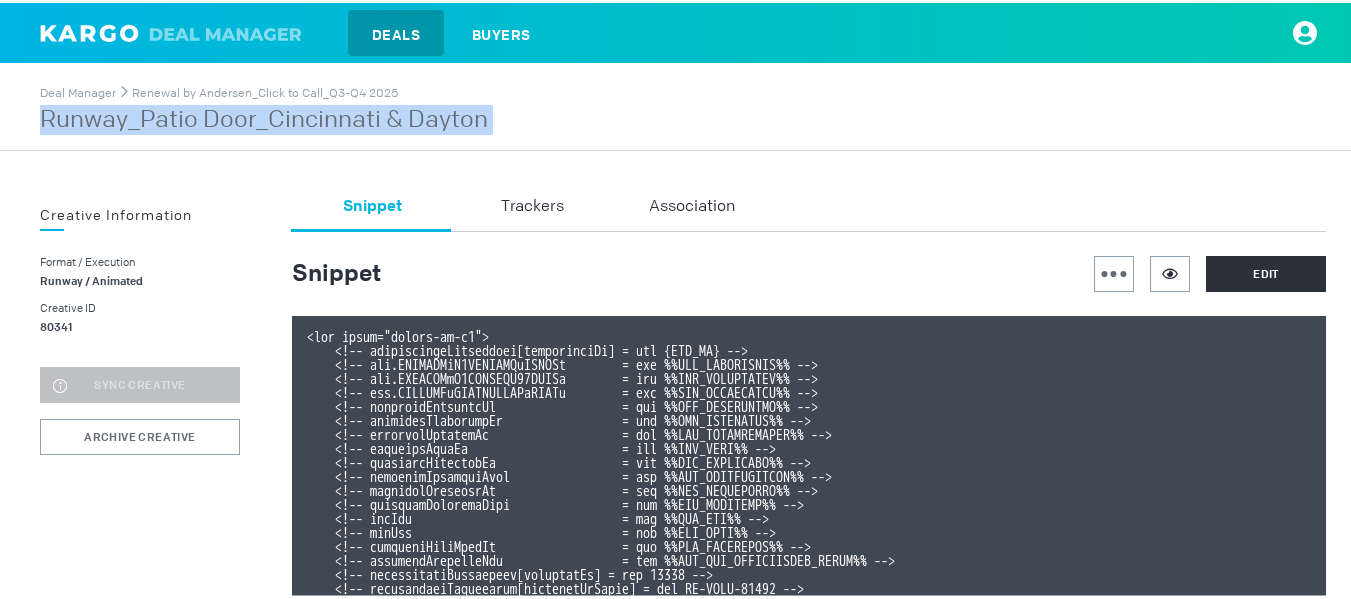 click on "Runway_Patio Door_Cincinnati & Dayton" at bounding box center [264, 117] 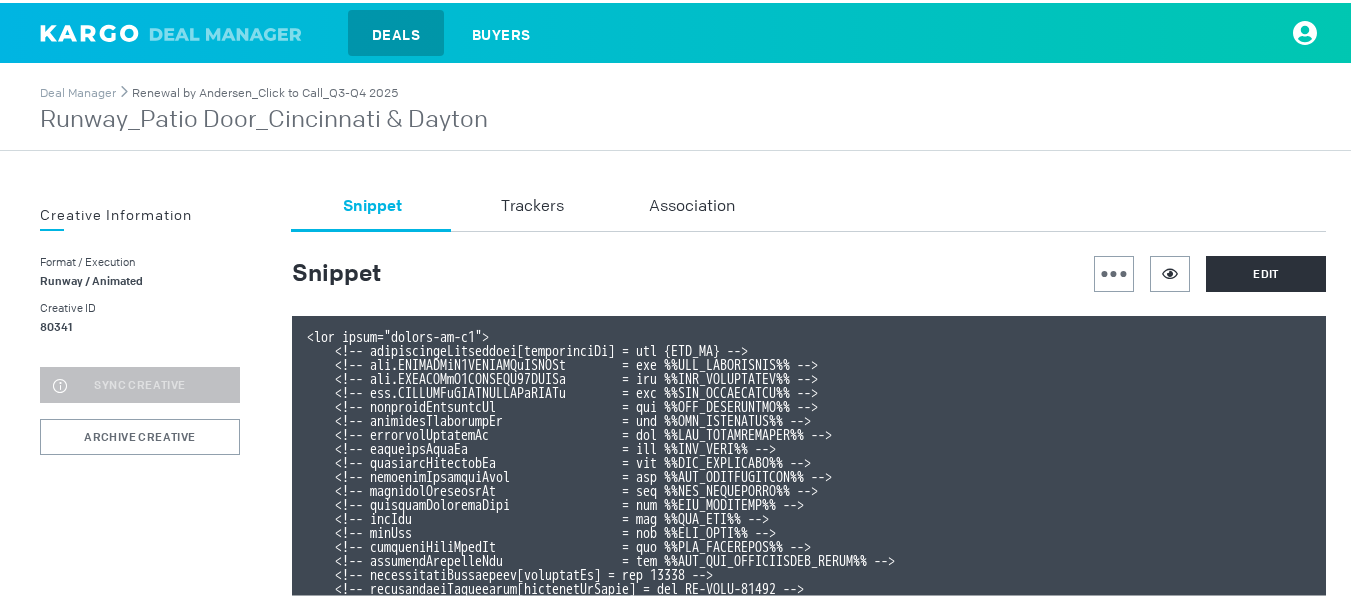 click on "Renewal by Andersen_Click to Call_Q3-Q4 2025" at bounding box center (265, 90) 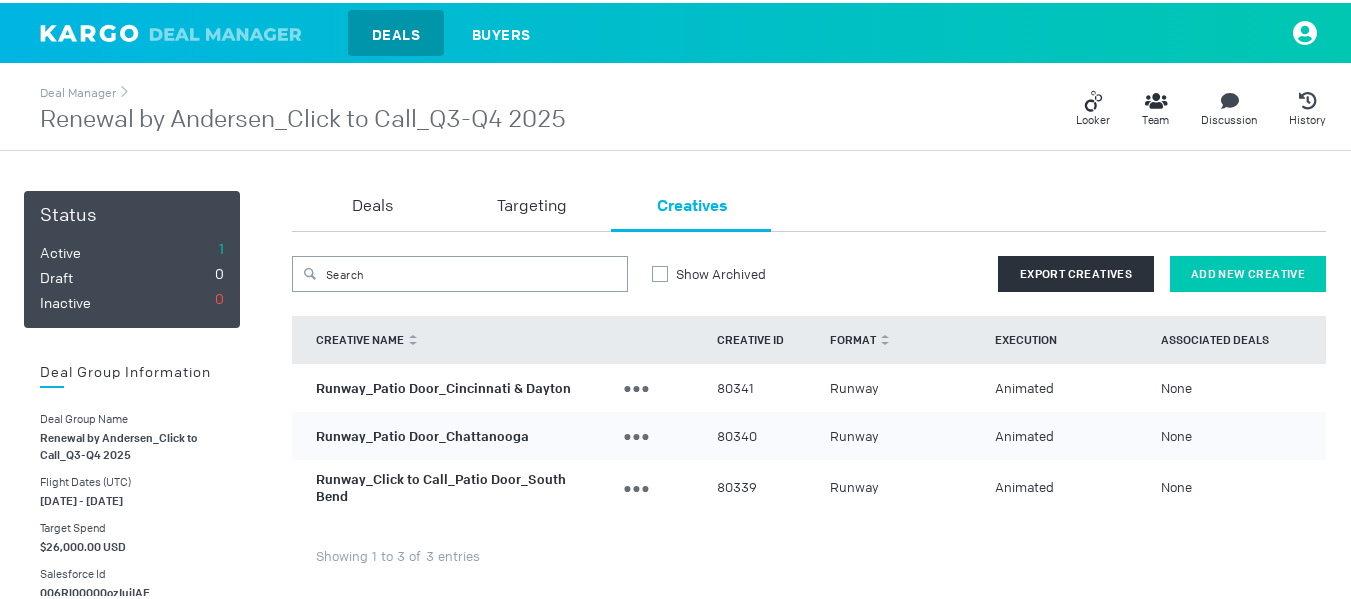 click on "Add New Creative" at bounding box center (1248, 271) 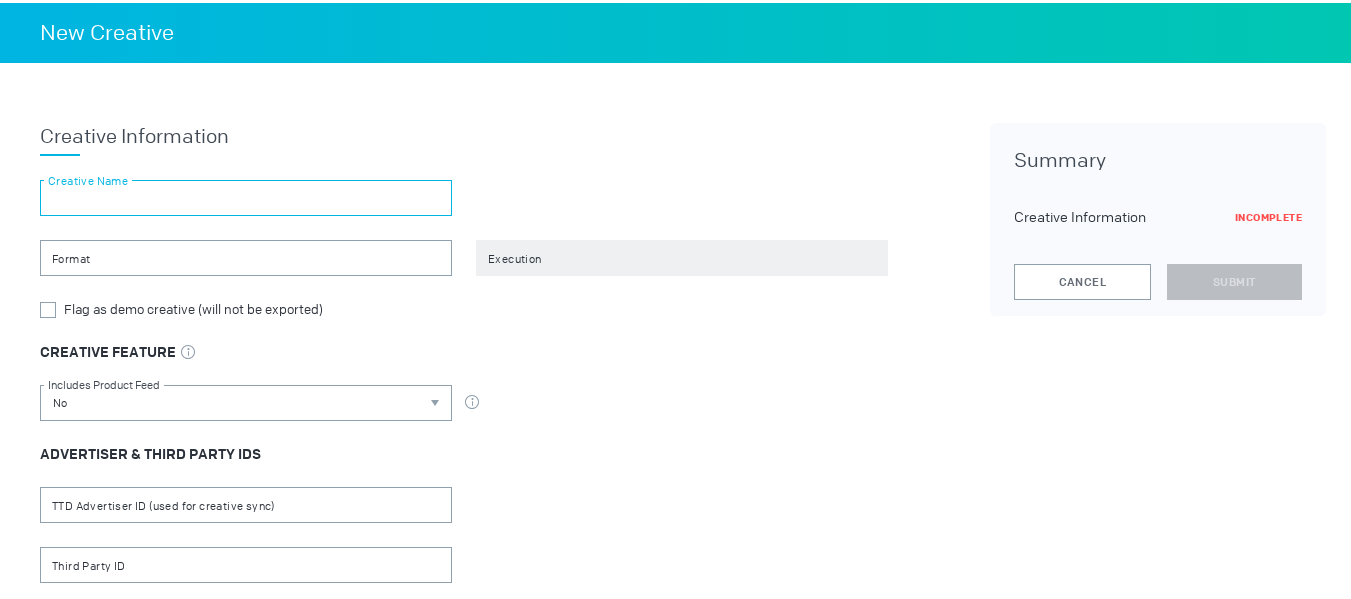 click at bounding box center [246, 195] 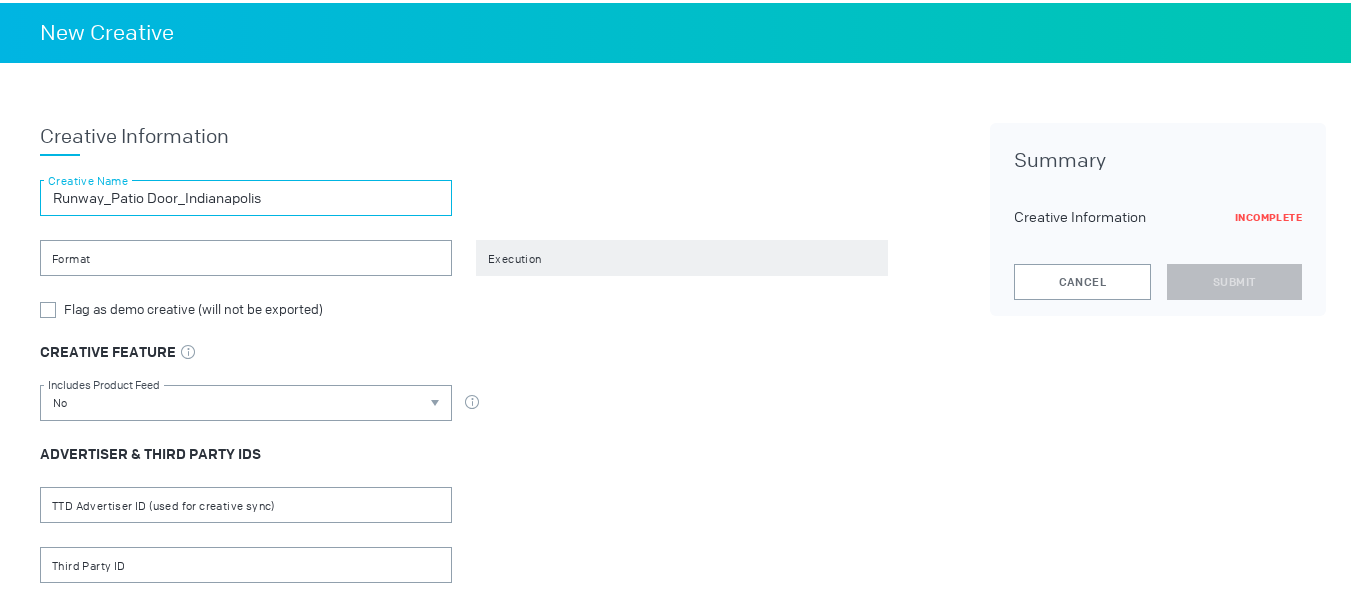 type on "Runway_Patio Door_Indianapolis" 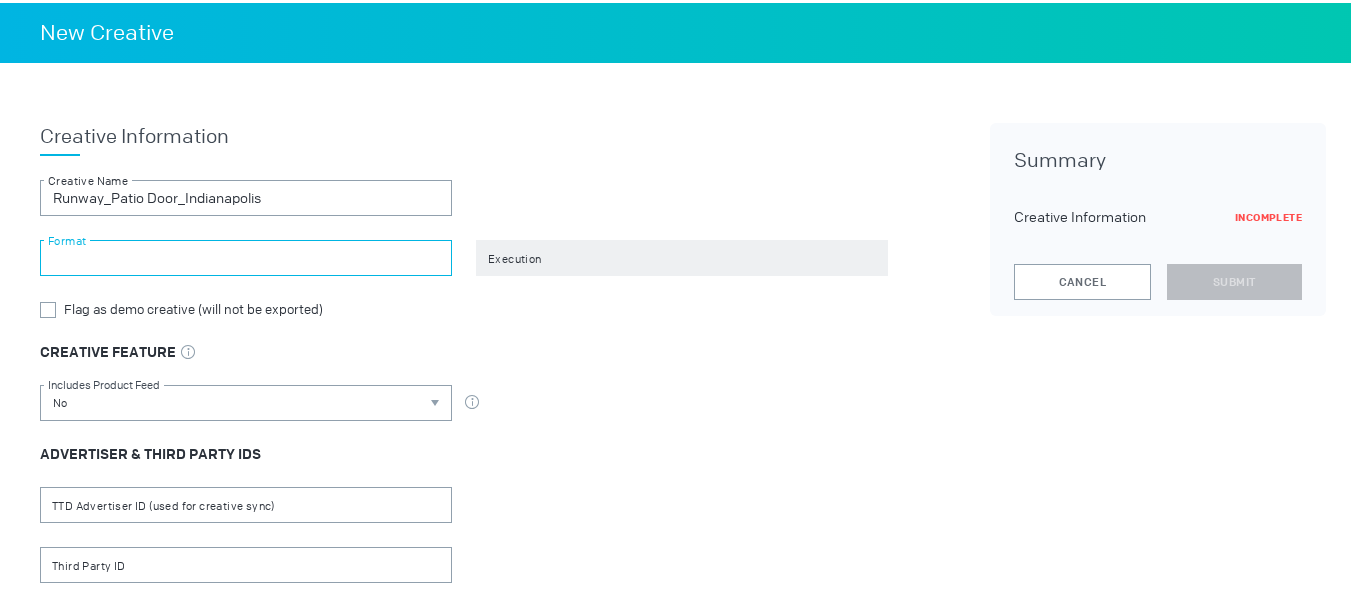 click at bounding box center (246, 255) 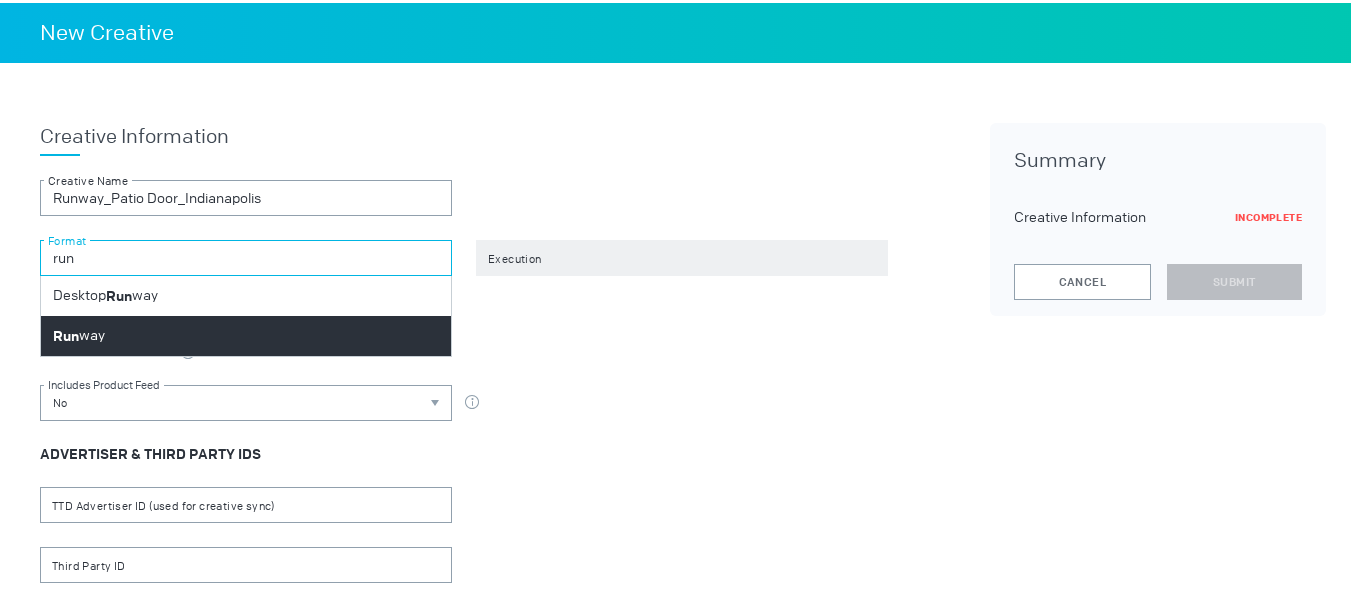 type on "run" 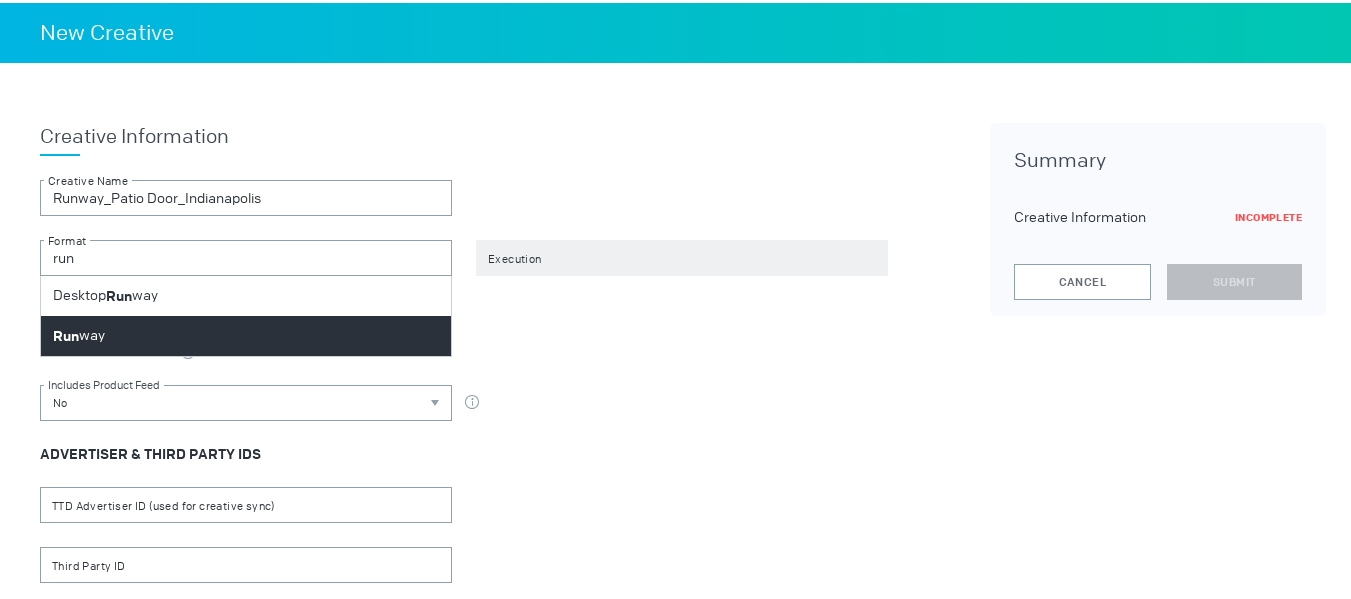 click on "Run way" at bounding box center (246, 333) 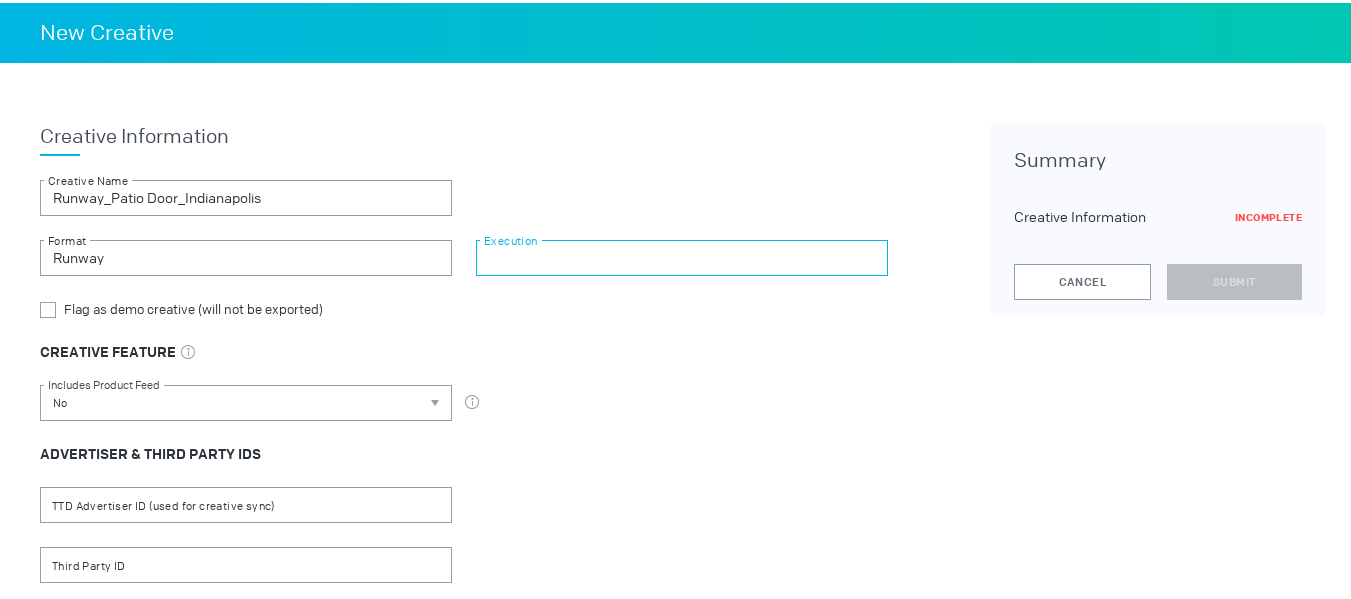 click at bounding box center [682, 255] 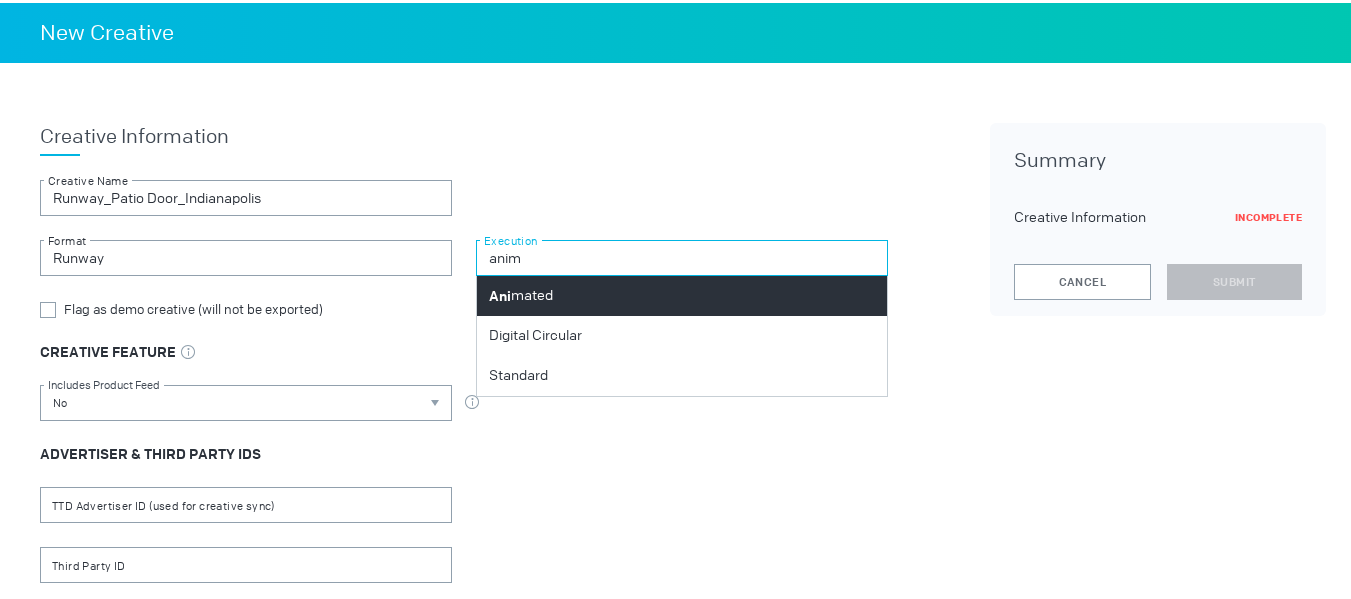 type on "anim" 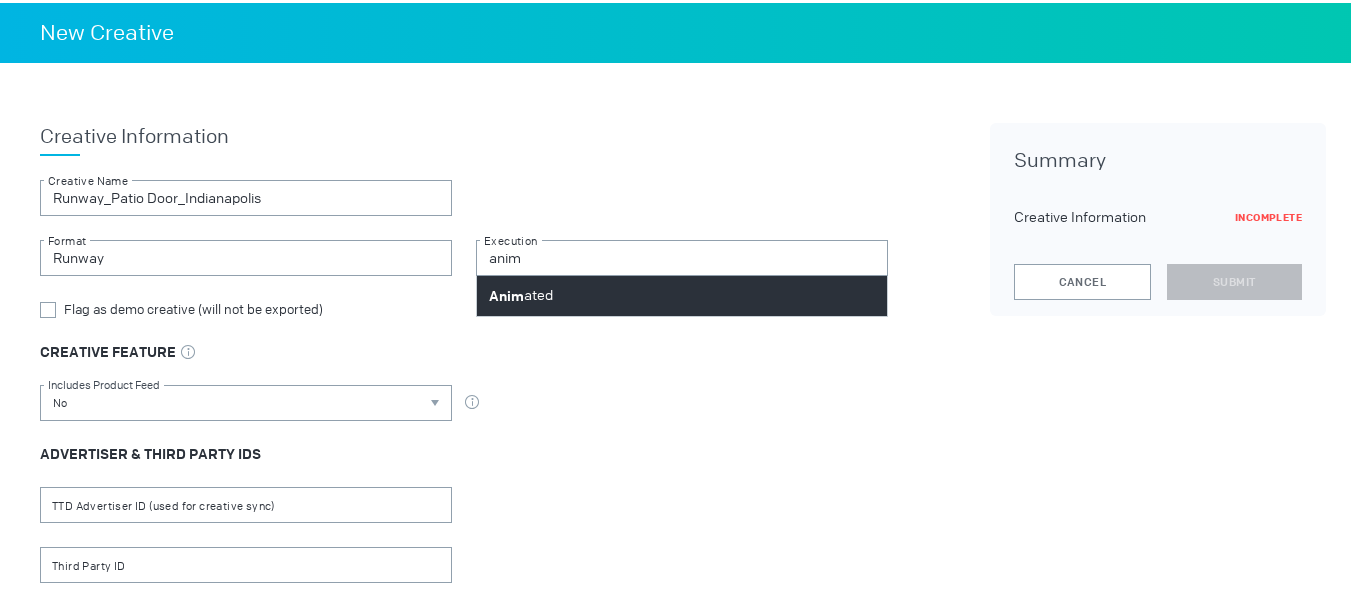 click on "Anim ated" at bounding box center (682, 293) 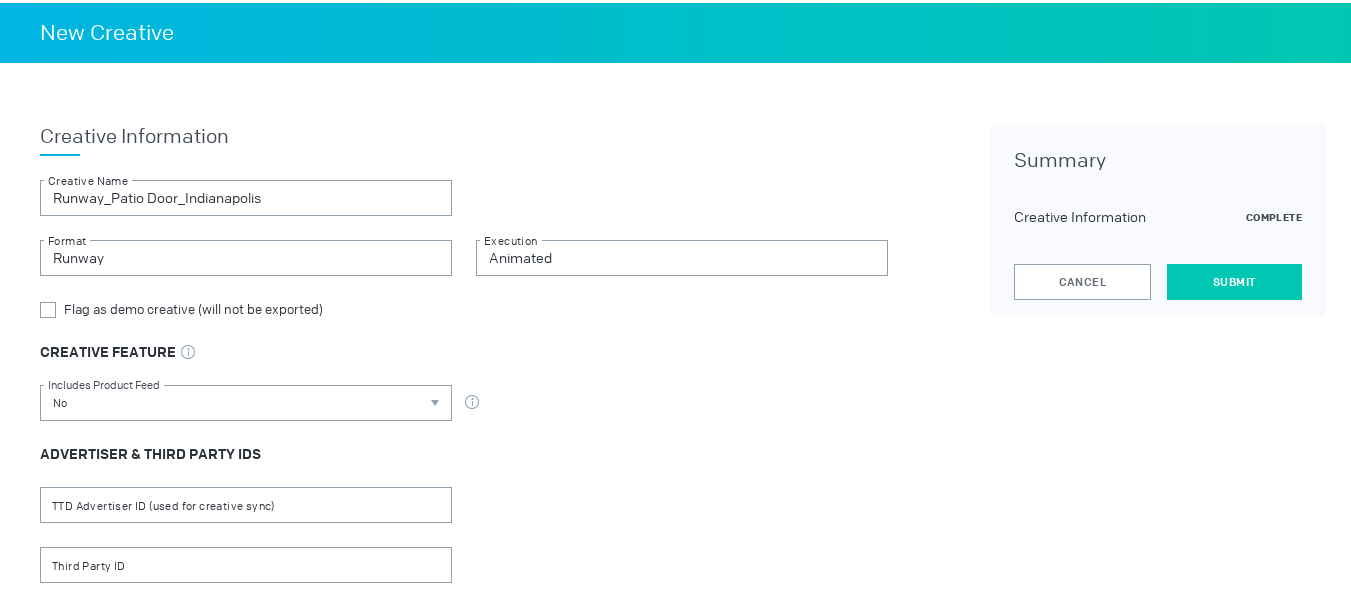 click on "Submit" at bounding box center [1234, 279] 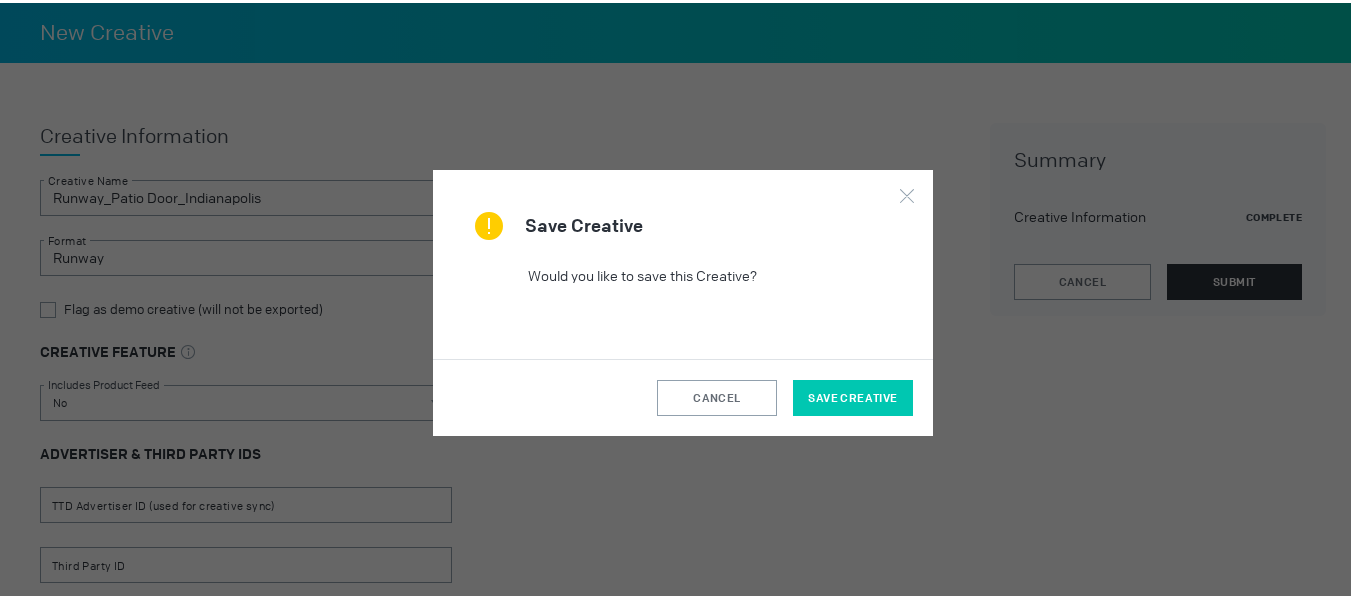 click on "Save Creative" at bounding box center [852, 395] 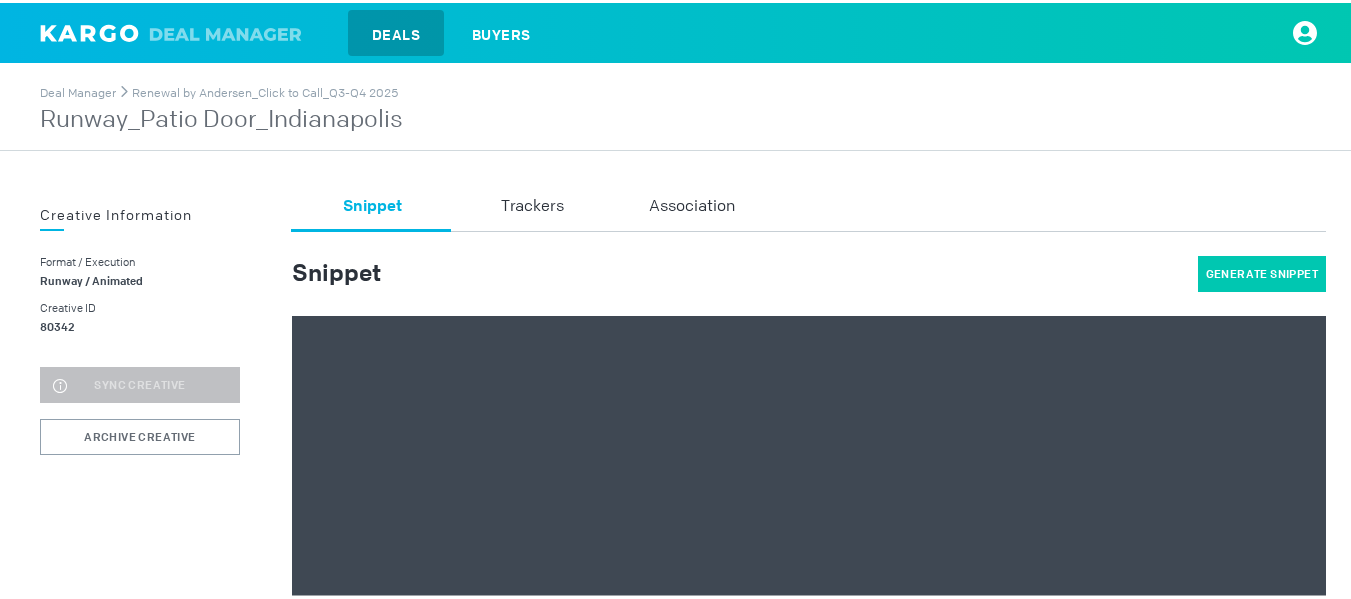 click on "Generate Snippet" at bounding box center (1262, 271) 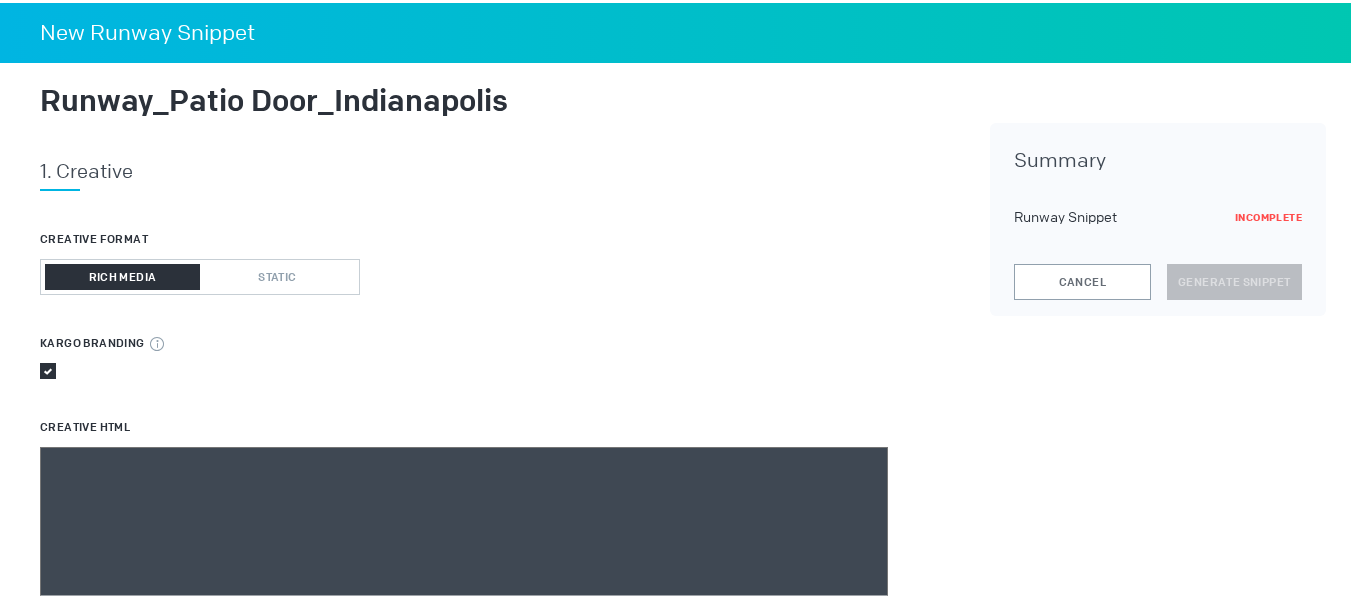 scroll, scrollTop: 100, scrollLeft: 0, axis: vertical 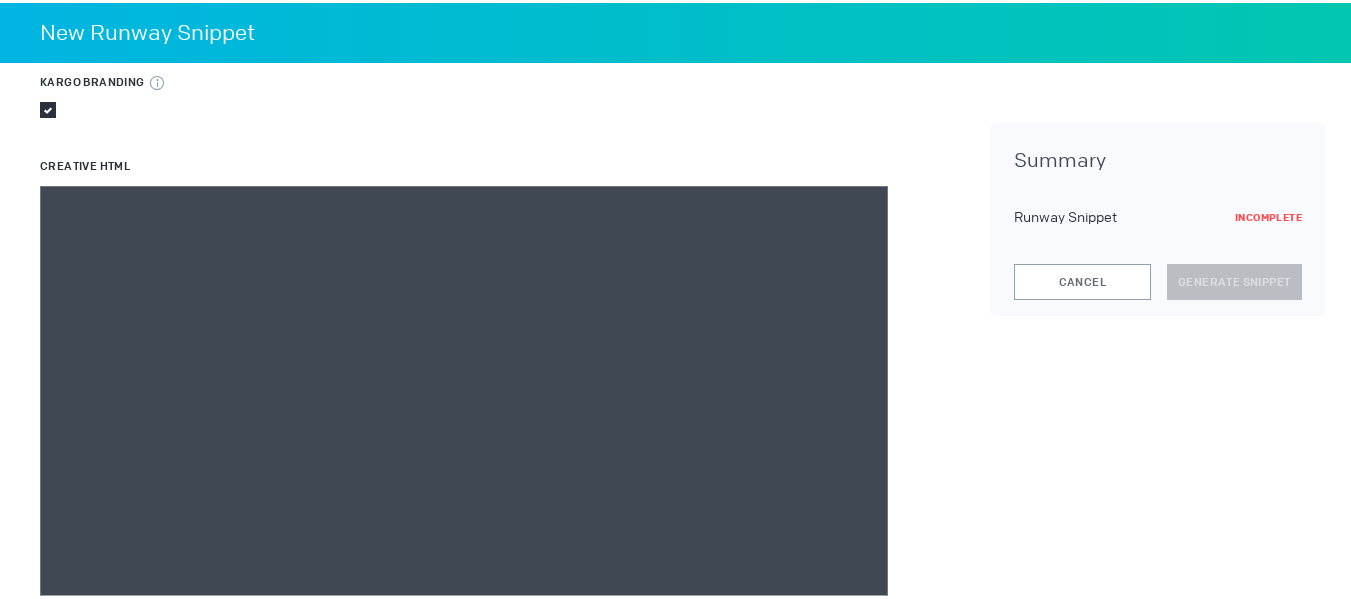 click at bounding box center [464, 463] 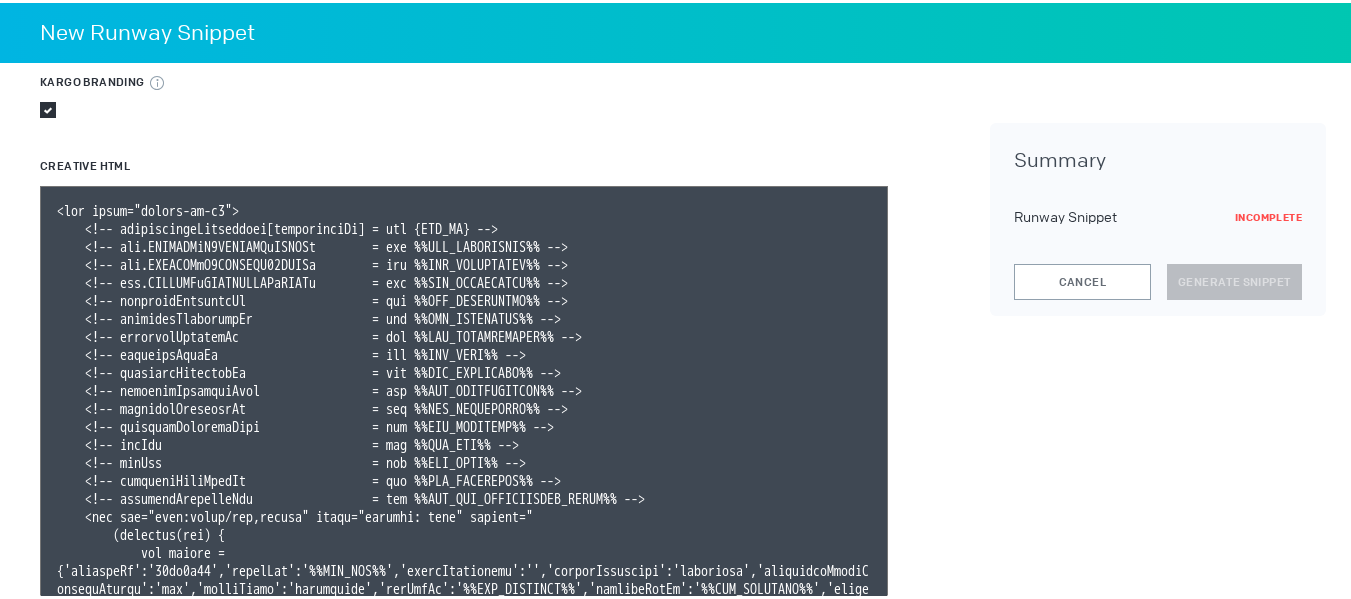 scroll, scrollTop: 428, scrollLeft: 0, axis: vertical 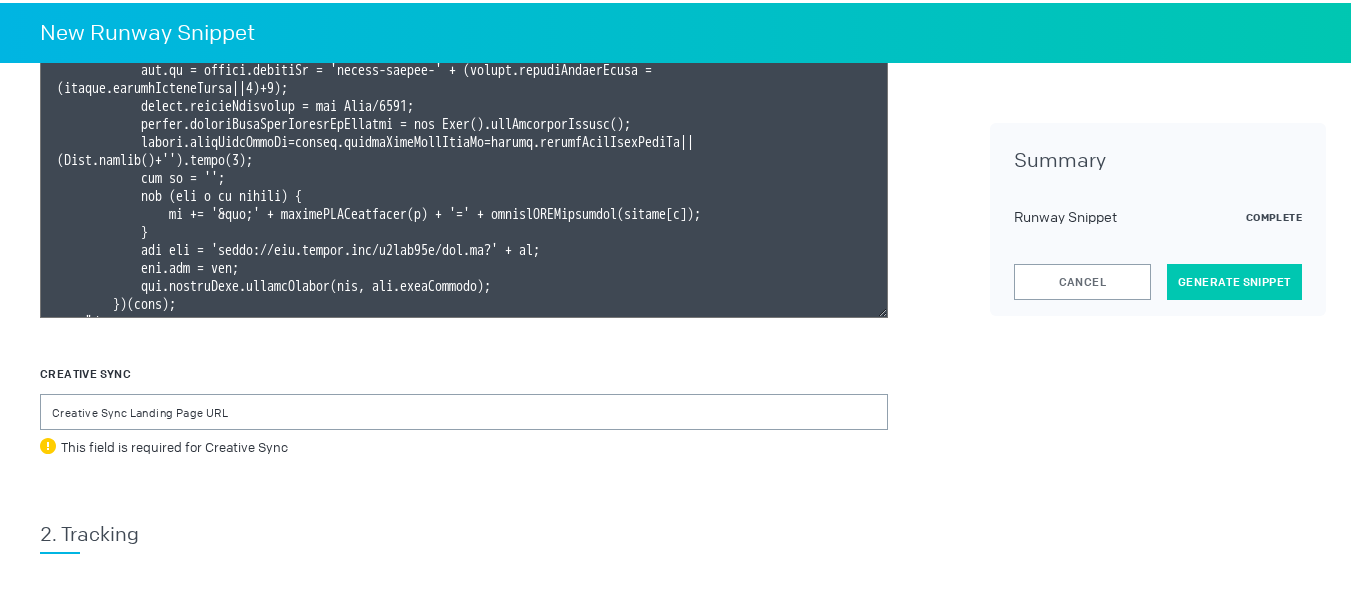 type on "<div class="celtra-ad-v3">
<!-- passthroughParameters[impressionId] = raw {IMP_ID} -->
<!-- eas.JSVUVERfQ1JFQVRJVkVJRCUl        = raw %%TTD_CREATIVEID%% -->
<!-- eas.JSVUVERfQ0FNUEFJR05JRCUl        = raw %%TTD_CAMPAIGNID%% -->
<!-- eas.JSVUVERfREVWSUNFVFlQRSUl        = raw %%TTD_DEVICETYPE%% -->
<!-- externalCreativeId                  = raw %%TTD_CREATIVEID%% -->
<!-- externalPlacementId                 = raw %%TTD_ADGROUPID%% -->
<!-- externalSessionId                   = raw %%TTD_IMPRESSIONID%% -->
<!-- externalSiteId                      = raw %%TTD_SITE%% -->
<!-- externalSupplierId                  = raw %%TTD_PARTNERID%% -->
<!-- externalSupplierName                = raw %%TTD_SUPPLYVENDOR%% -->
<!-- externalCampaignId                  = raw %%TTD_CAMPAIGNID%% -->
<!-- externalCreativeSize                = raw %%TTD_ADFORMAT%% -->
<!-- gpsLat                              = raw %%TTD_LAT%% -->
<!-- gpsLng                              = raw %%TT..." 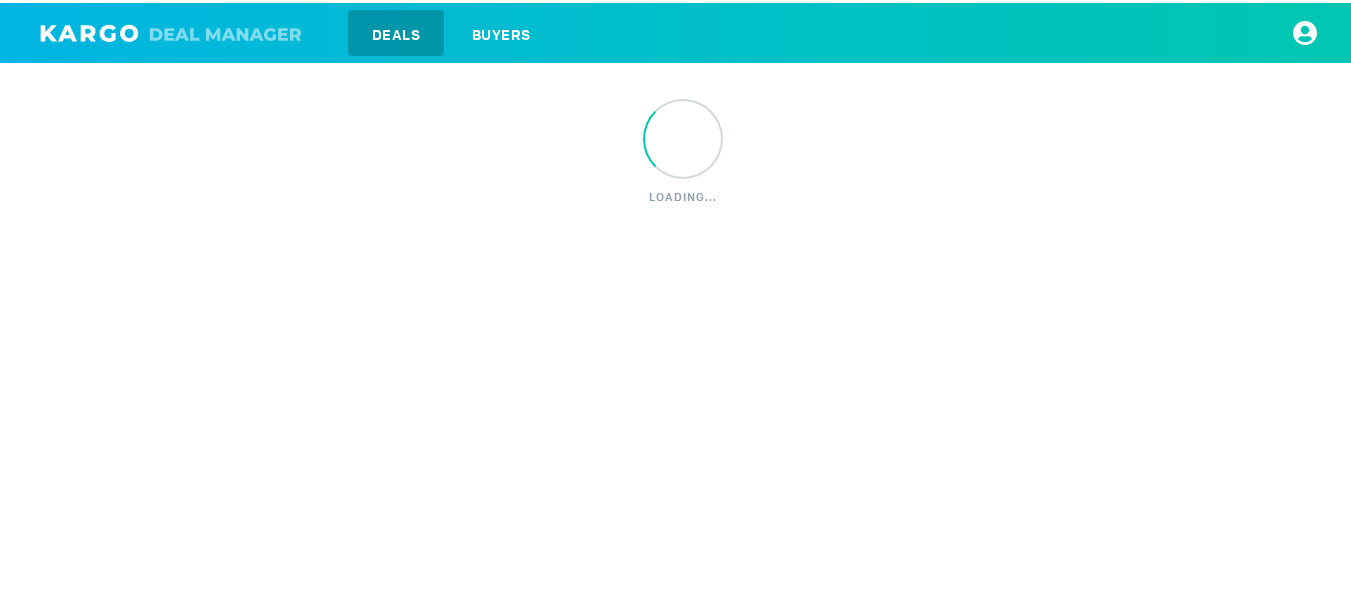 scroll, scrollTop: 0, scrollLeft: 0, axis: both 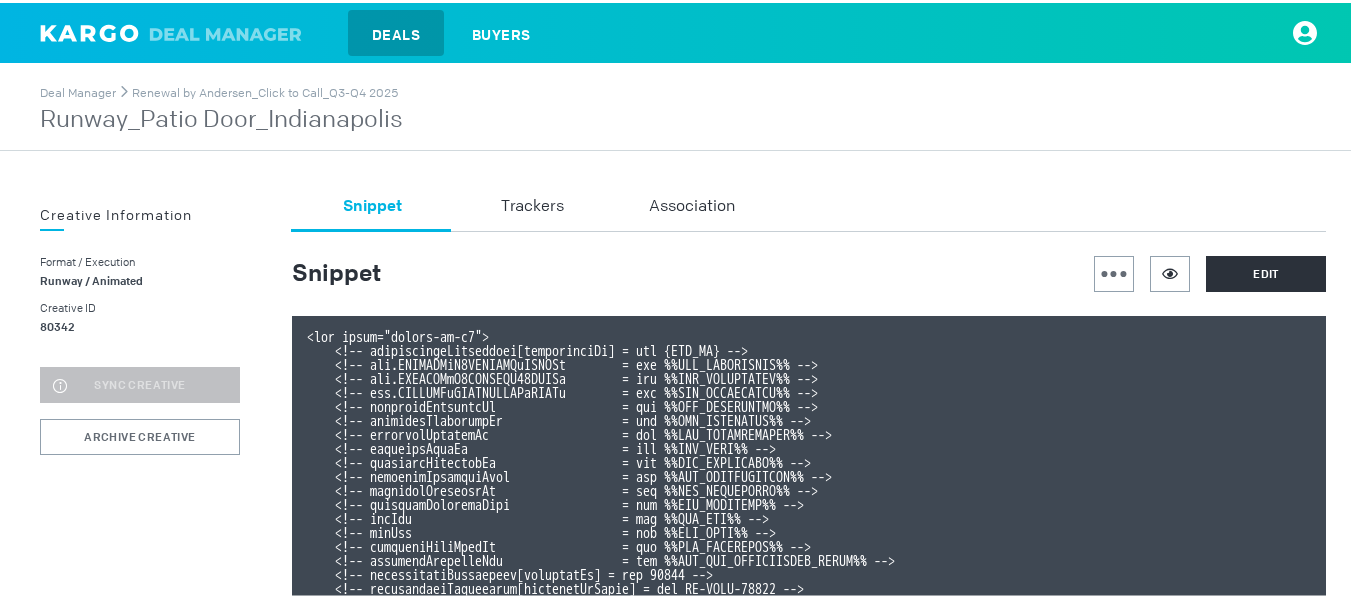 click on "Runway_Patio Door_Indianapolis" at bounding box center [221, 117] 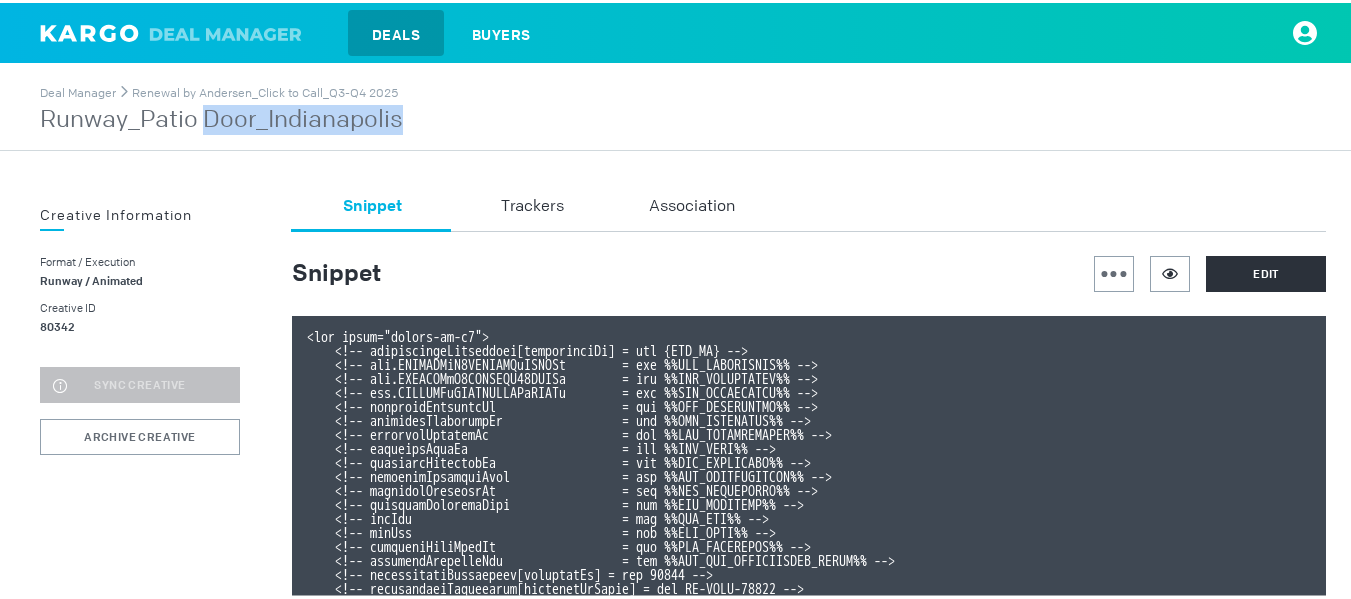 click on "Runway_Patio Door_Indianapolis" at bounding box center [221, 117] 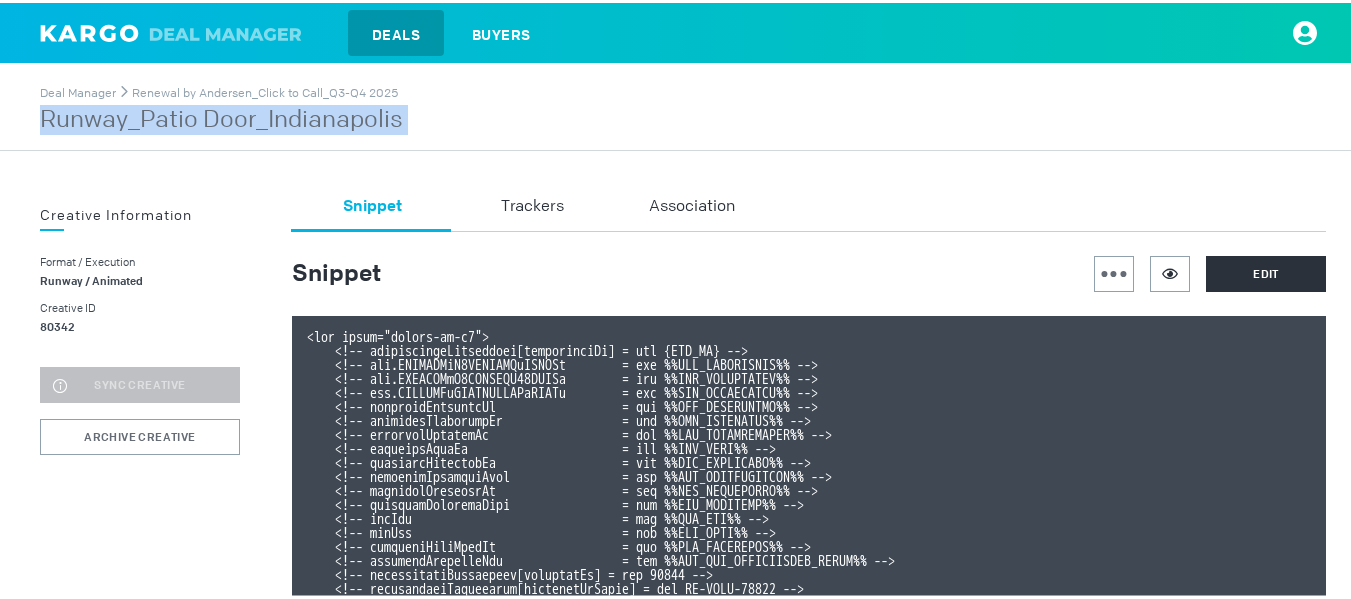 copy on "Runway_Patio Door_Indianapolis" 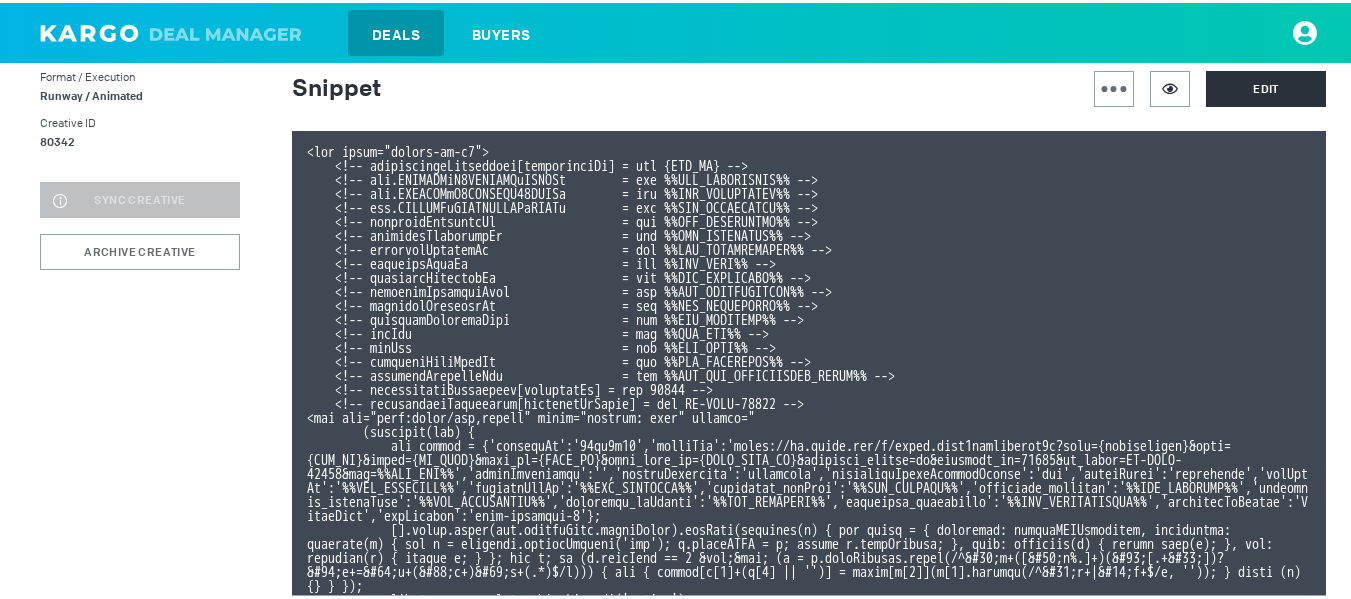 scroll, scrollTop: 200, scrollLeft: 0, axis: vertical 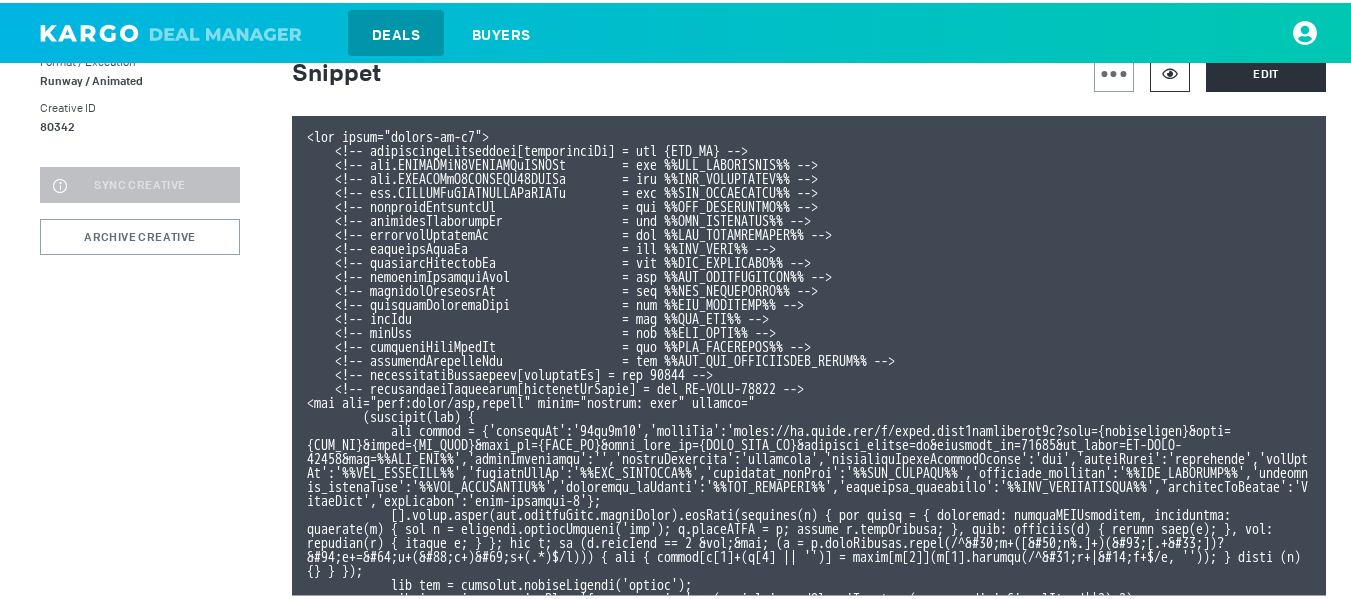drag, startPoint x: 1150, startPoint y: 77, endPoint x: 1151, endPoint y: 89, distance: 12.0415945 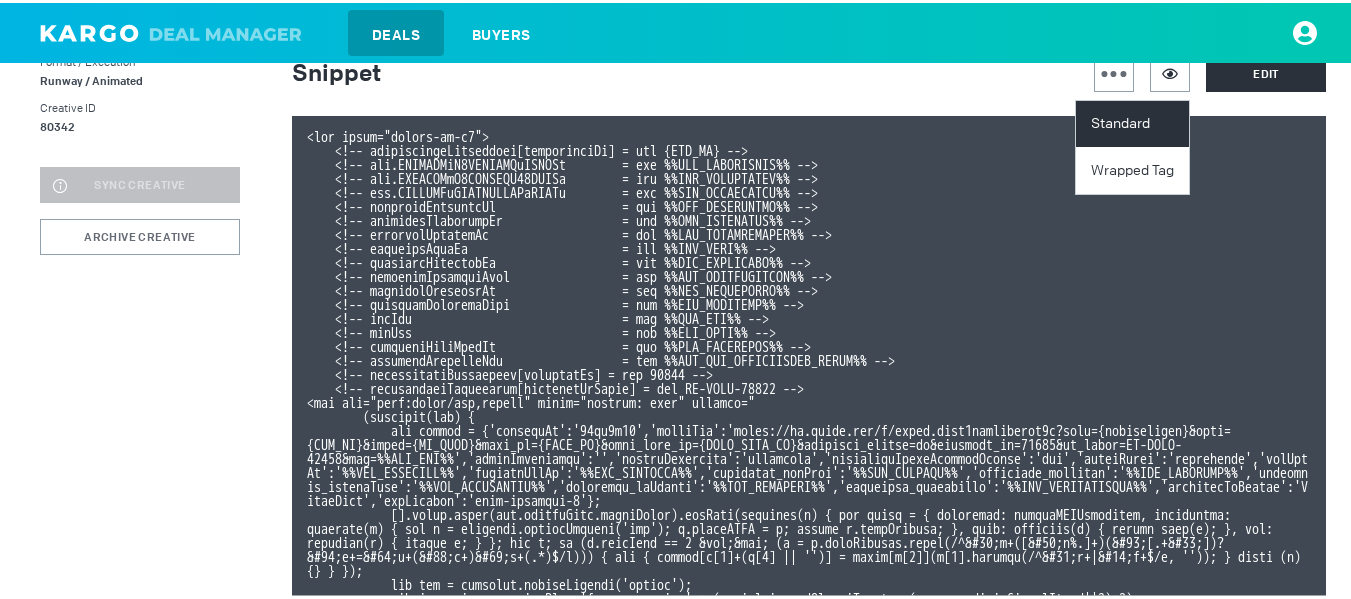 click on "Standard" at bounding box center (1132, 121) 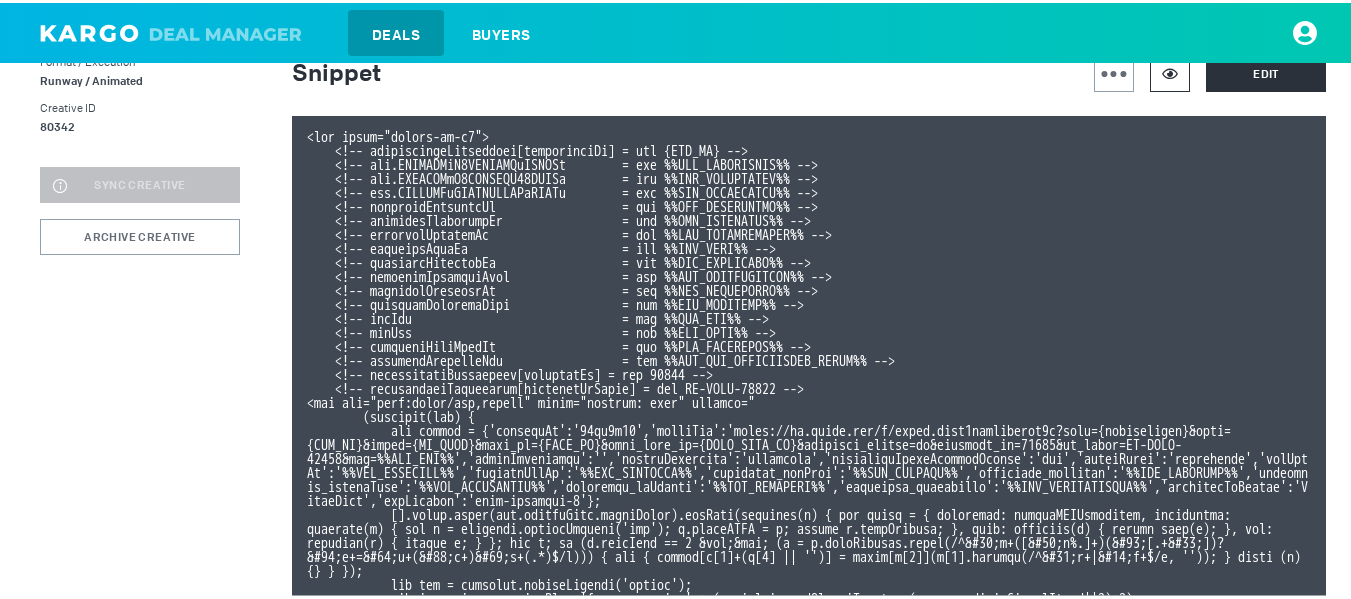 click at bounding box center [1170, 70] 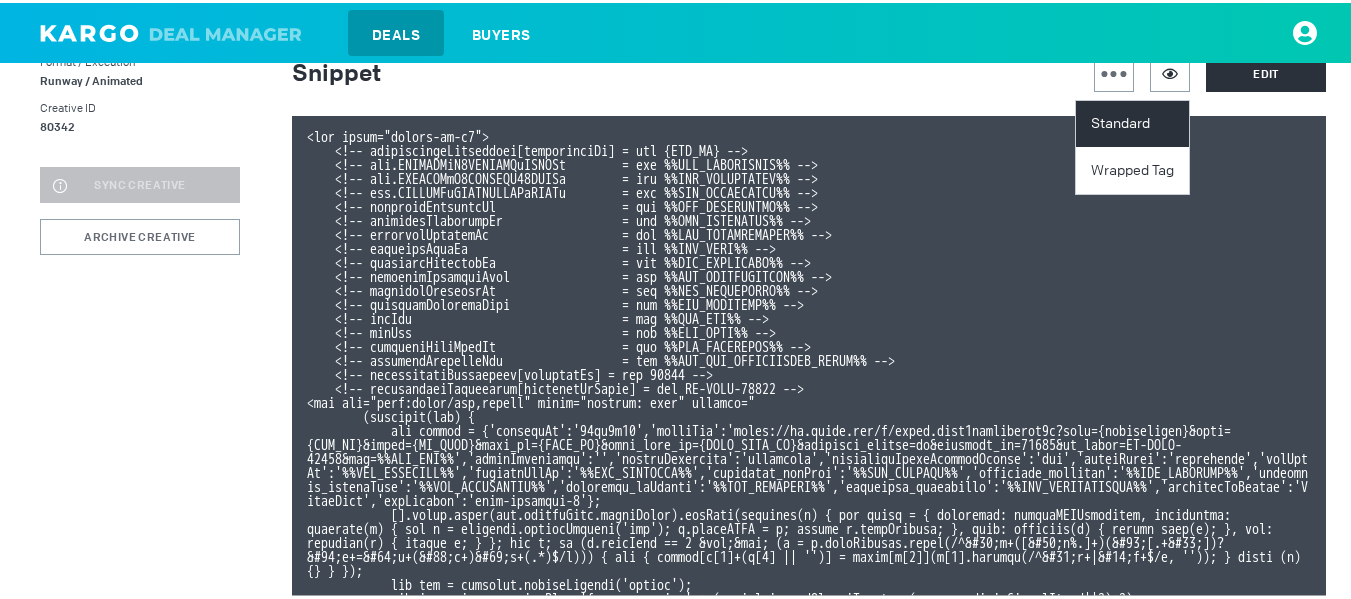 click on "Standard" at bounding box center [1135, 121] 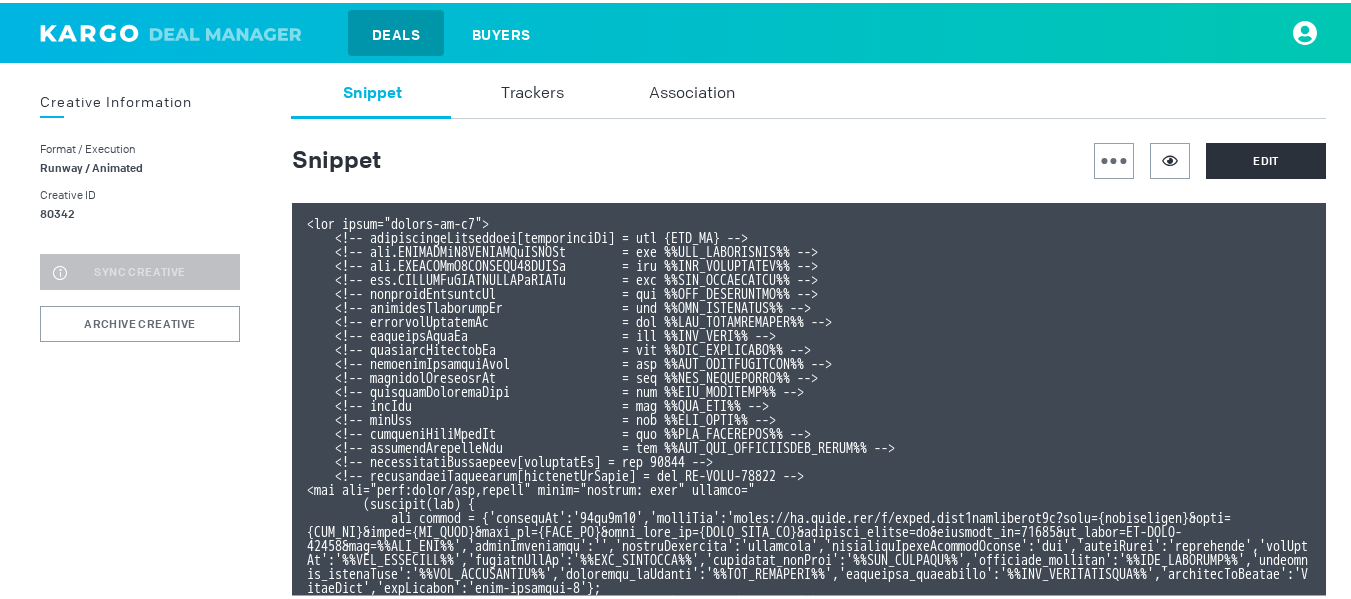 scroll, scrollTop: 0, scrollLeft: 0, axis: both 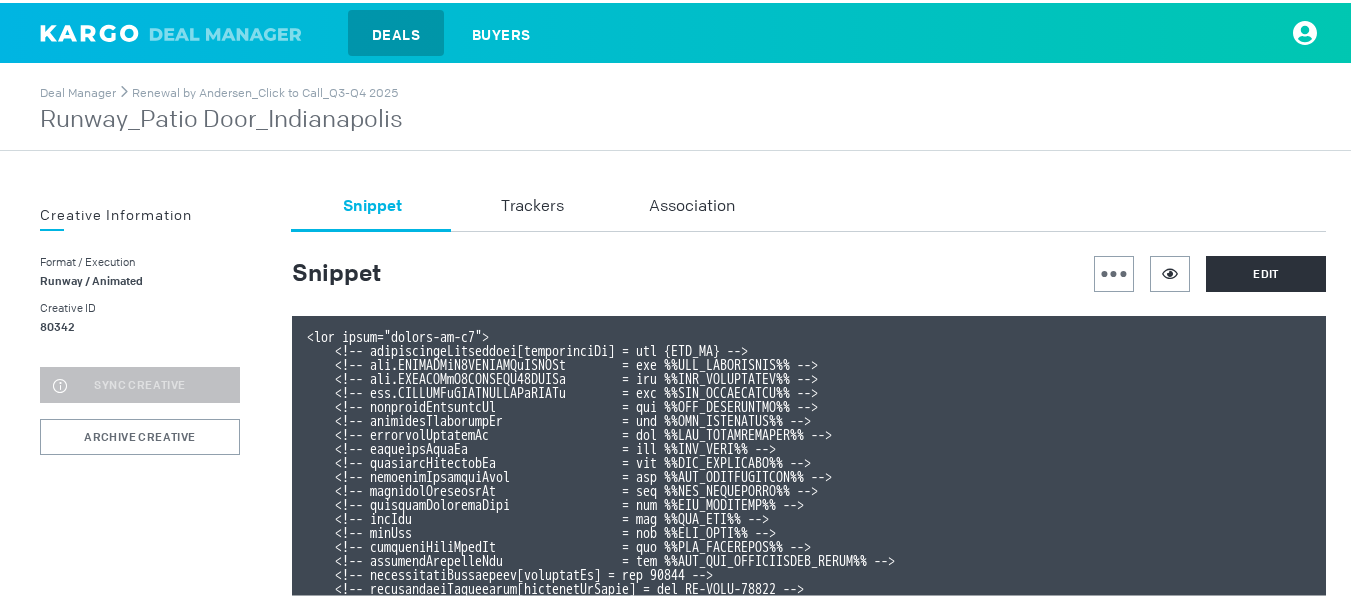 click on "Runway_Patio Door_Indianapolis" at bounding box center [221, 117] 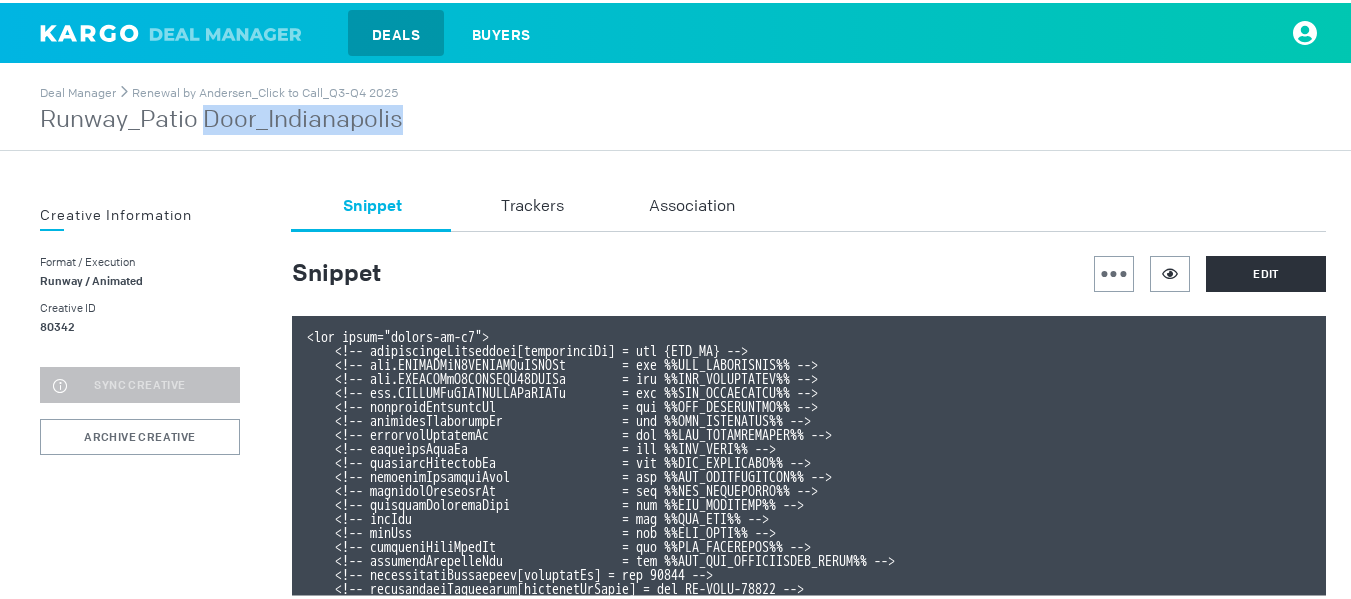 click on "Runway_Patio Door_Indianapolis" at bounding box center (221, 117) 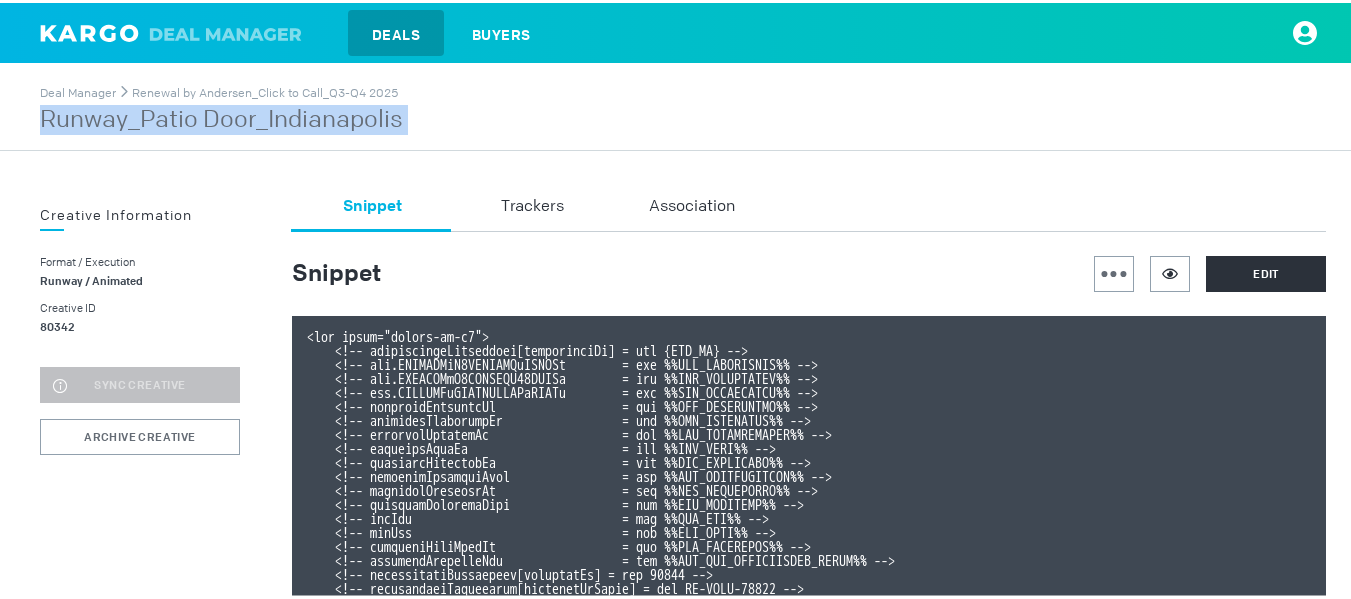 click on "Runway_Patio Door_Indianapolis" at bounding box center [221, 117] 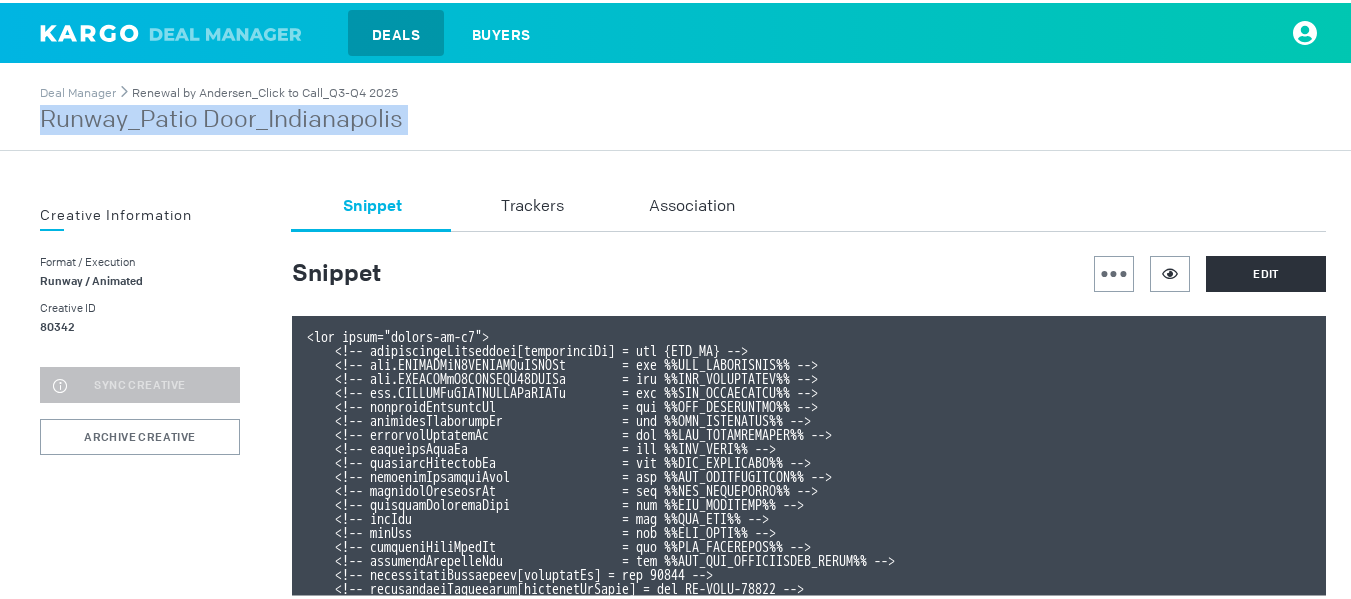 click on "Renewal by Andersen_Click to Call_Q3-Q4 2025" at bounding box center (265, 90) 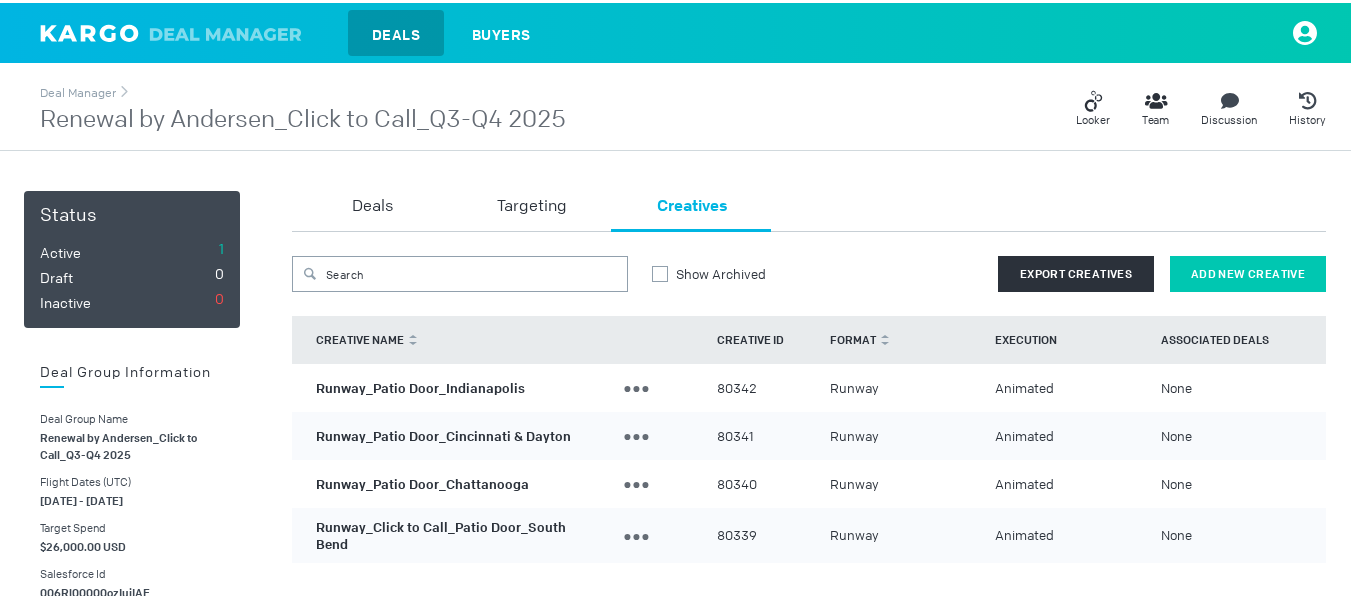 click on "Add New Creative" at bounding box center (1248, 271) 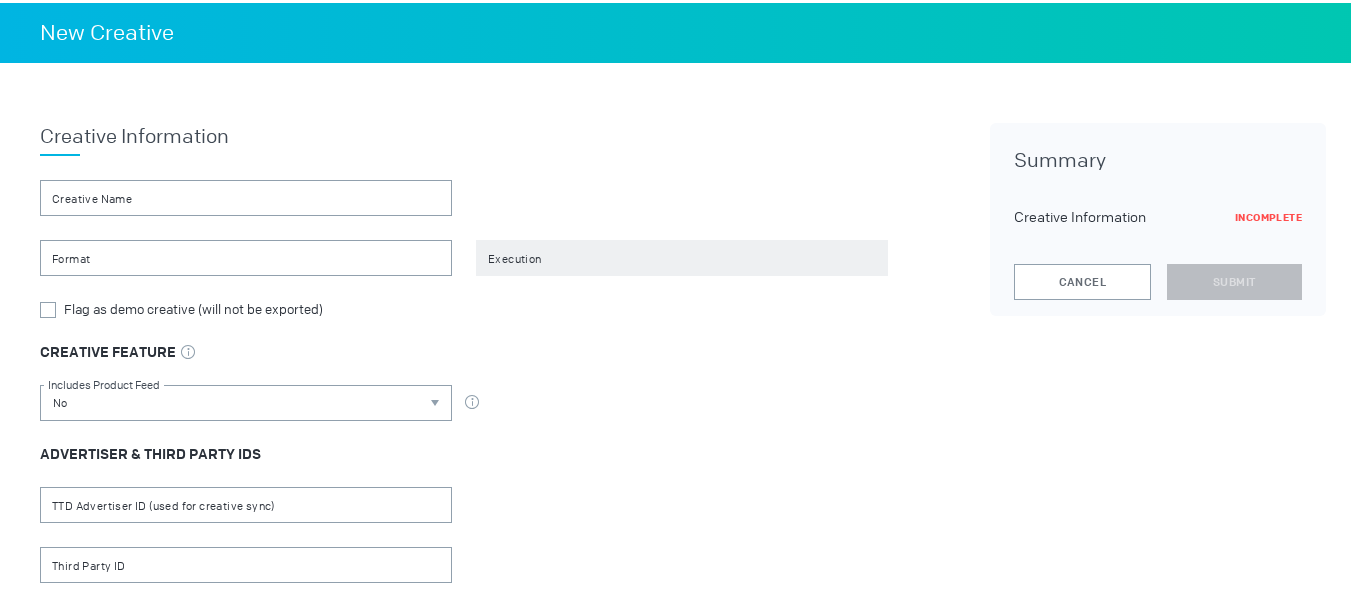 click on "Creative Information Creative Name Format Execution Flag as demo creative (will not be exported) CREATIVE FEATURE Select all features applicable to your creative  No   Includes Product Feed  DPA & Digital Circulars, select true when the creative uses a product feed ADVERTISER & THIRD PARTY IDS TTD Advertiser ID (used for creative sync) Third Party ID" at bounding box center [464, 350] 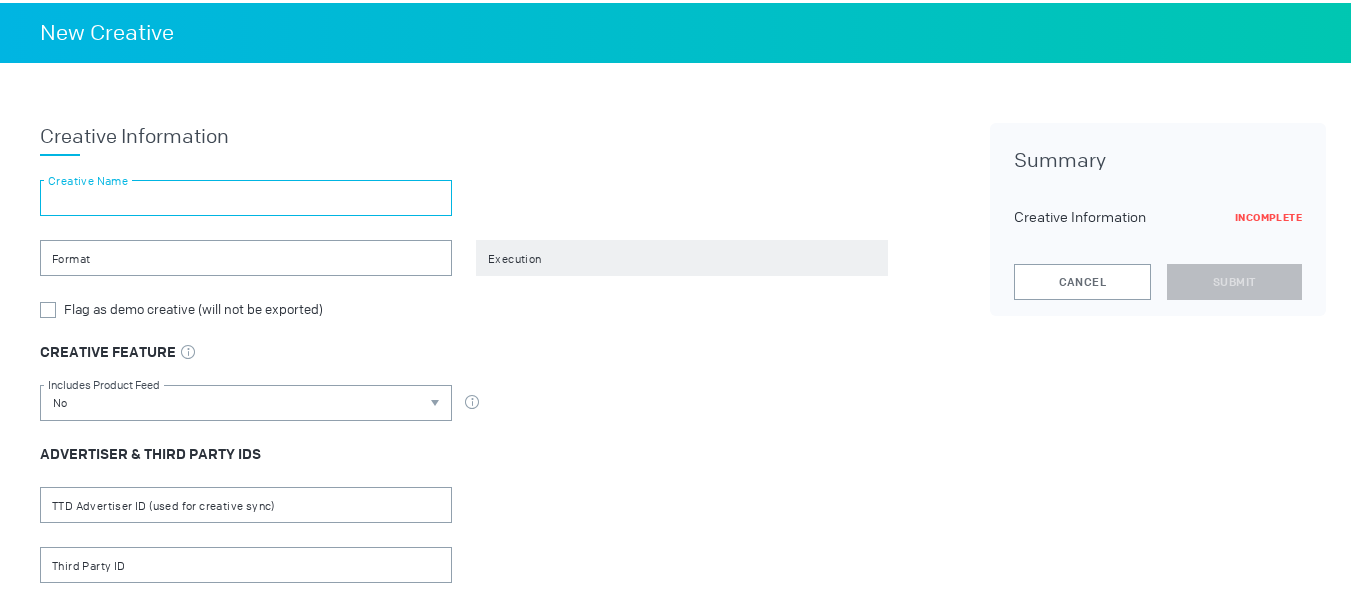 click at bounding box center [246, 195] 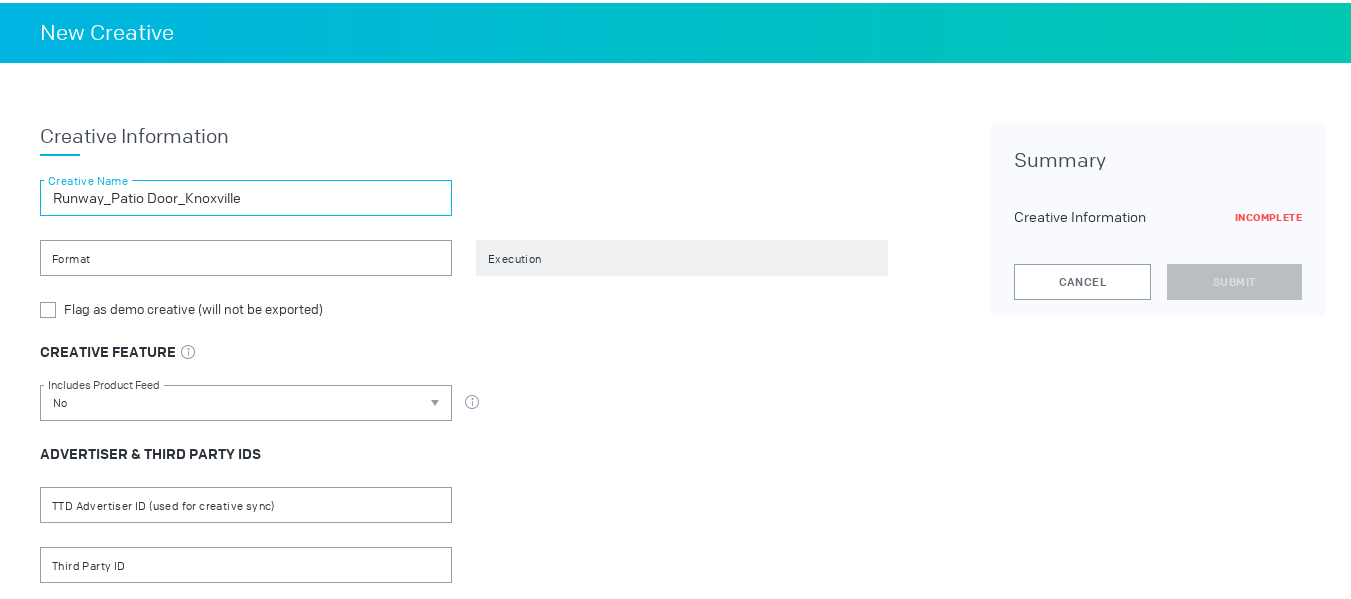 type on "Runway_Patio Door_Knoxville" 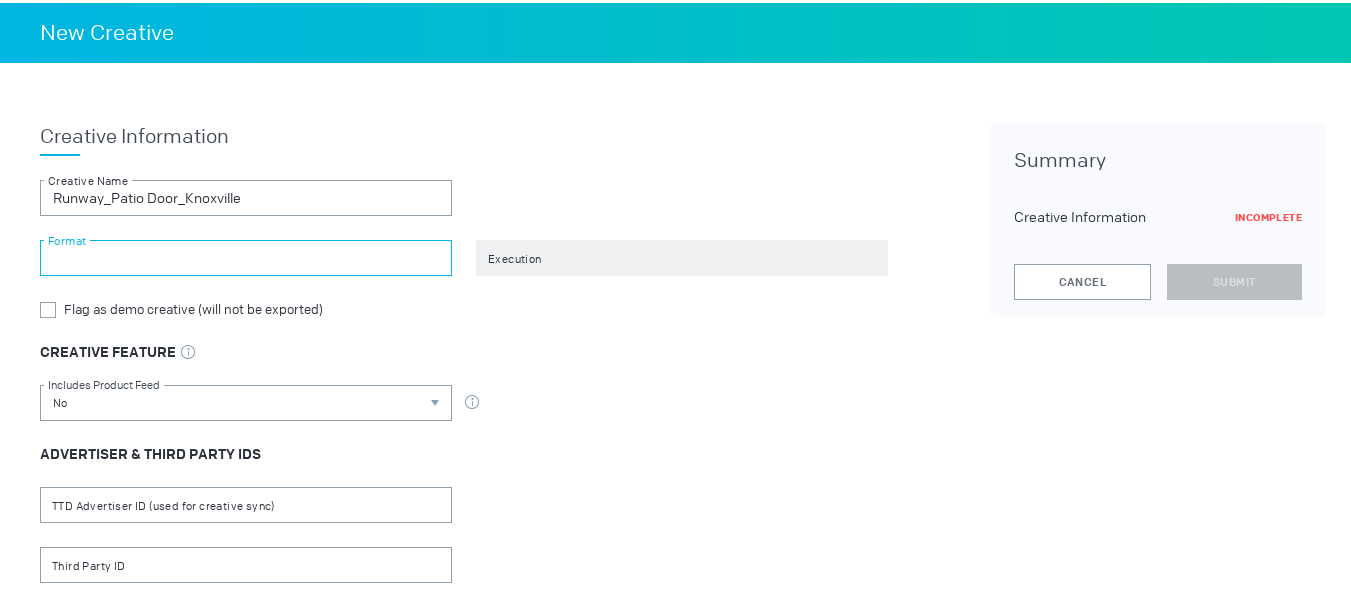 click at bounding box center [246, 255] 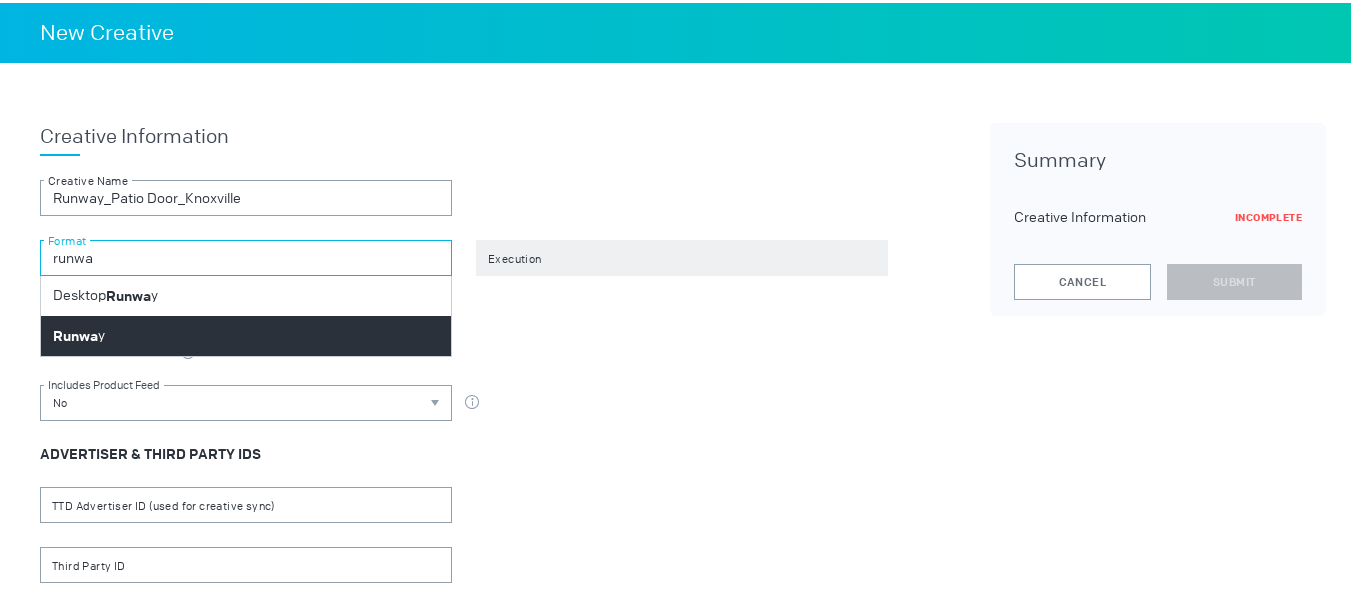 type on "runwa" 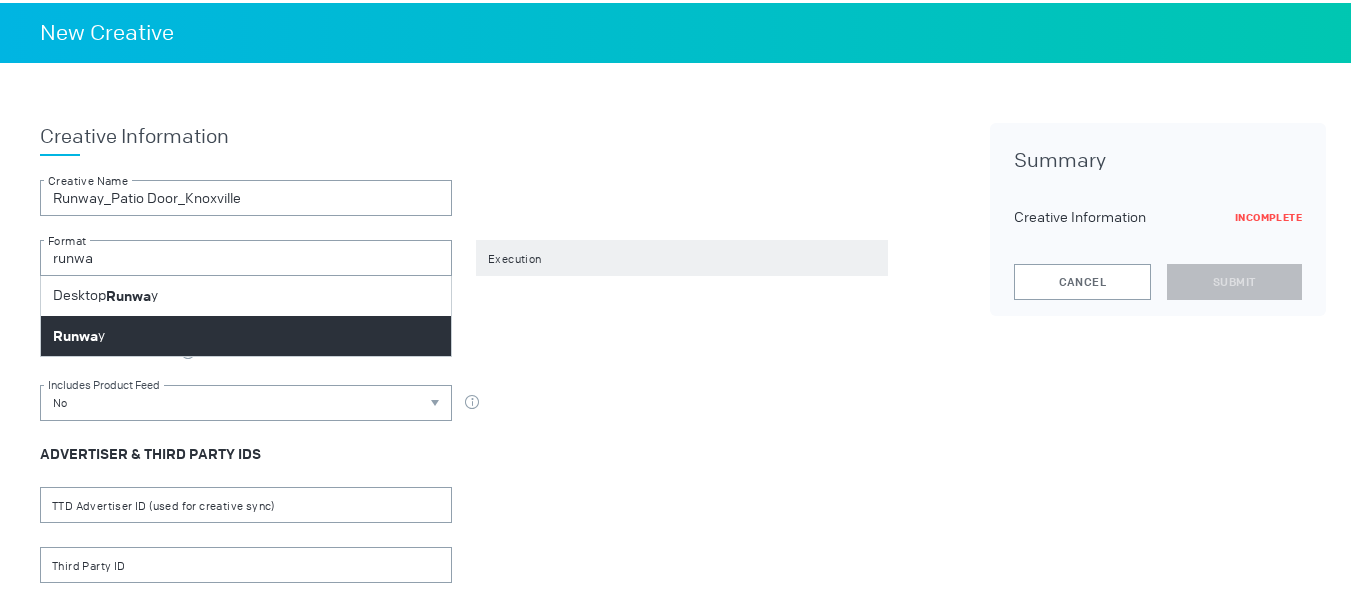 click on "Runwa y" at bounding box center (246, 333) 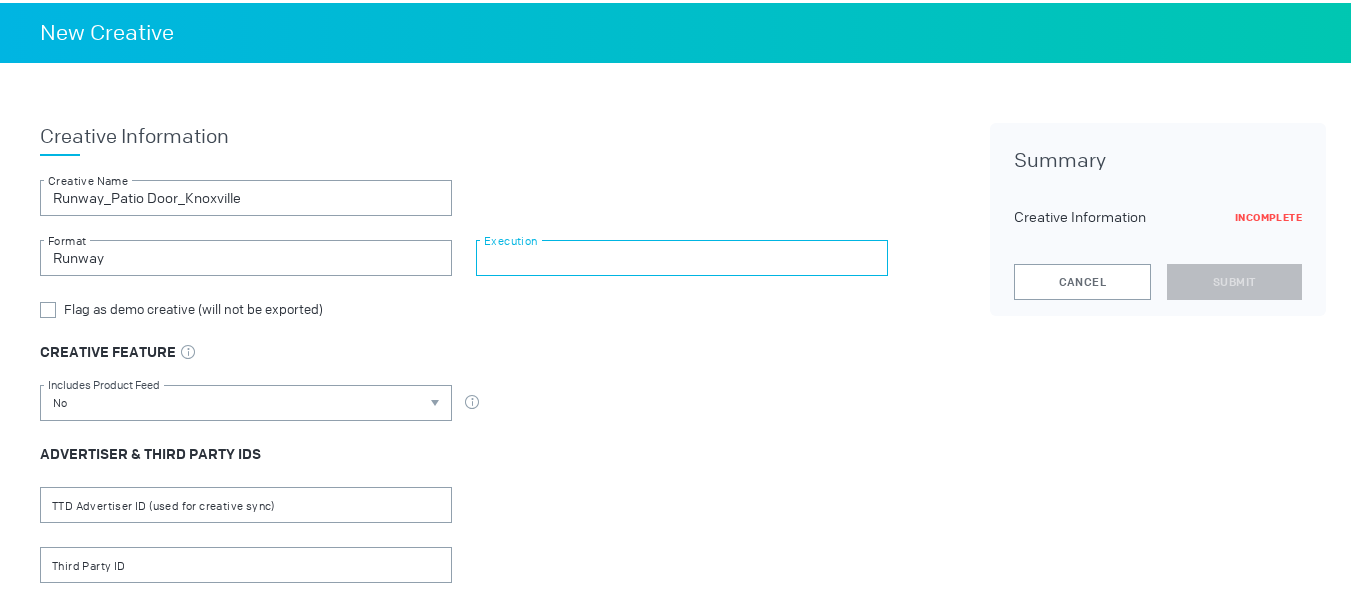 click at bounding box center (682, 255) 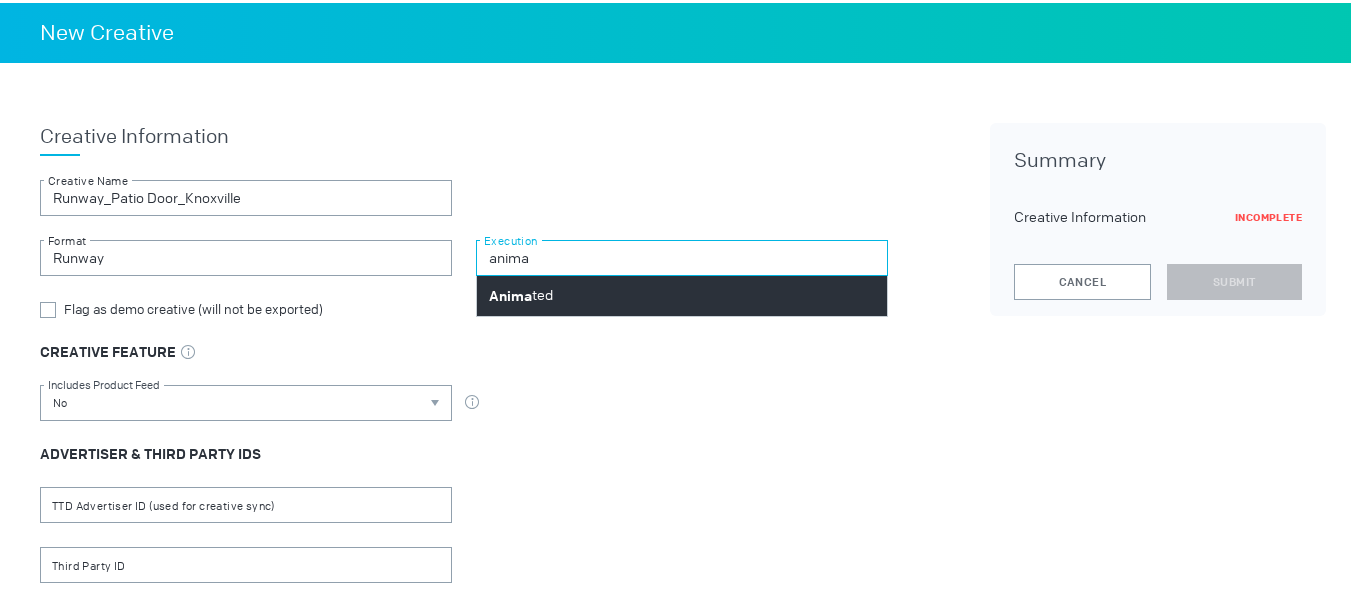 type on "anima" 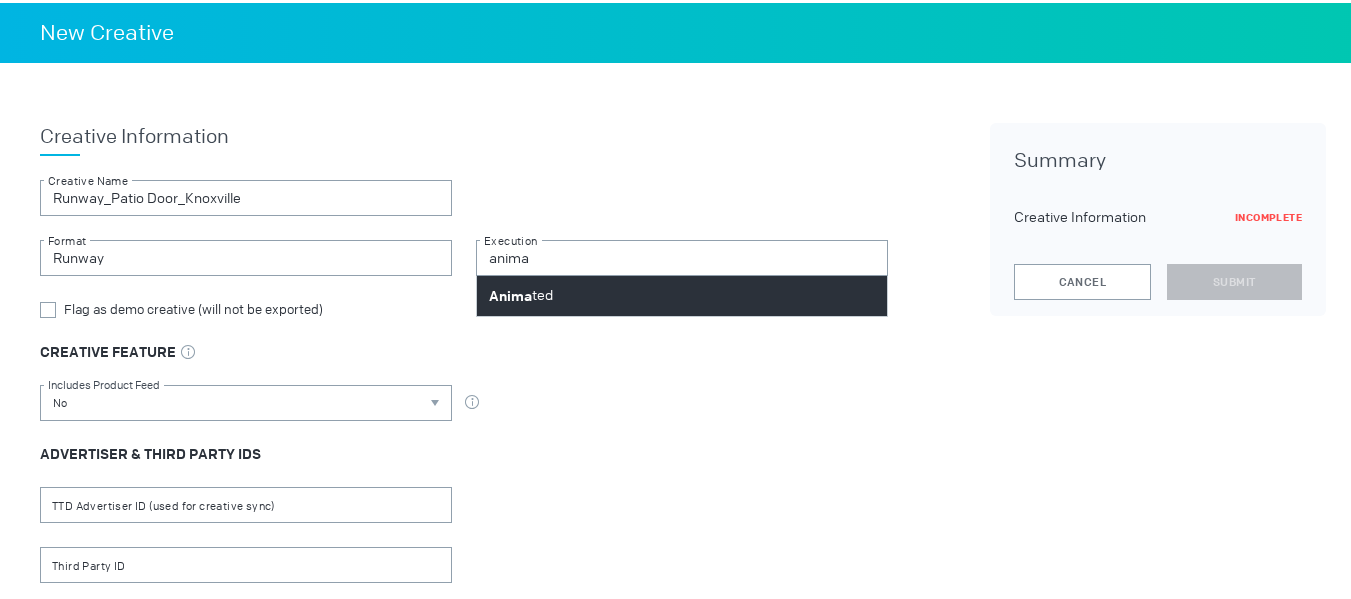 click on "Anima ted" at bounding box center (682, 293) 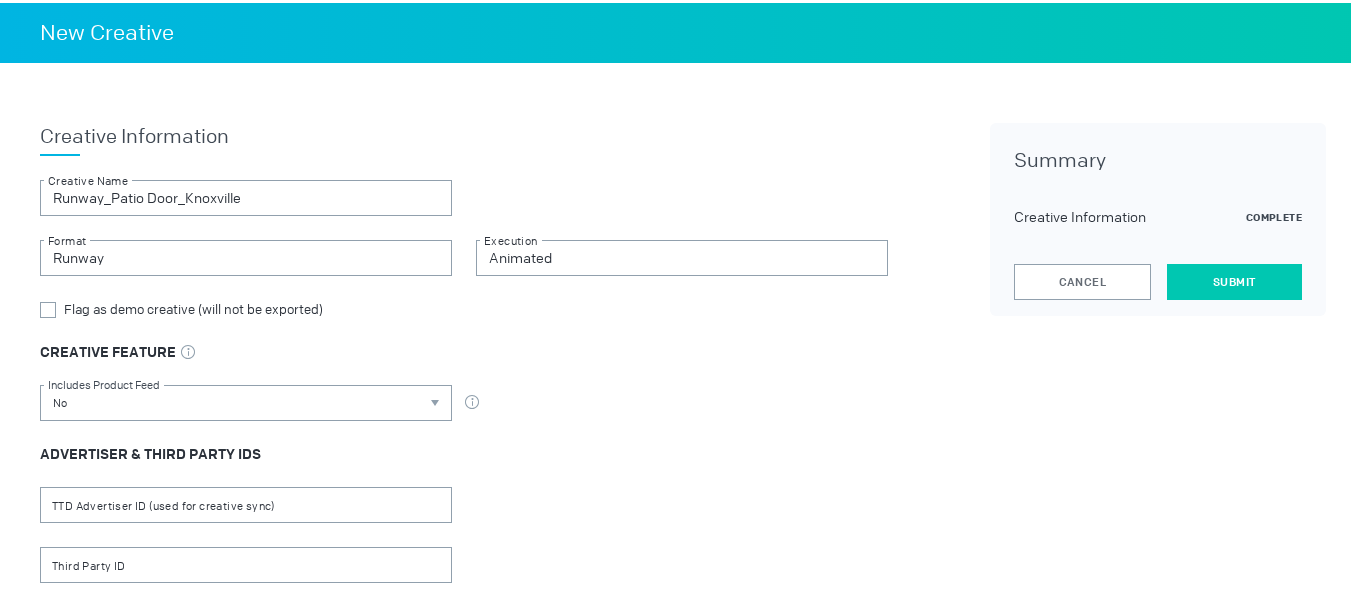 click on "Submit" at bounding box center (1234, 279) 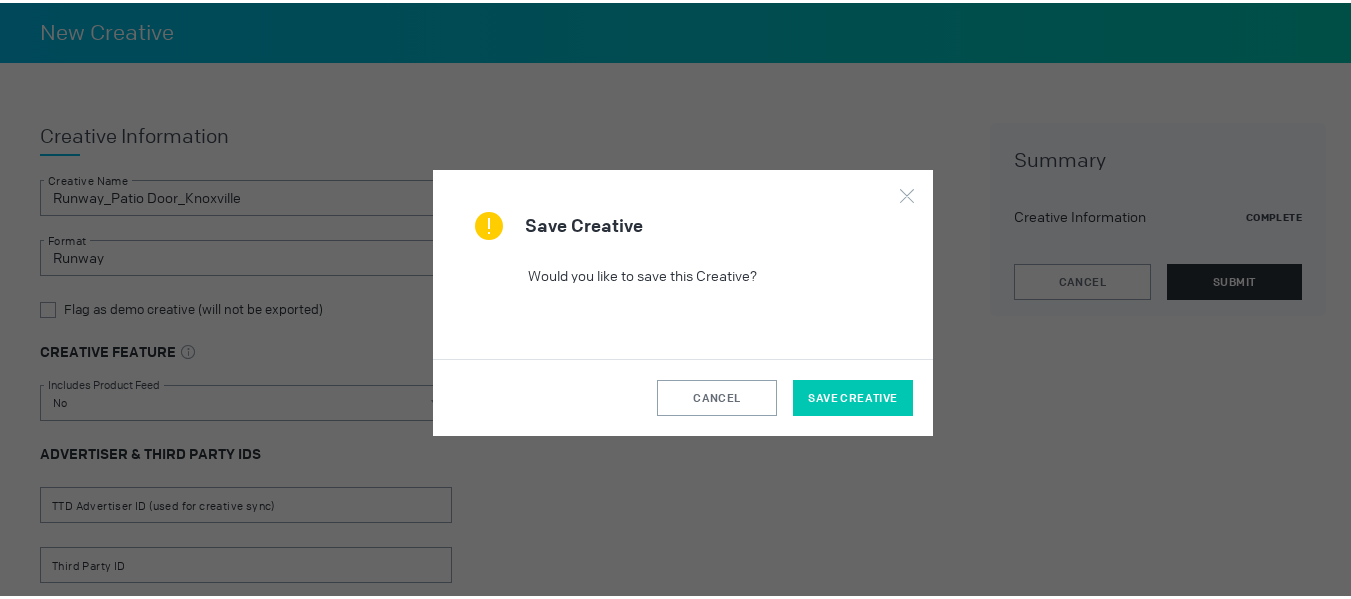 click on "Save Creative" at bounding box center [852, 395] 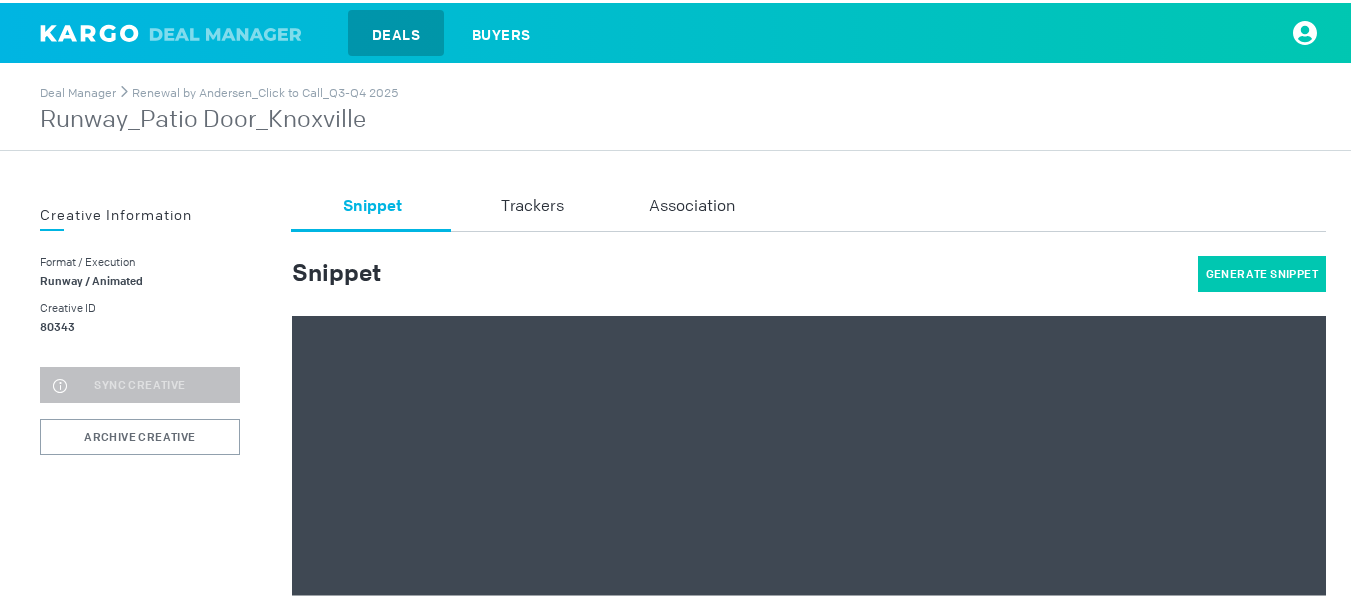 click on "Generate Snippet" at bounding box center (1262, 271) 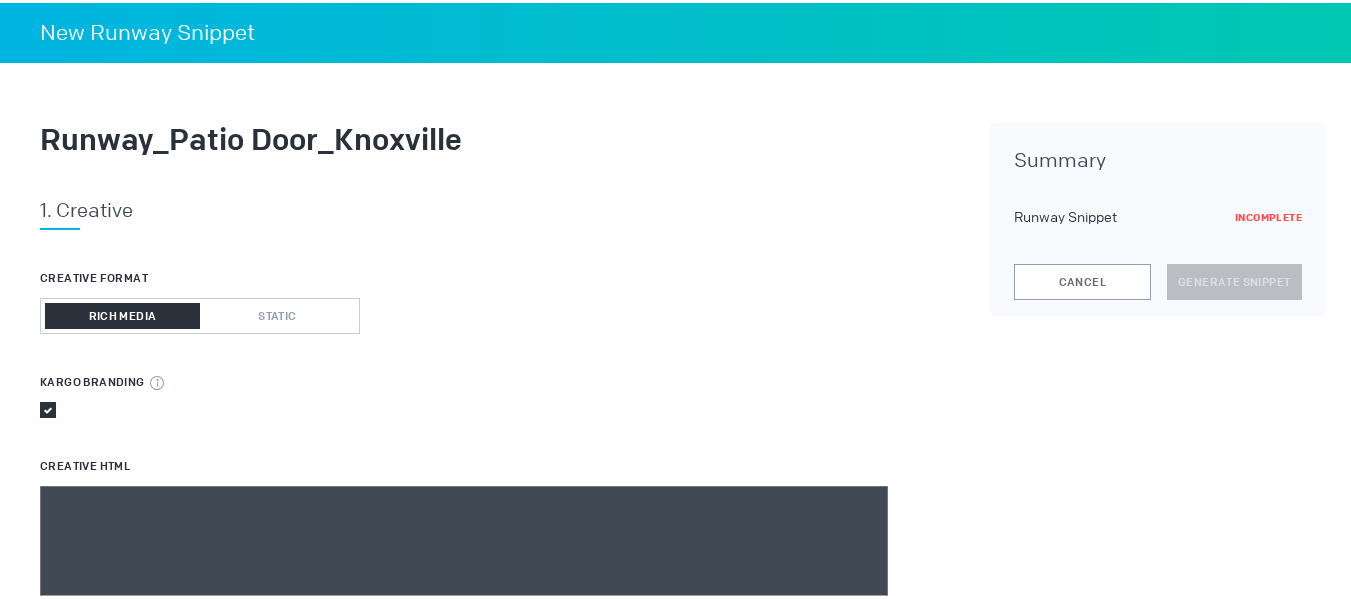 click on "Runway_Patio Door_Knoxville" at bounding box center [464, 137] 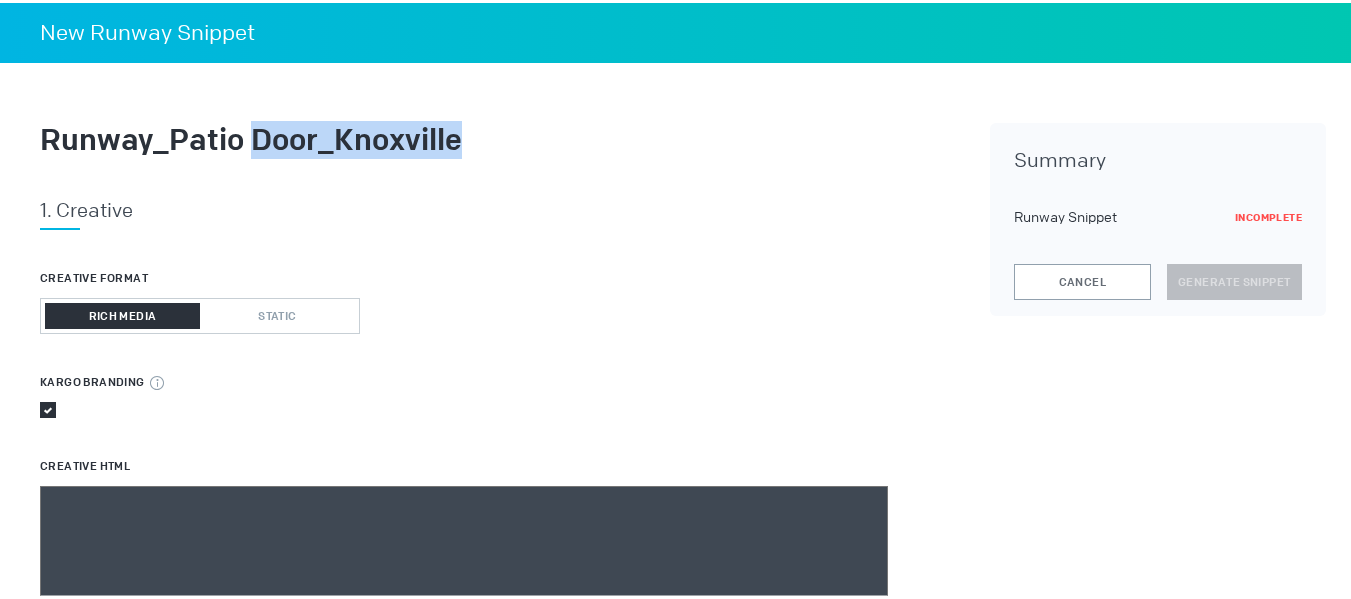 click on "Runway_Patio Door_Knoxville" at bounding box center (464, 137) 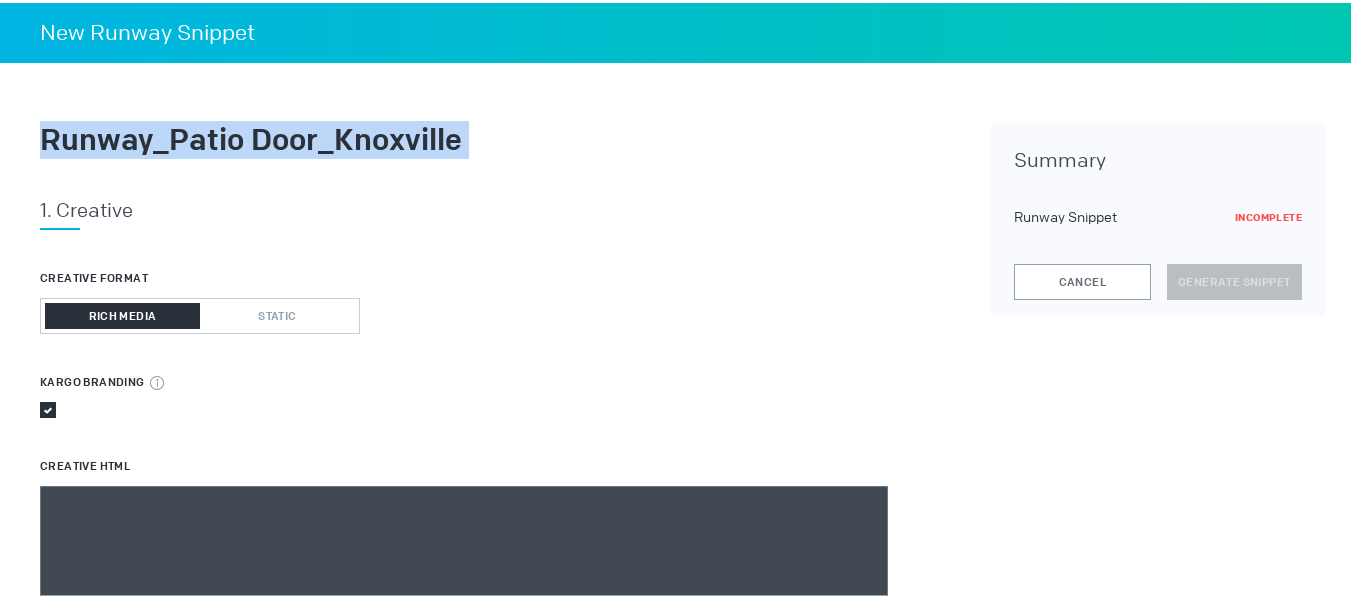 click on "Runway_Patio Door_Knoxville" at bounding box center (464, 137) 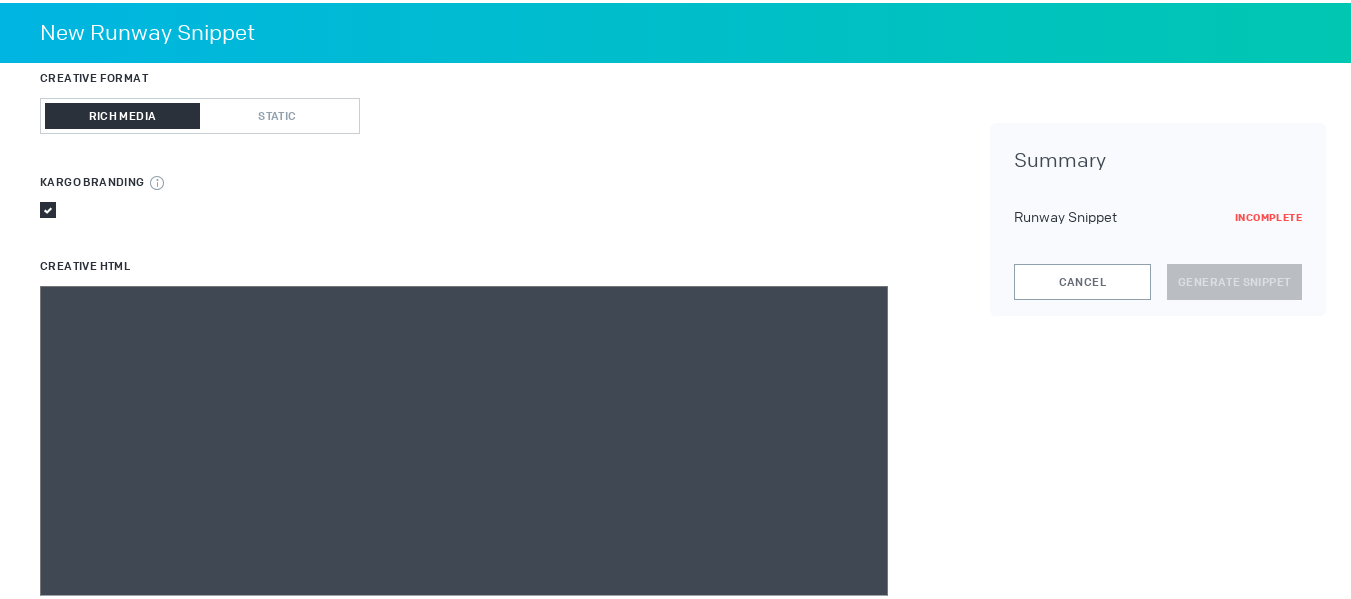 click at bounding box center (464, 563) 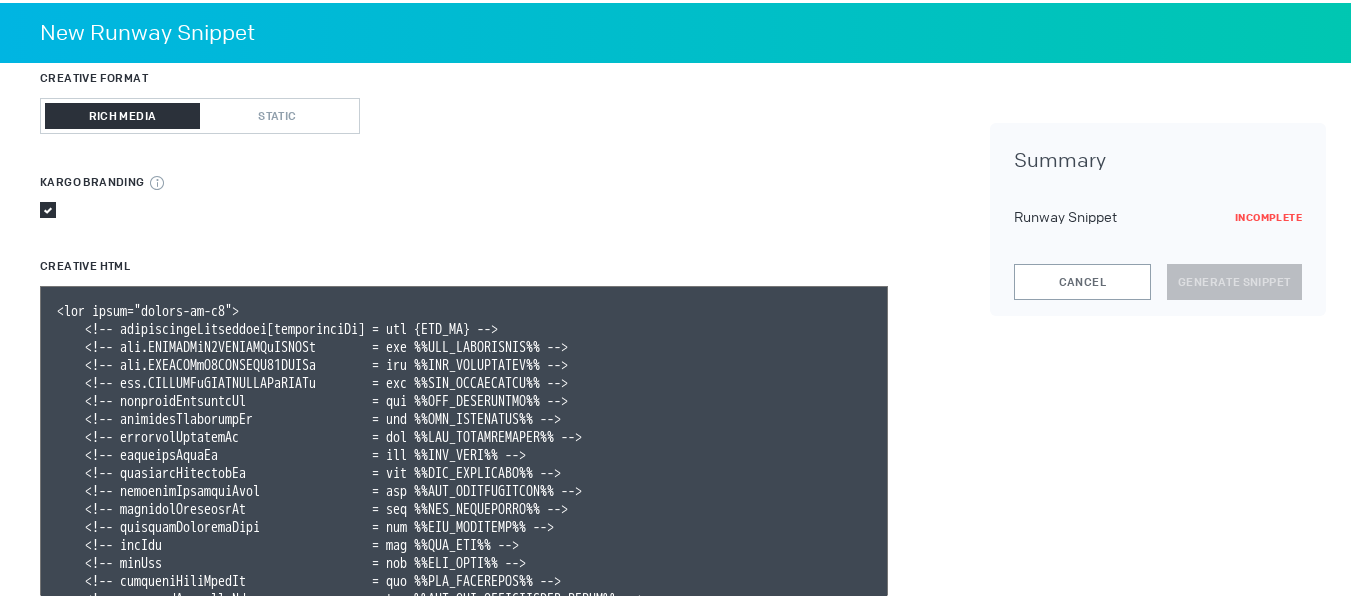 scroll, scrollTop: 428, scrollLeft: 0, axis: vertical 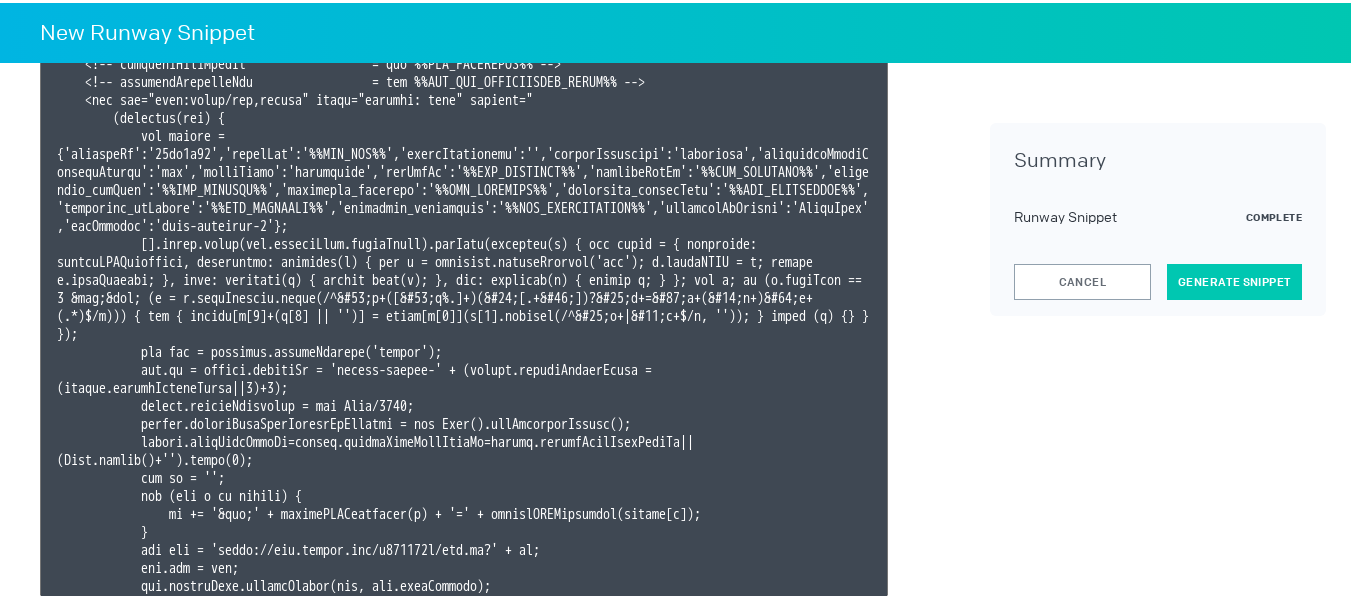 type on "<div class="celtra-ad-v3">
<!-- passthroughParameters[impressionId] = raw {IMP_ID} -->
<!-- eas.JSVUVERfQ1JFQVRJVkVJRCUl        = raw %%TTD_CREATIVEID%% -->
<!-- eas.JSVUVERfQ0FNUEFJR05JRCUl        = raw %%TTD_CAMPAIGNID%% -->
<!-- eas.JSVUVERfREVWSUNFVFlQRSUl        = raw %%TTD_DEVICETYPE%% -->
<!-- externalCreativeId                  = raw %%TTD_CREATIVEID%% -->
<!-- externalPlacementId                 = raw %%TTD_ADGROUPID%% -->
<!-- externalSessionId                   = raw %%TTD_IMPRESSIONID%% -->
<!-- externalSiteId                      = raw %%TTD_SITE%% -->
<!-- externalSupplierId                  = raw %%TTD_PARTNERID%% -->
<!-- externalSupplierName                = raw %%TTD_SUPPLYVENDOR%% -->
<!-- externalCampaignId                  = raw %%TTD_CAMPAIGNID%% -->
<!-- externalCreativeSize                = raw %%TTD_ADFORMAT%% -->
<!-- gpsLat                              = raw %%TTD_LAT%% -->
<!-- gpsLng                              = raw %%TT..." 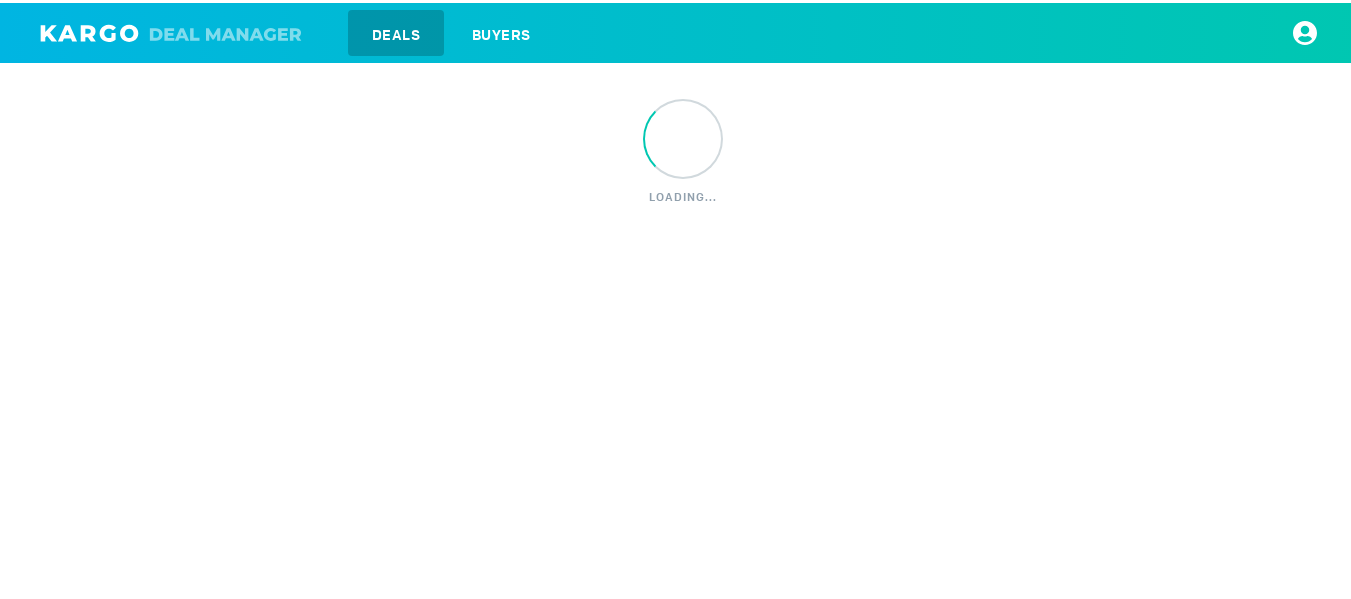 scroll, scrollTop: 0, scrollLeft: 0, axis: both 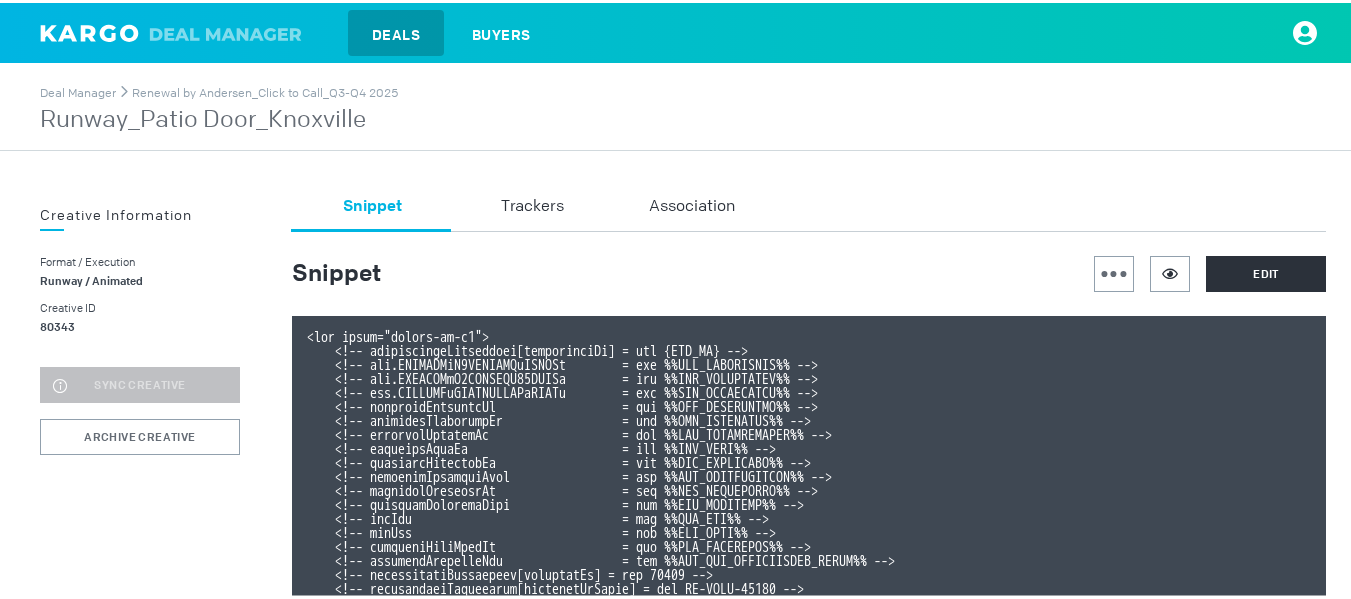 click on "Runway_Patio Door_Knoxville" at bounding box center [219, 117] 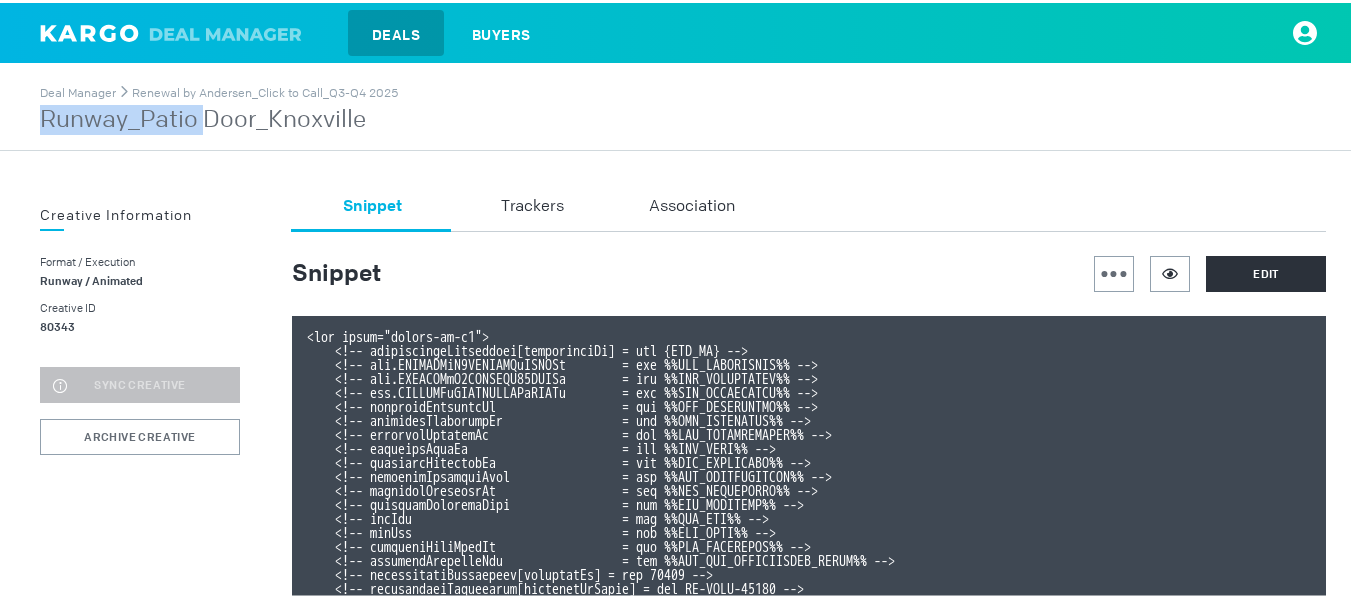 click on "Runway_Patio Door_Knoxville" at bounding box center (219, 117) 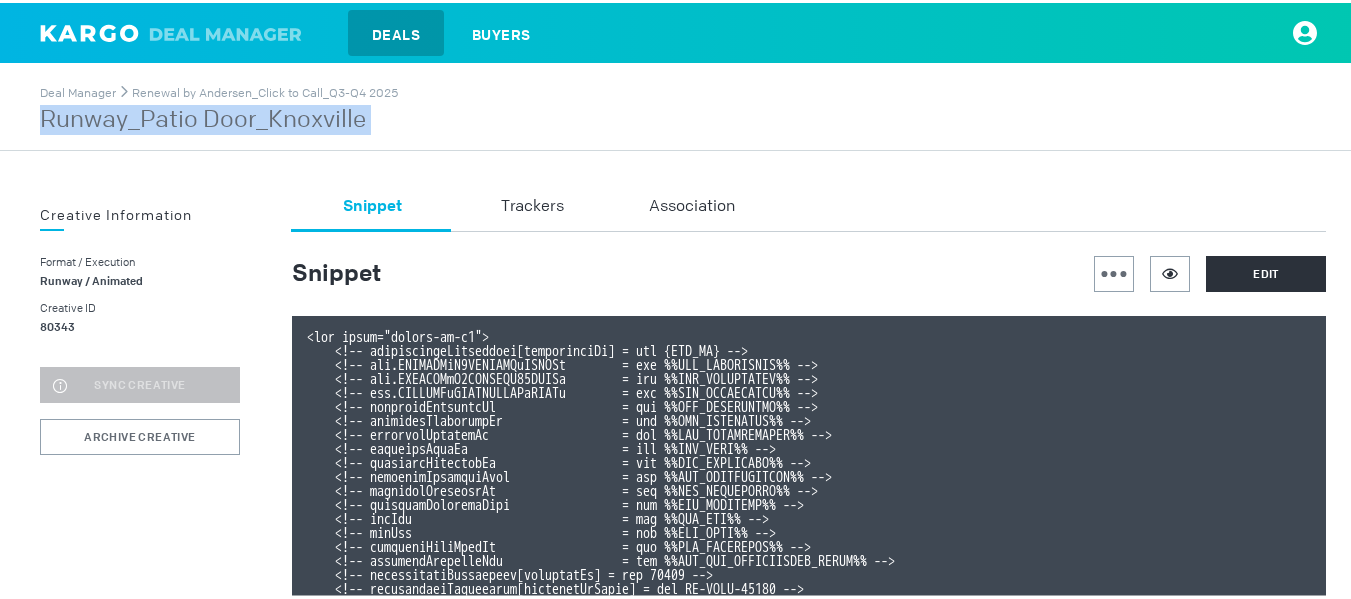 click on "Runway_Patio Door_Knoxville" at bounding box center [219, 117] 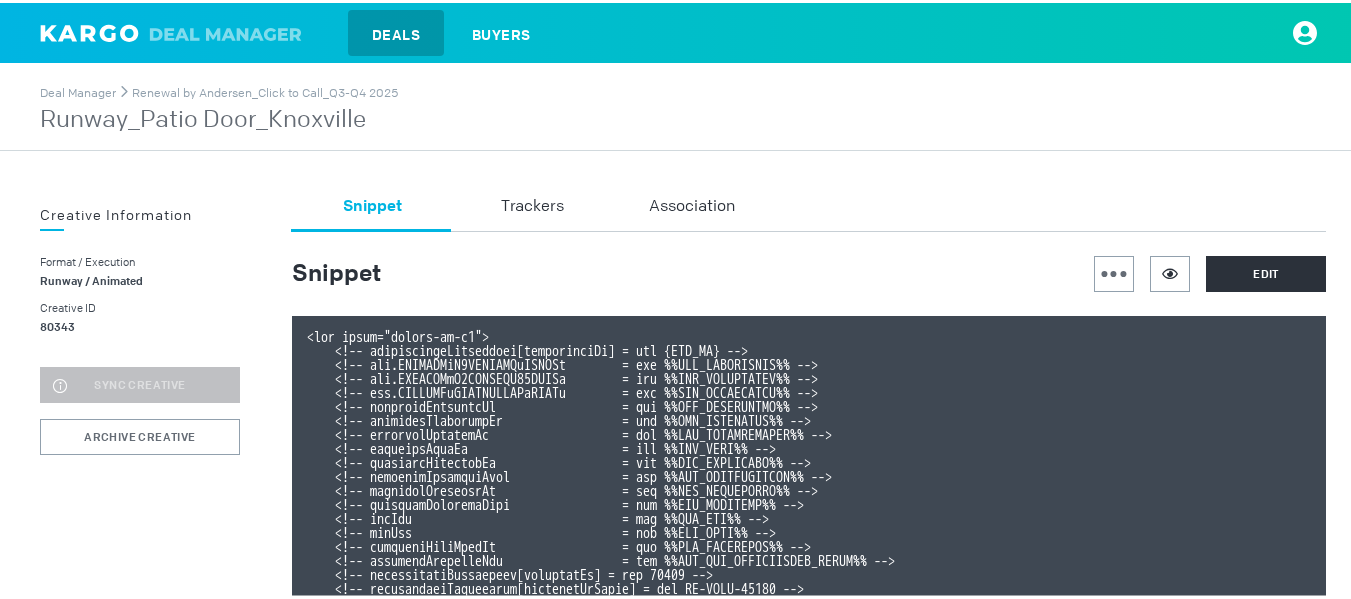 click on "Deal Manager Renewal by Andersen_Click to Call_Q3-Q4 2025 Runway_Patio Door_[CITY]" at bounding box center [683, 106] 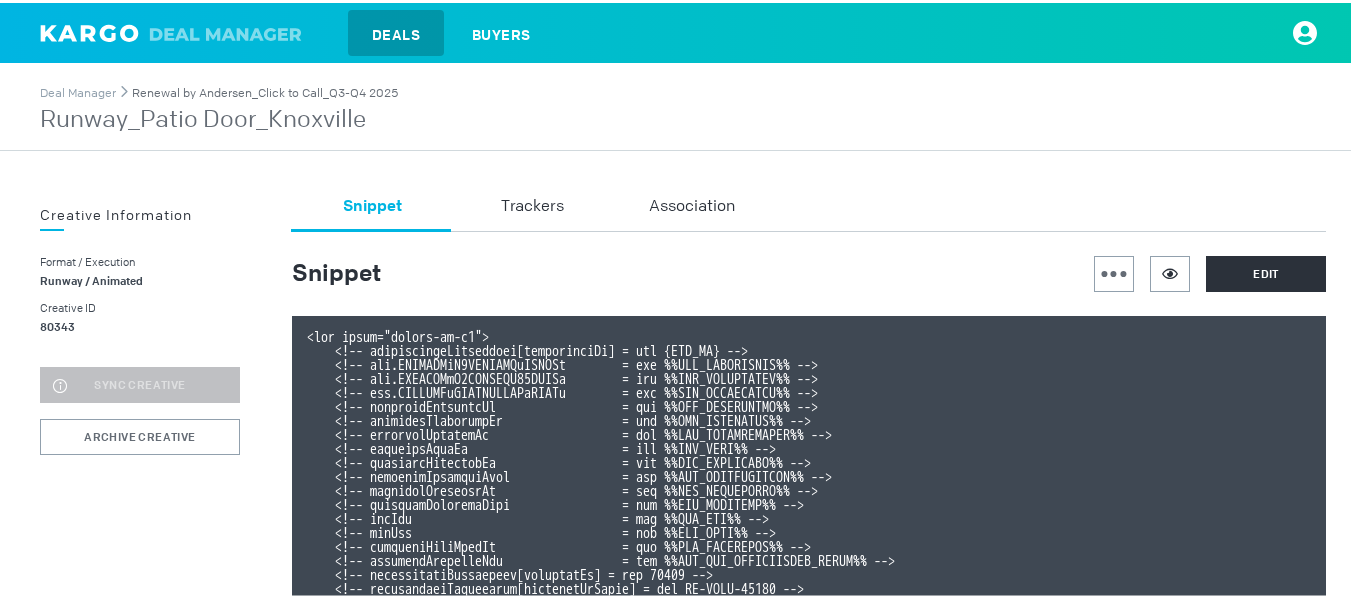 click on "Renewal by Andersen_Click to Call_Q3-Q4 2025" at bounding box center (265, 90) 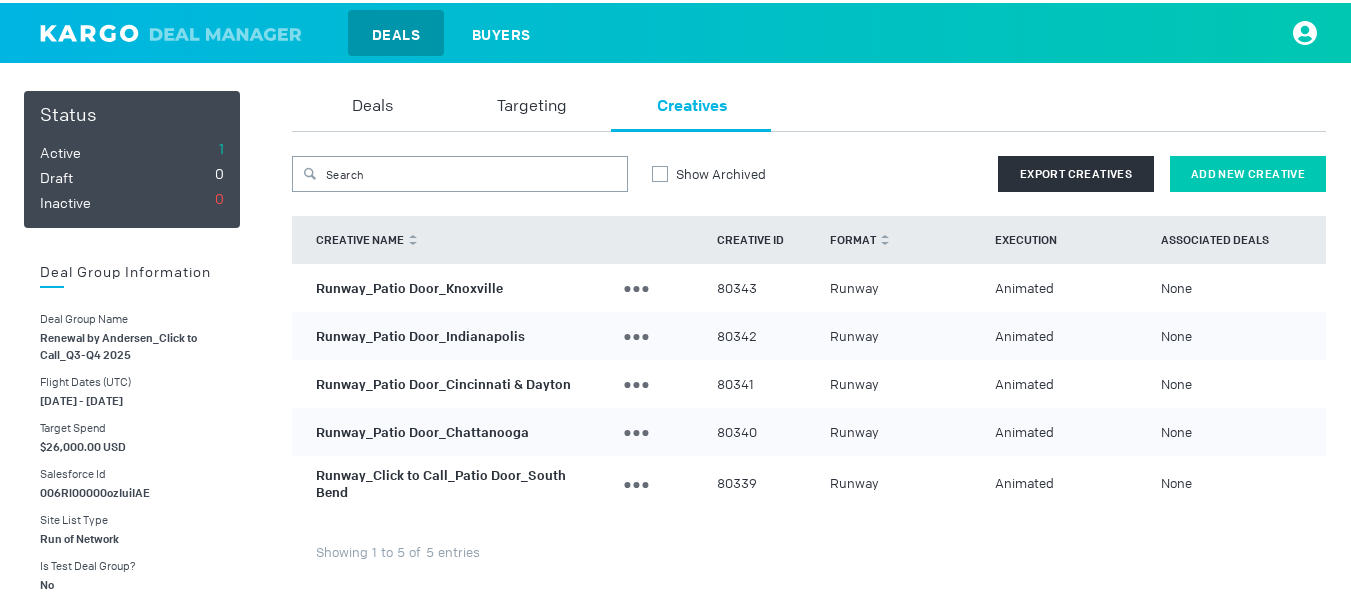 click on "Add New Creative" at bounding box center [1248, 171] 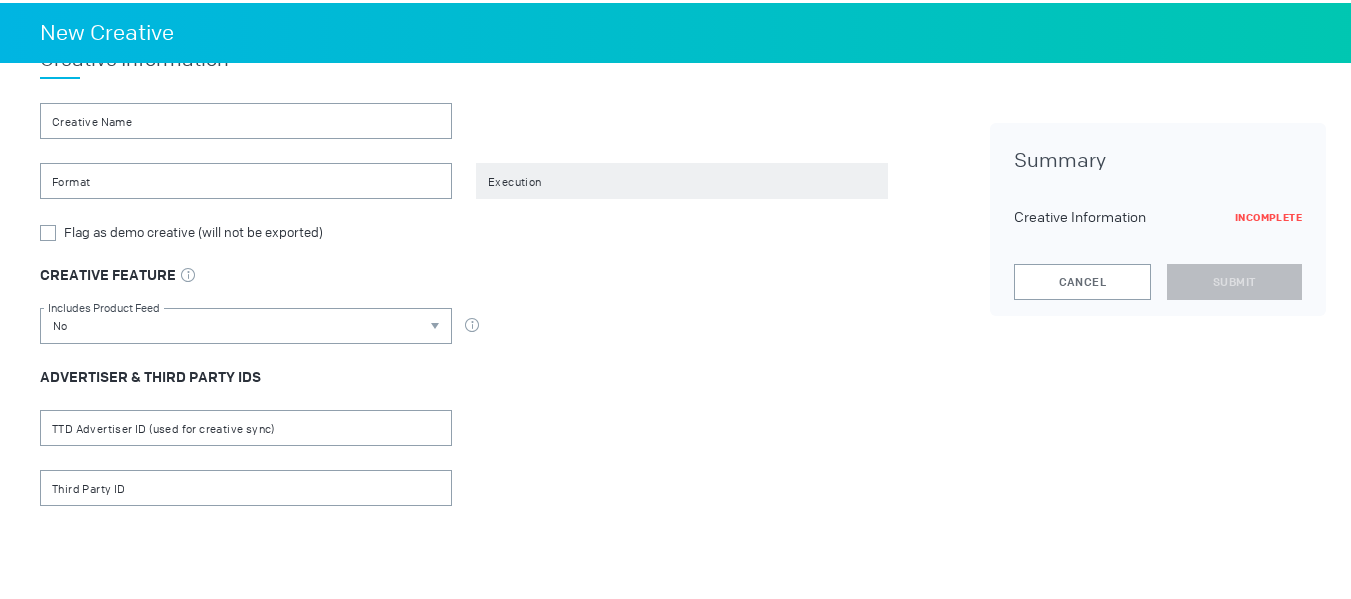 scroll, scrollTop: 77, scrollLeft: 0, axis: vertical 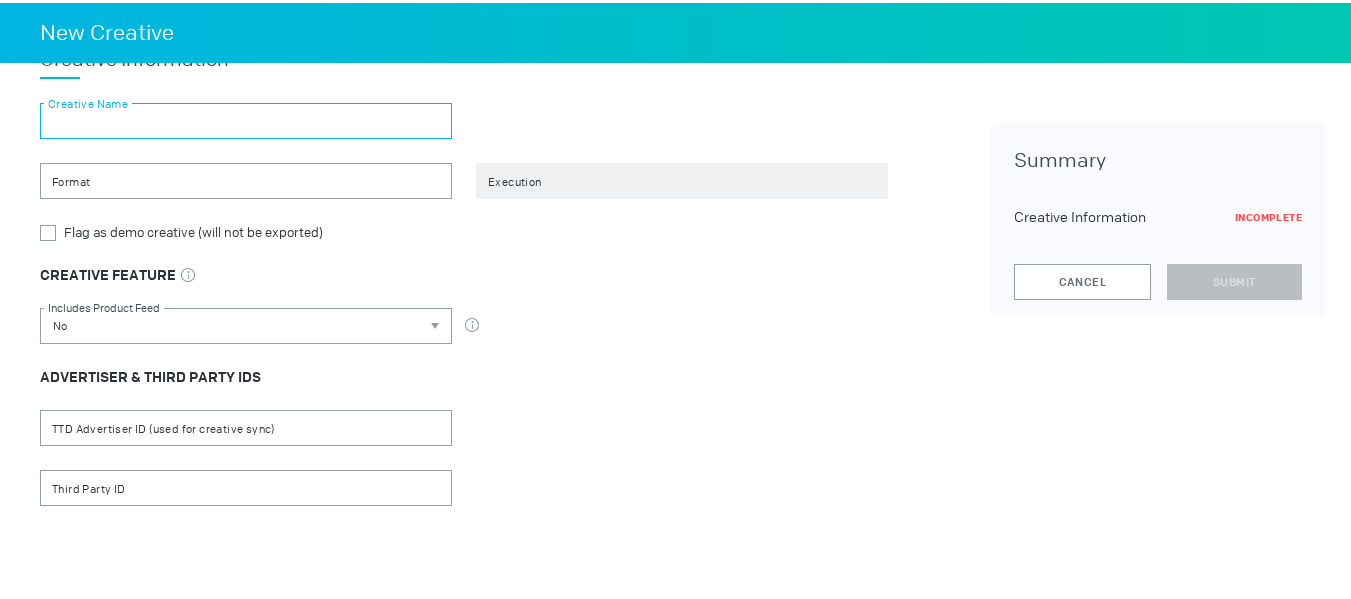 drag, startPoint x: 393, startPoint y: 123, endPoint x: 308, endPoint y: 181, distance: 102.90287 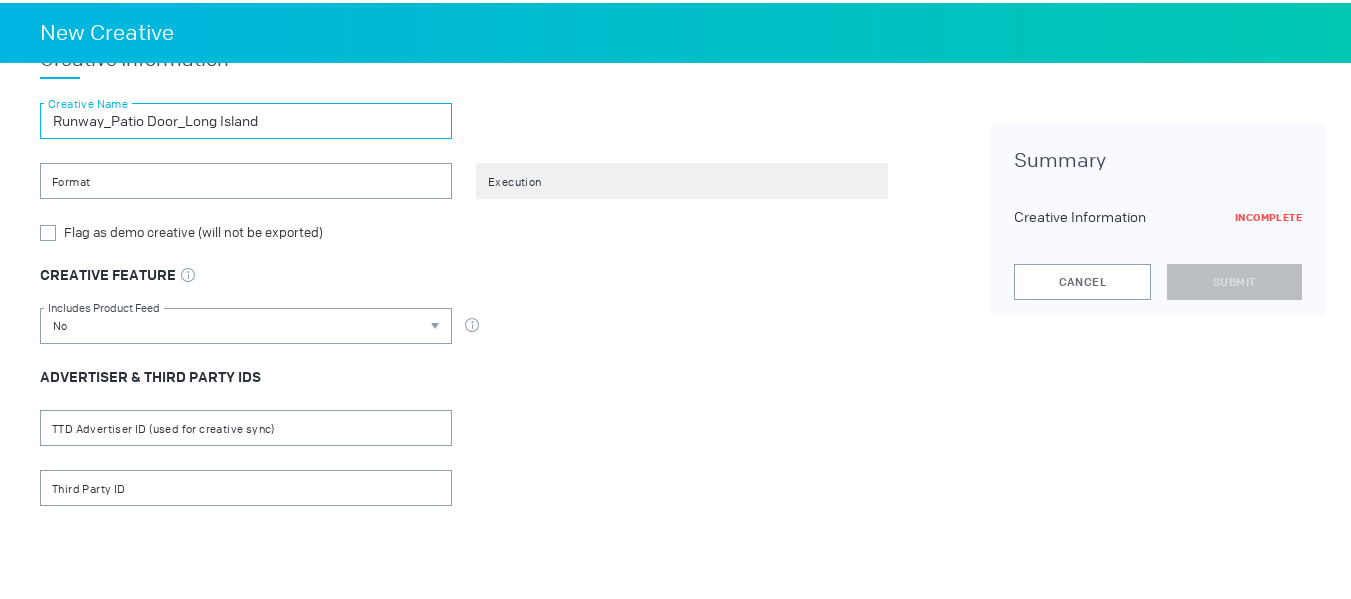 type on "Runway_Patio Door_Long Island" 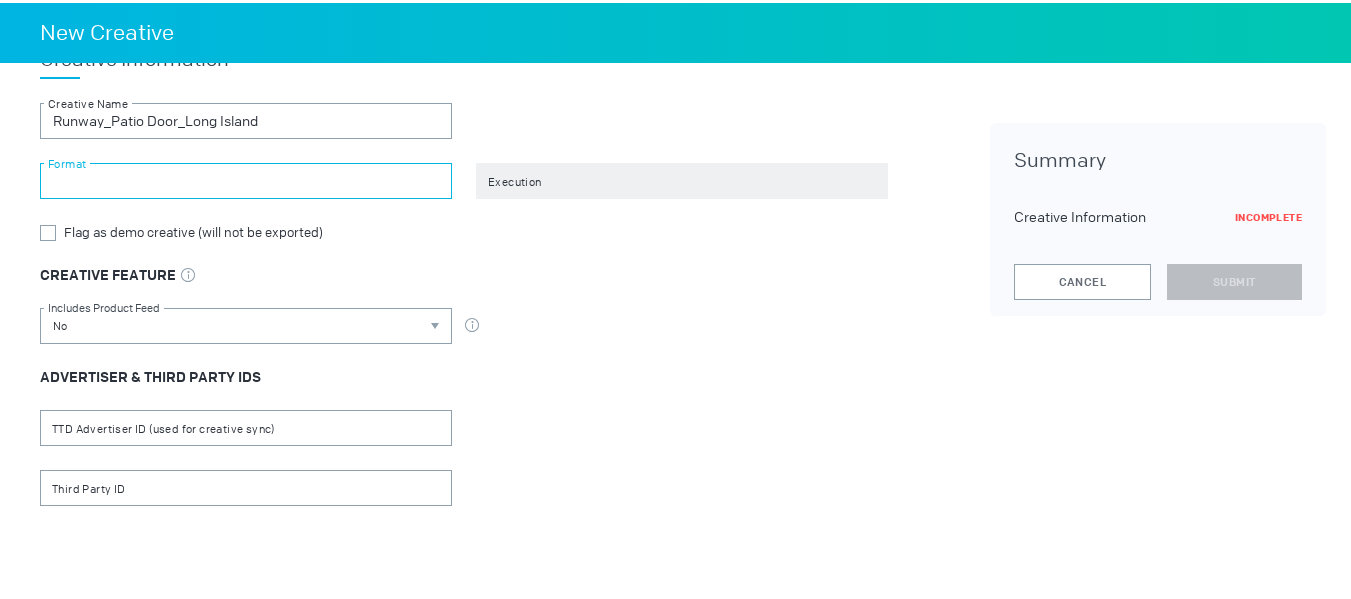 click at bounding box center (246, 178) 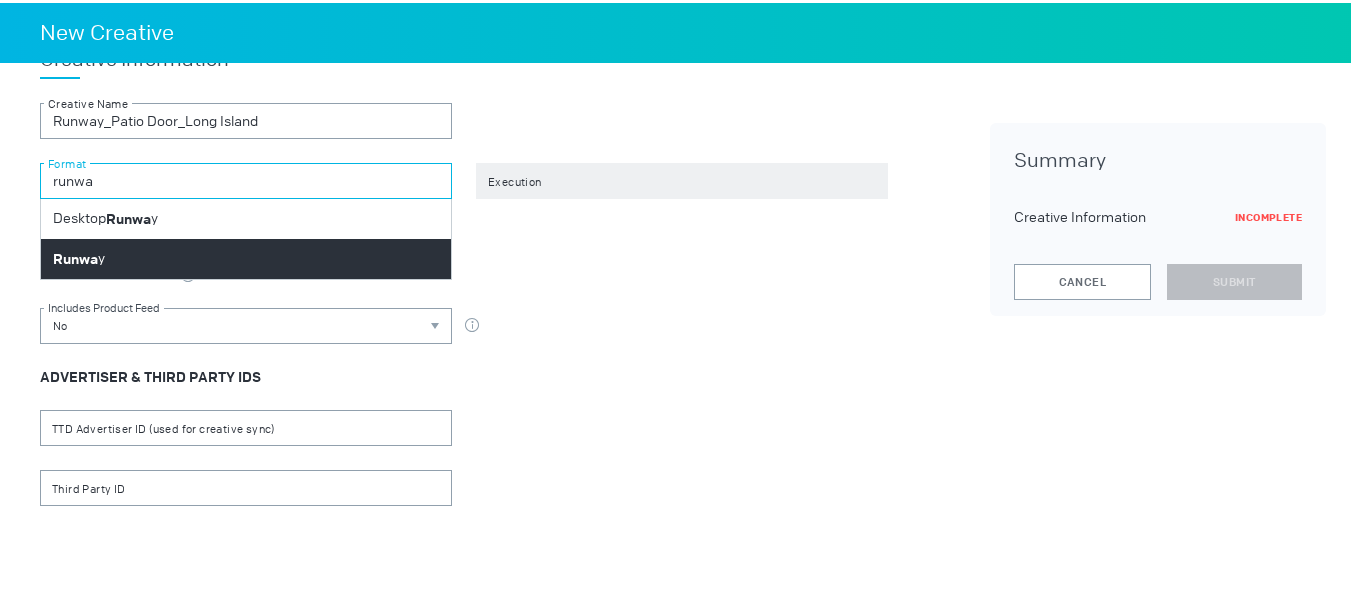 type on "runwa" 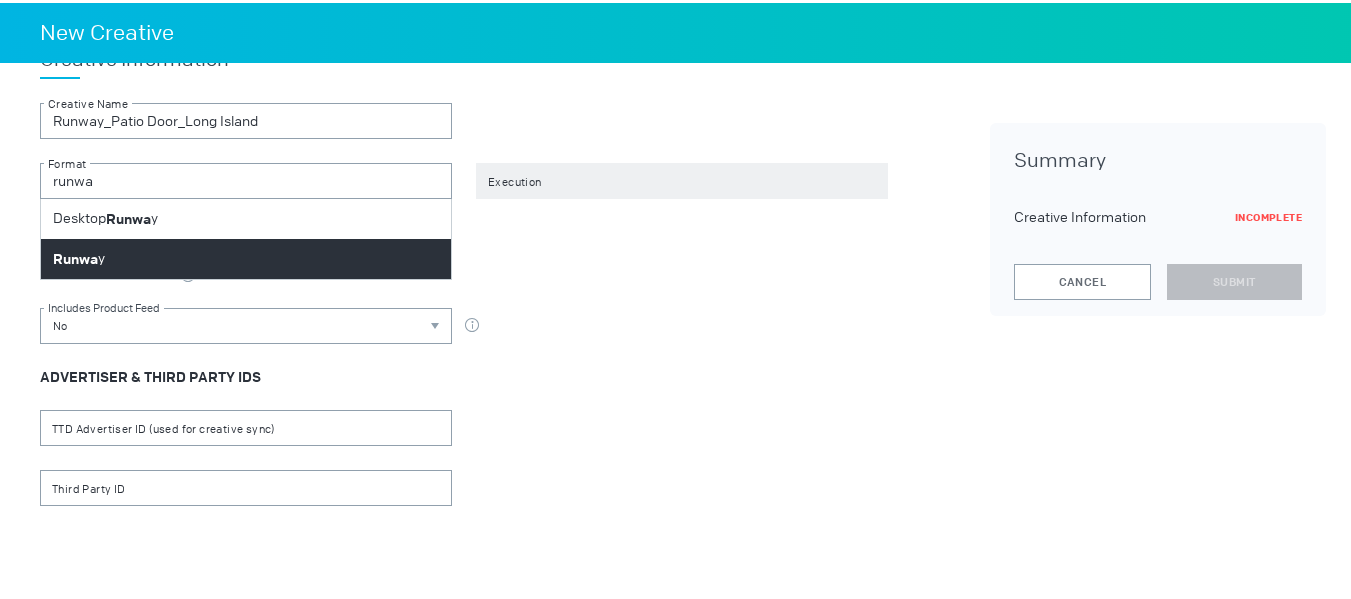click on "Runwa y" at bounding box center (246, 256) 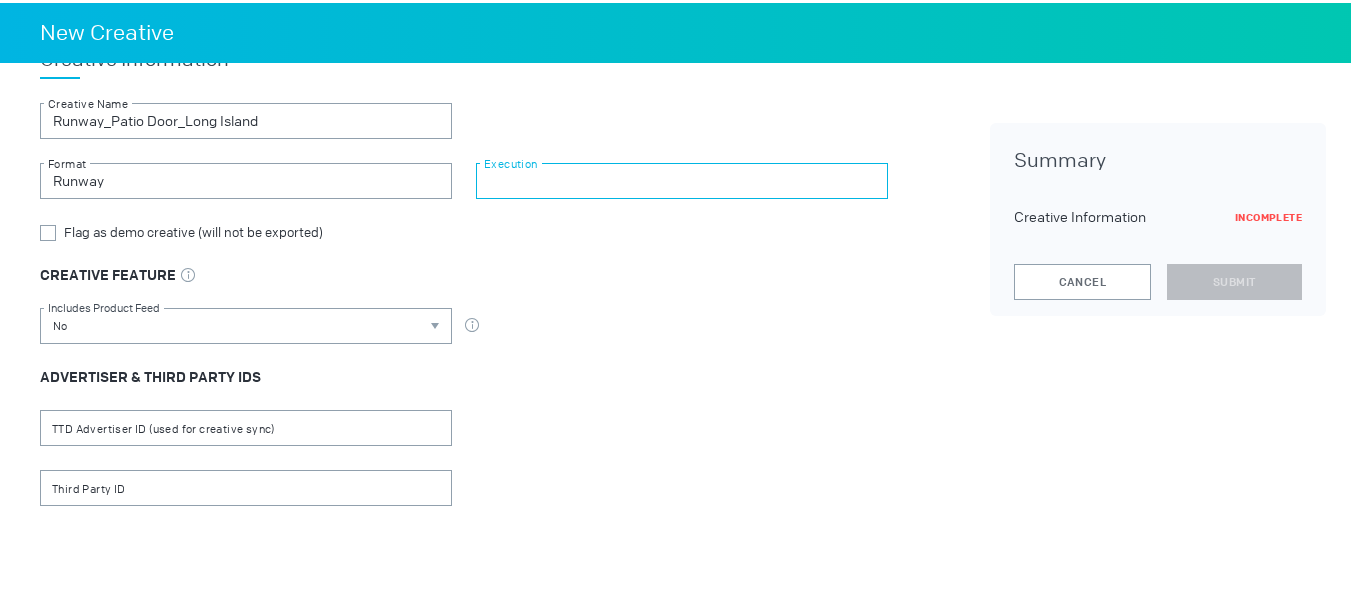 click at bounding box center (682, 178) 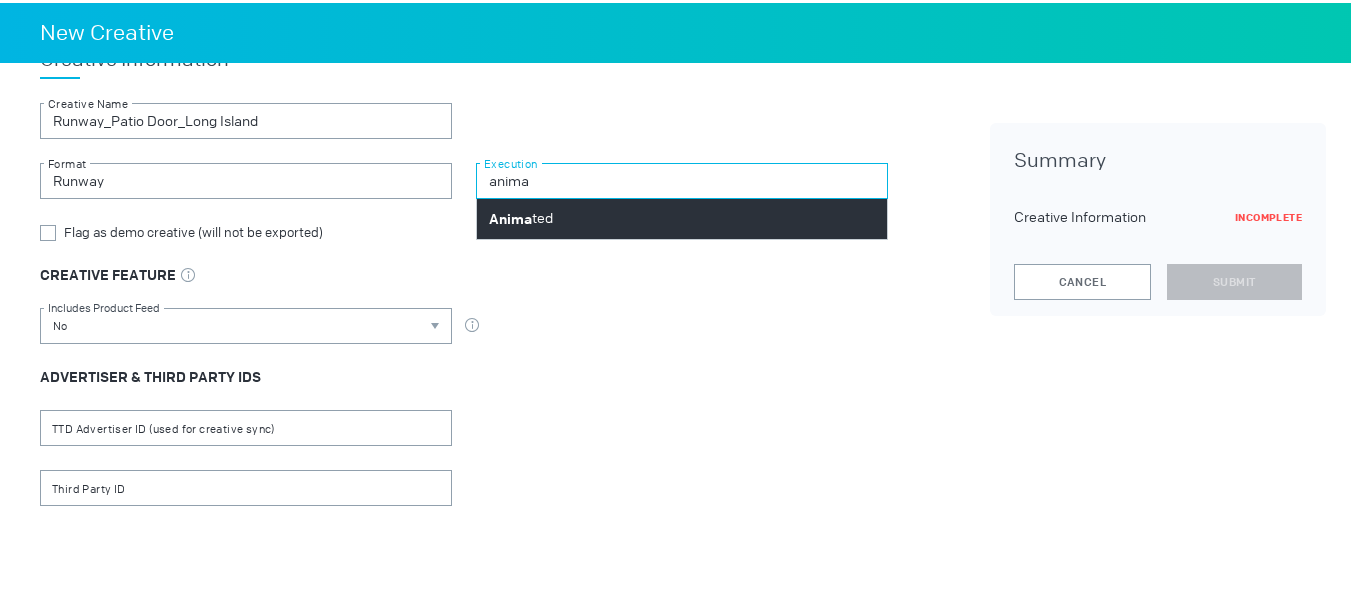 type on "anima" 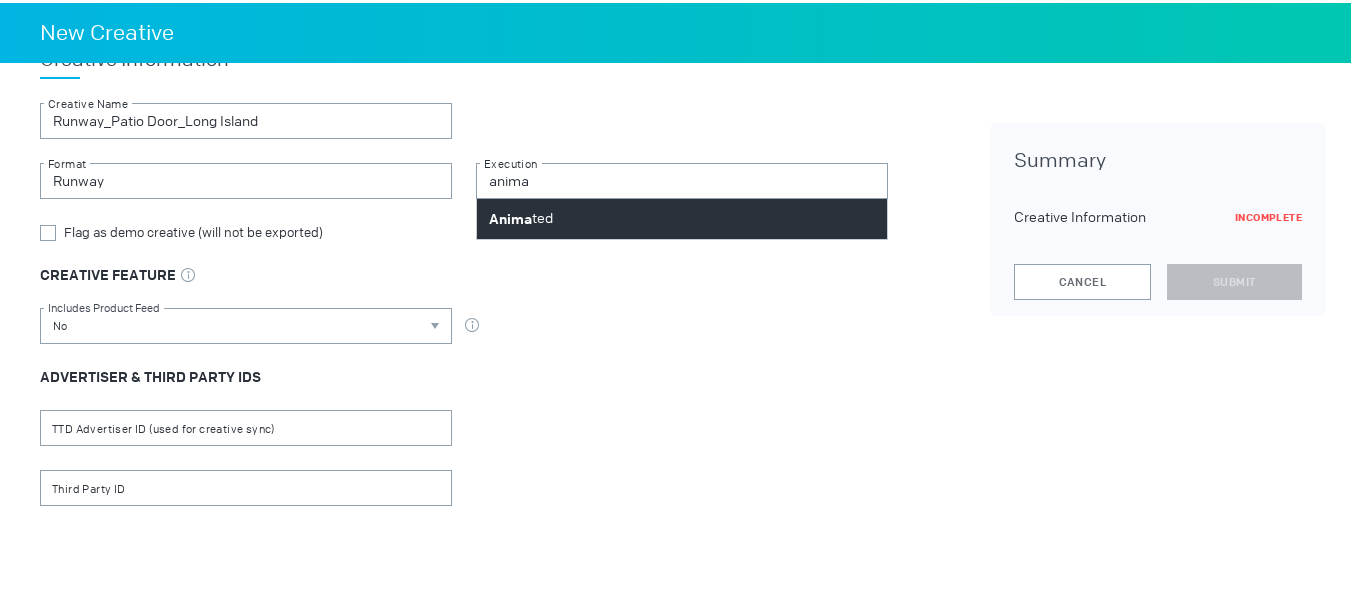 click on "Anima ted" at bounding box center [682, 216] 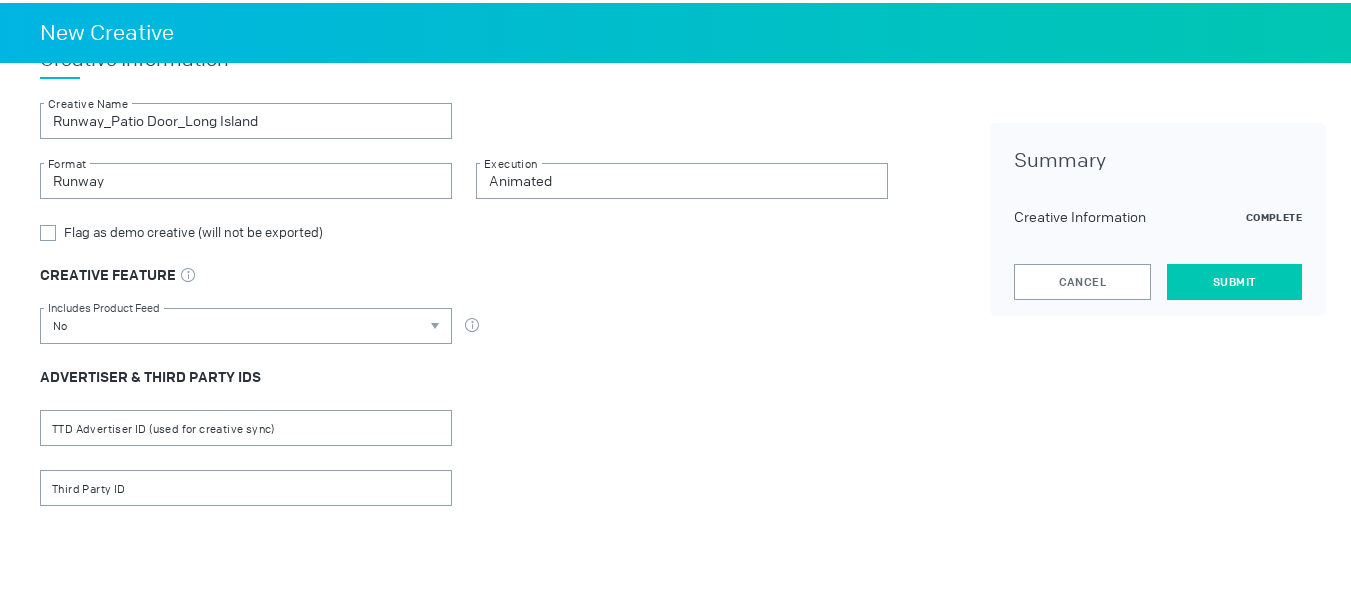 click on "Submit" at bounding box center (1234, 279) 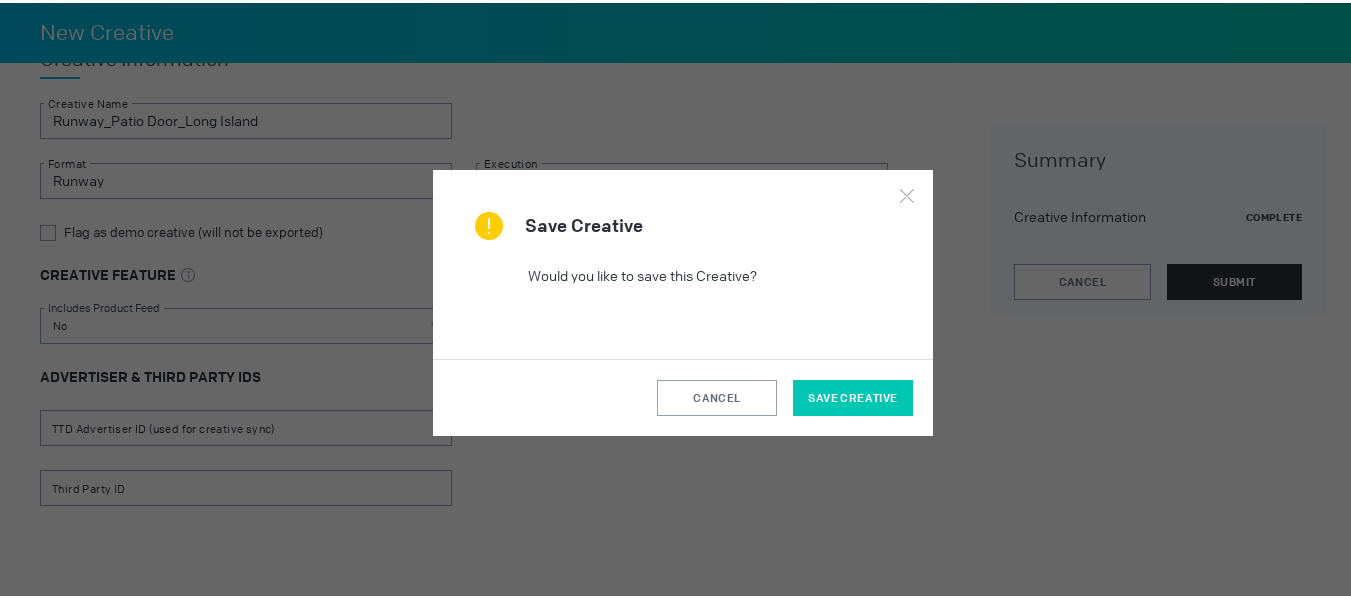 click on "Save Creative" at bounding box center (853, 395) 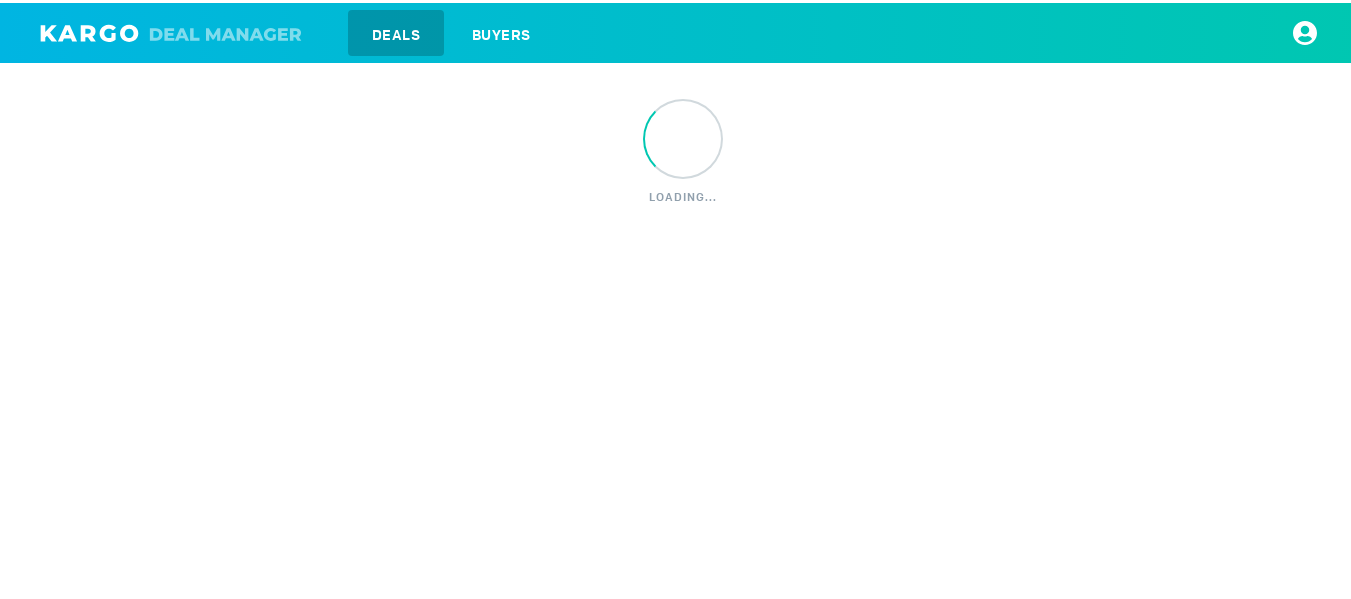 scroll, scrollTop: 0, scrollLeft: 0, axis: both 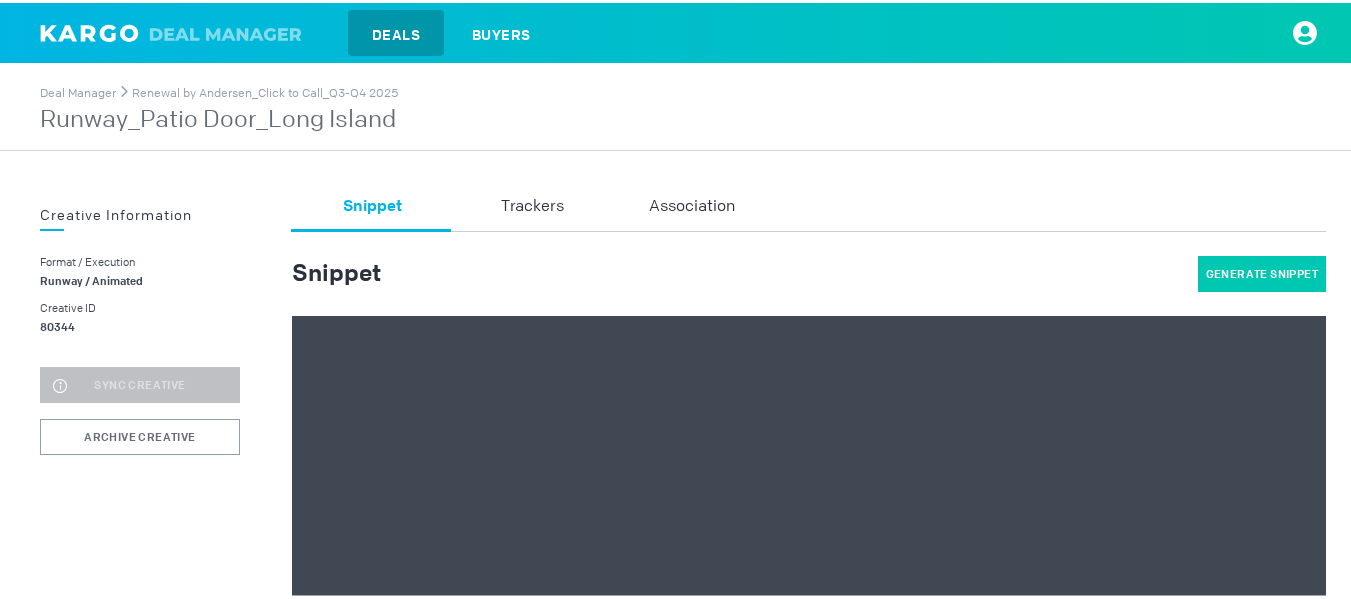 click on "Generate Snippet" at bounding box center (1262, 271) 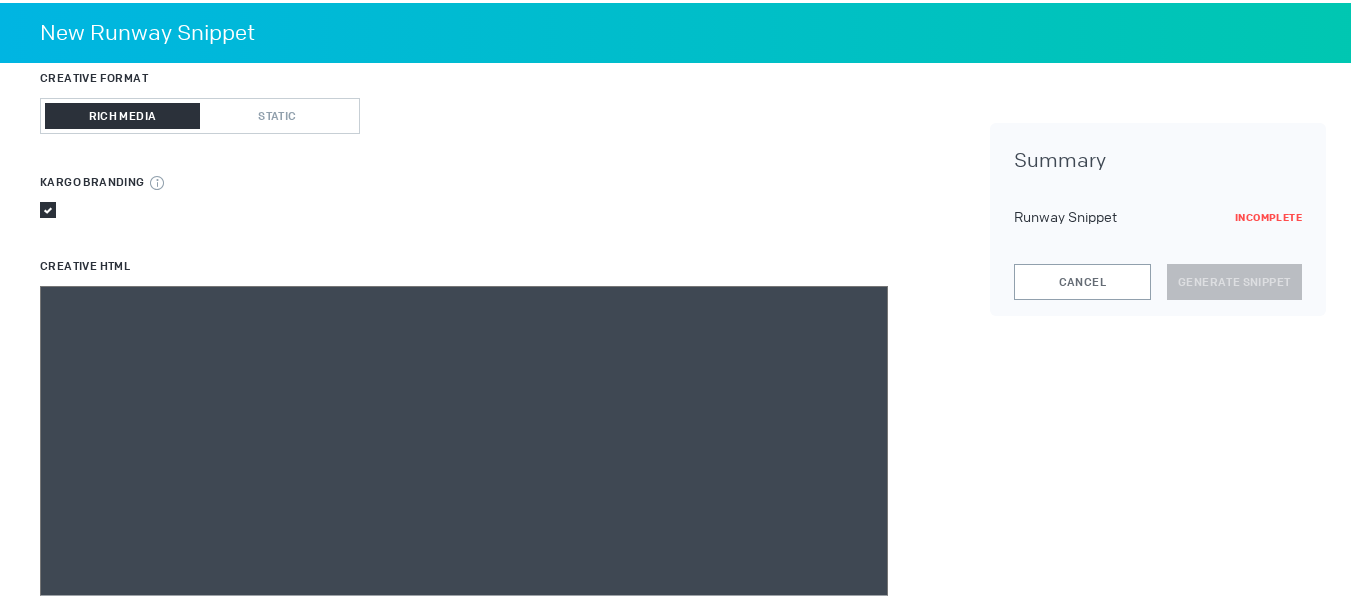 click at bounding box center (464, 563) 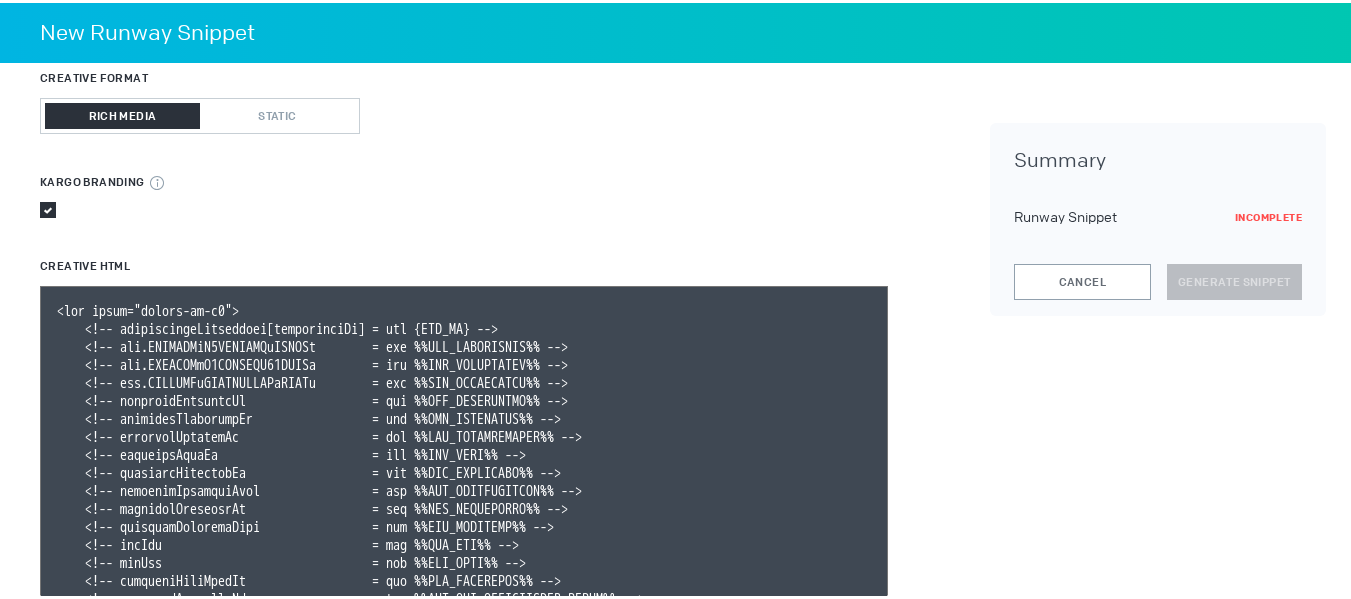 scroll, scrollTop: 428, scrollLeft: 0, axis: vertical 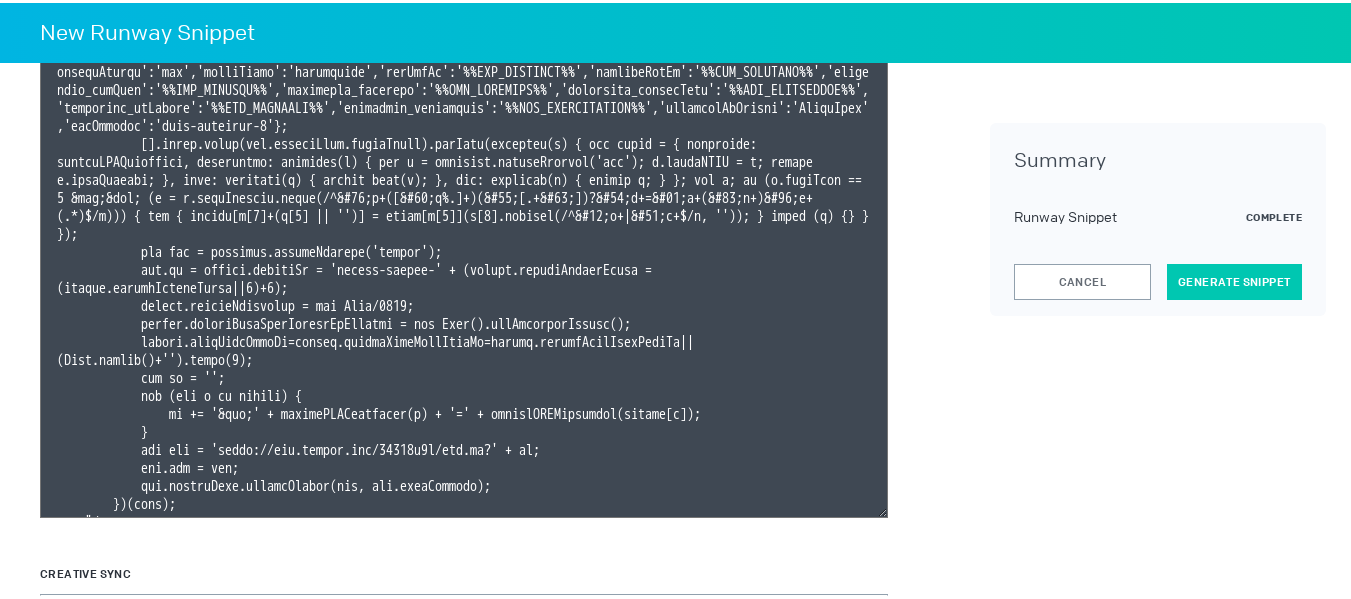 type on "<div class="celtra-ad-v3">
<!-- passthroughParameters[impressionId] = raw {IMP_ID} -->
<!-- eas.JSVUVERfQ1JFQVRJVkVJRCUl        = raw %%TTD_CREATIVEID%% -->
<!-- eas.JSVUVERfQ0FNUEFJR05JRCUl        = raw %%TTD_CAMPAIGNID%% -->
<!-- eas.JSVUVERfREVWSUNFVFlQRSUl        = raw %%TTD_DEVICETYPE%% -->
<!-- externalCreativeId                  = raw %%TTD_CREATIVEID%% -->
<!-- externalPlacementId                 = raw %%TTD_ADGROUPID%% -->
<!-- externalSessionId                   = raw %%TTD_IMPRESSIONID%% -->
<!-- externalSiteId                      = raw %%TTD_SITE%% -->
<!-- externalSupplierId                  = raw %%TTD_PARTNERID%% -->
<!-- externalSupplierName                = raw %%TTD_SUPPLYVENDOR%% -->
<!-- externalCampaignId                  = raw %%TTD_CAMPAIGNID%% -->
<!-- externalCreativeSize                = raw %%TTD_ADFORMAT%% -->
<!-- gpsLat                              = raw %%TTD_LAT%% -->
<!-- gpsLng                              = raw %%TT..." 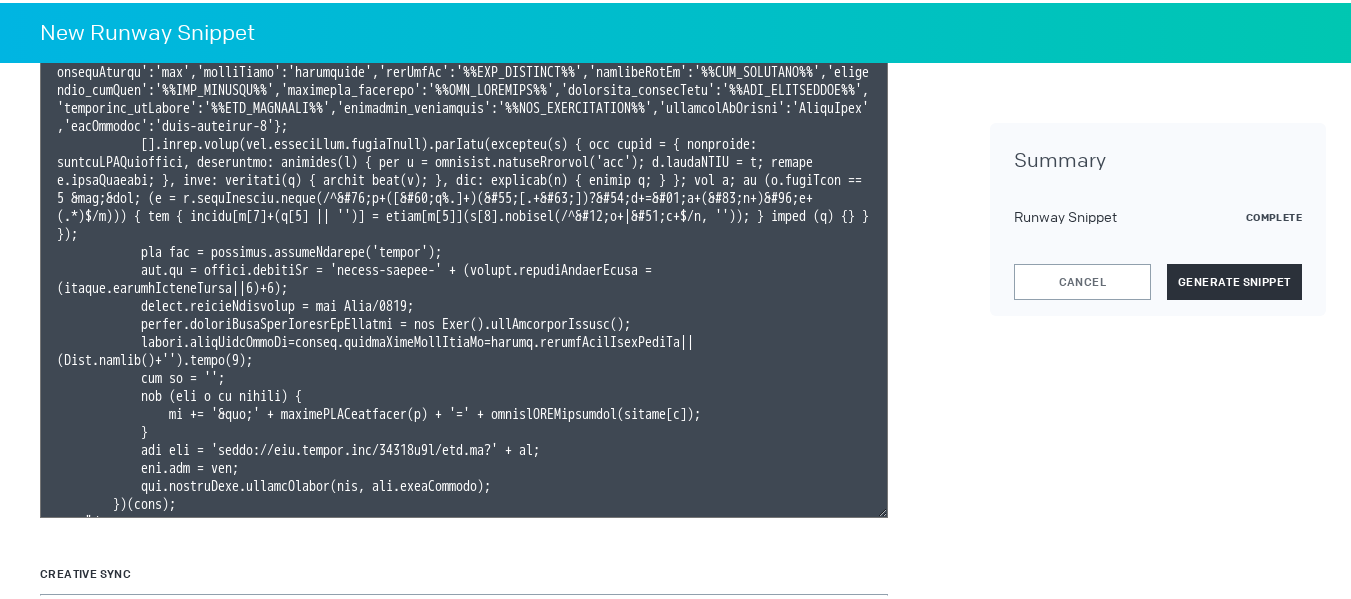 scroll, scrollTop: 0, scrollLeft: 0, axis: both 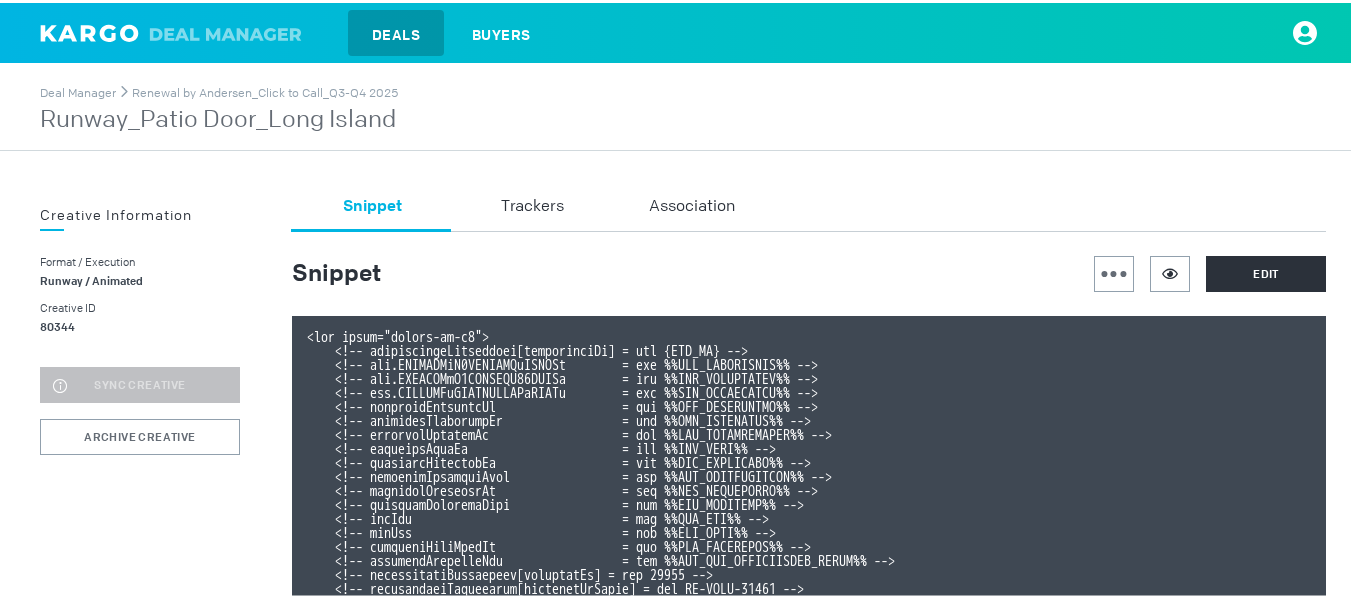 click on "Runway_Patio Door_Long Island" at bounding box center [219, 117] 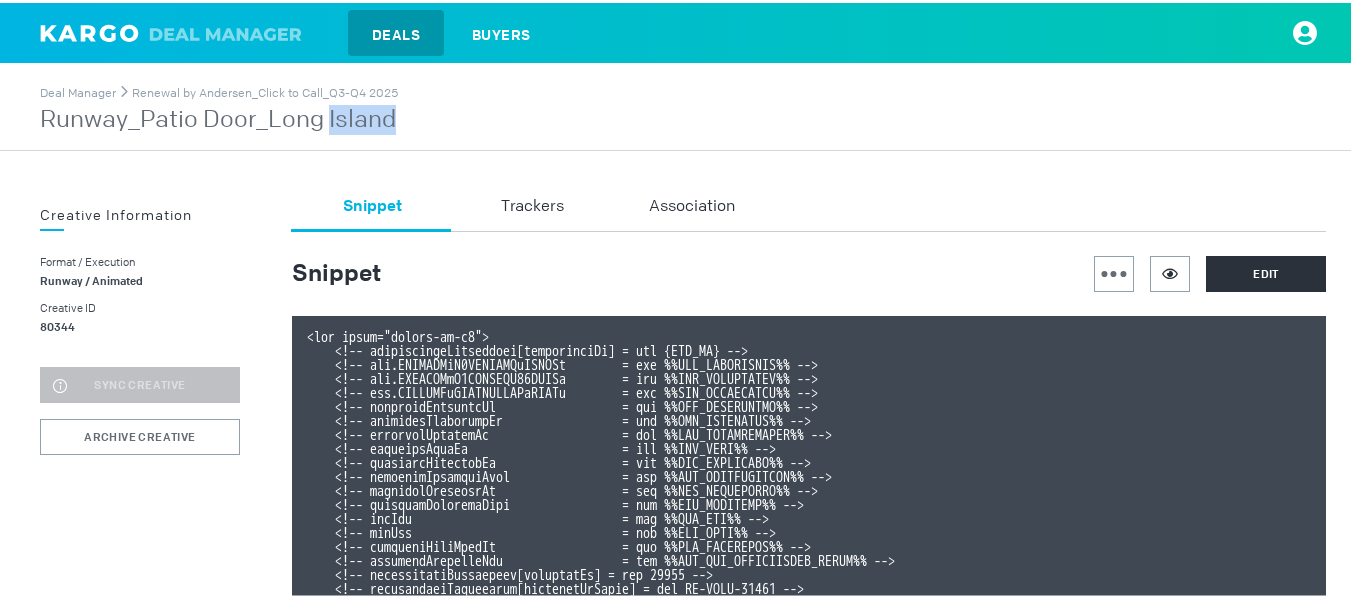 click on "Runway_Patio Door_Long Island" at bounding box center (219, 117) 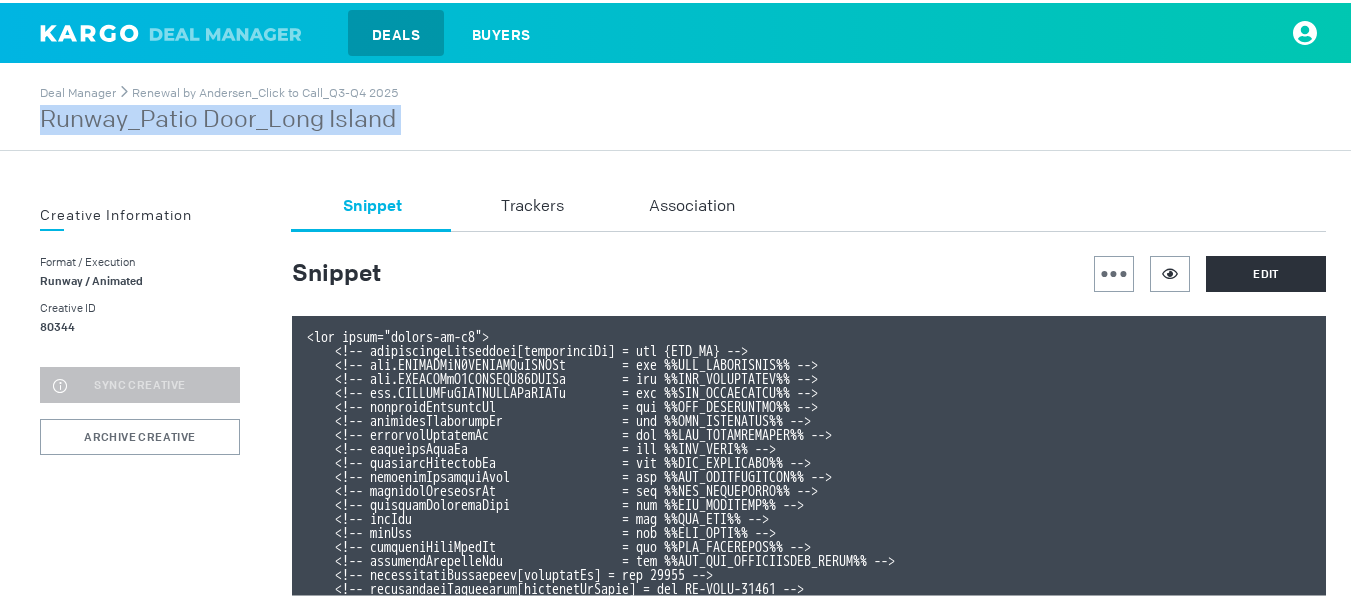 click on "Runway_Patio Door_Long Island" at bounding box center [219, 117] 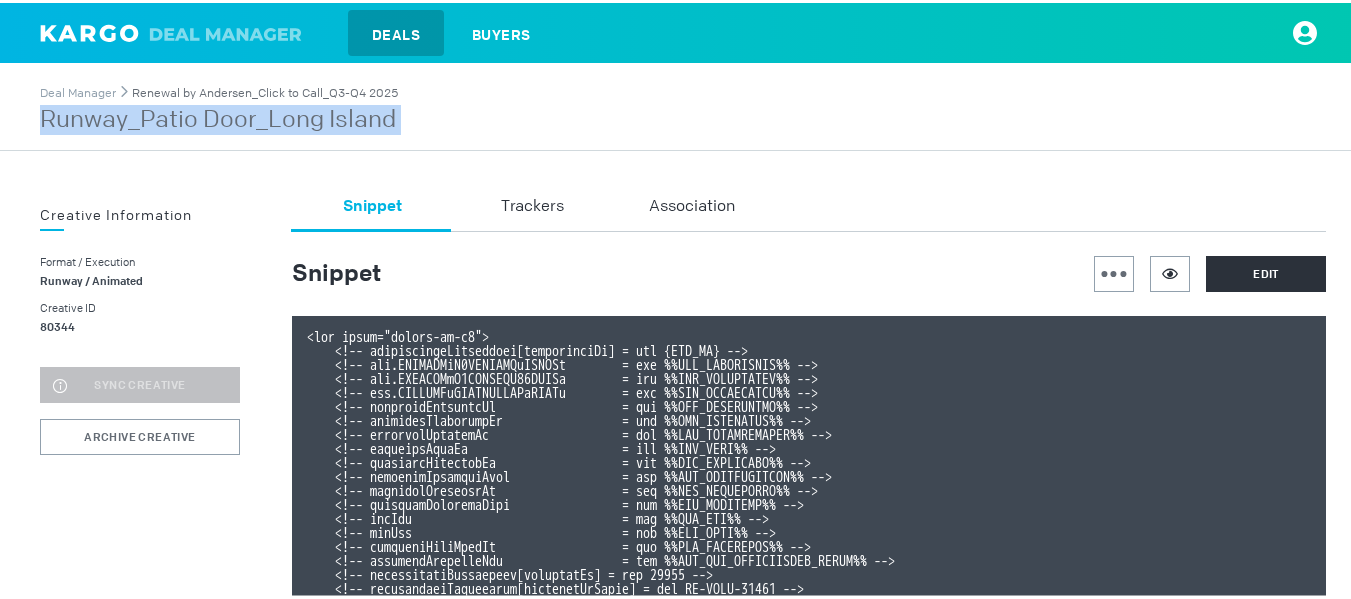 click on "Renewal by Andersen_Click to Call_Q3-Q4 2025" at bounding box center (265, 90) 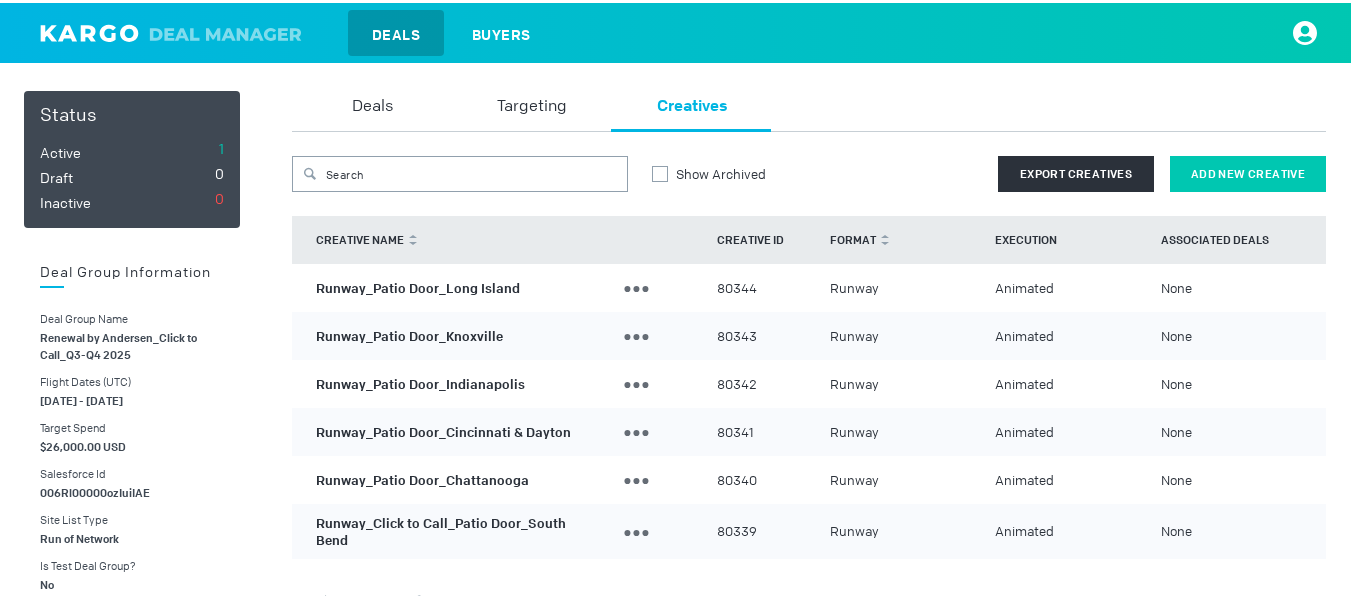 click on "Add New Creative" at bounding box center [1248, 171] 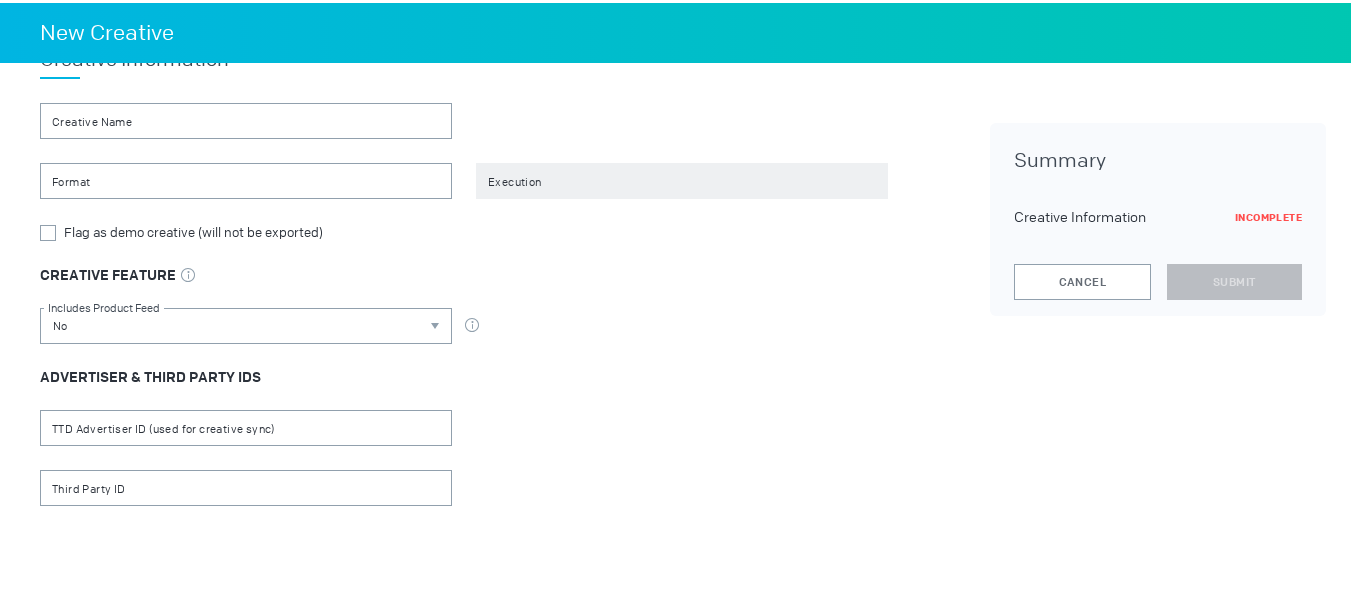 scroll, scrollTop: 77, scrollLeft: 0, axis: vertical 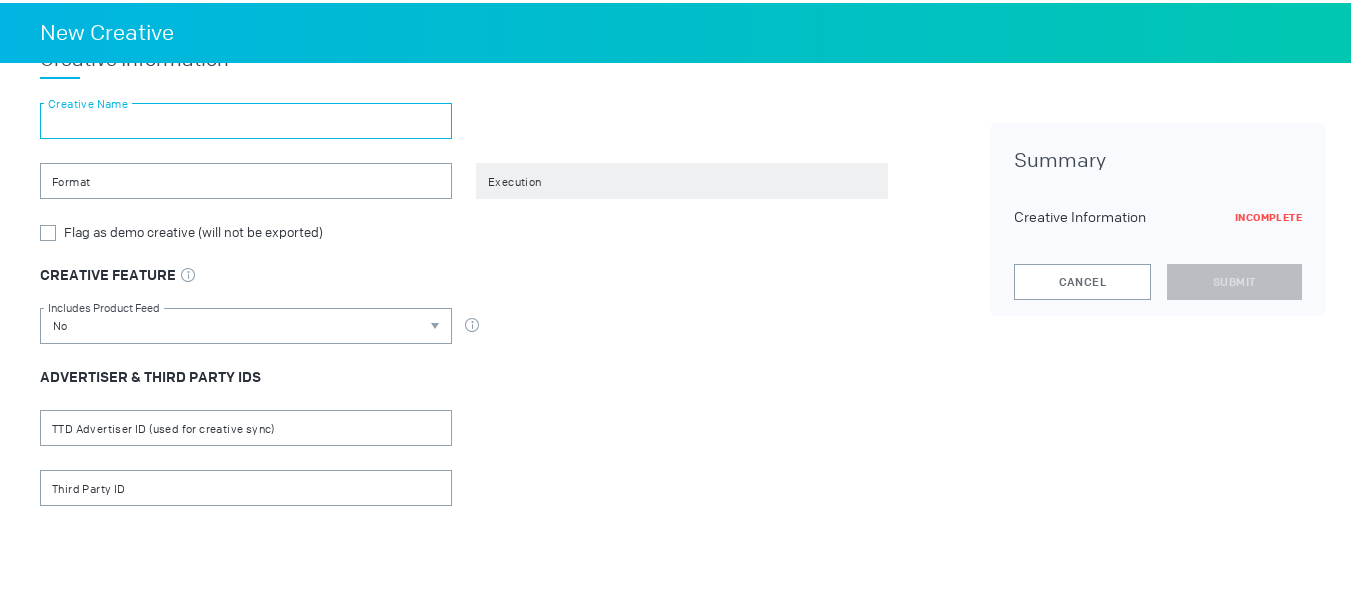click at bounding box center [246, 118] 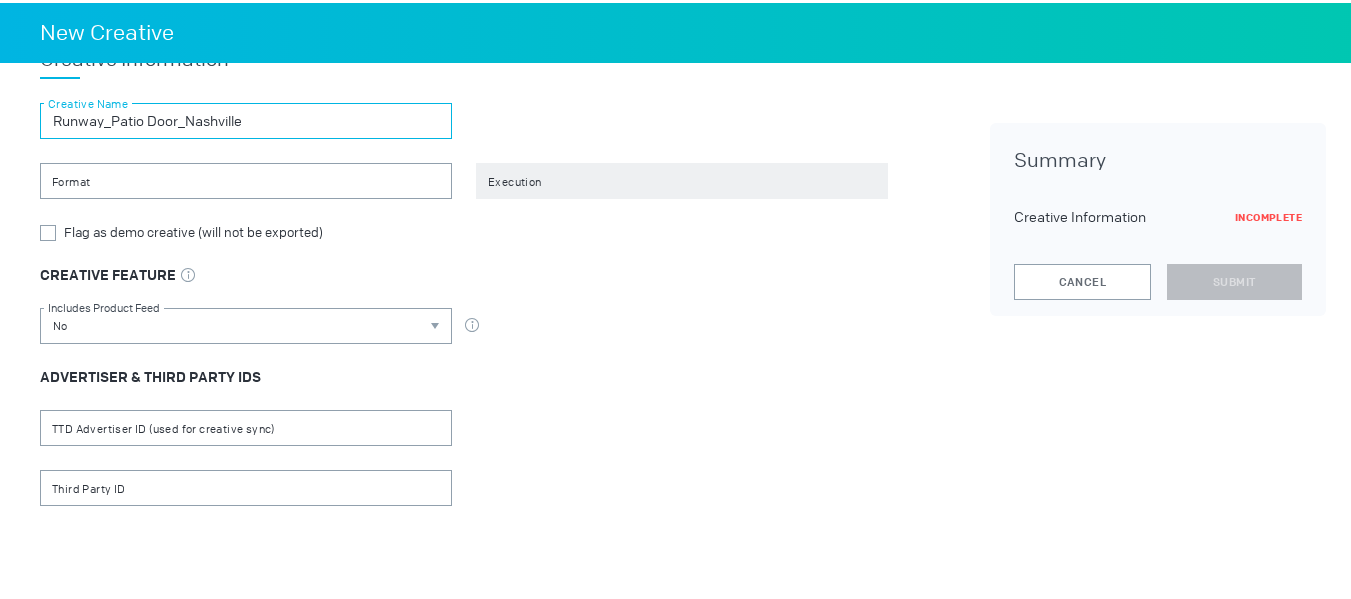 type on "Runway_Patio Door_Nashville" 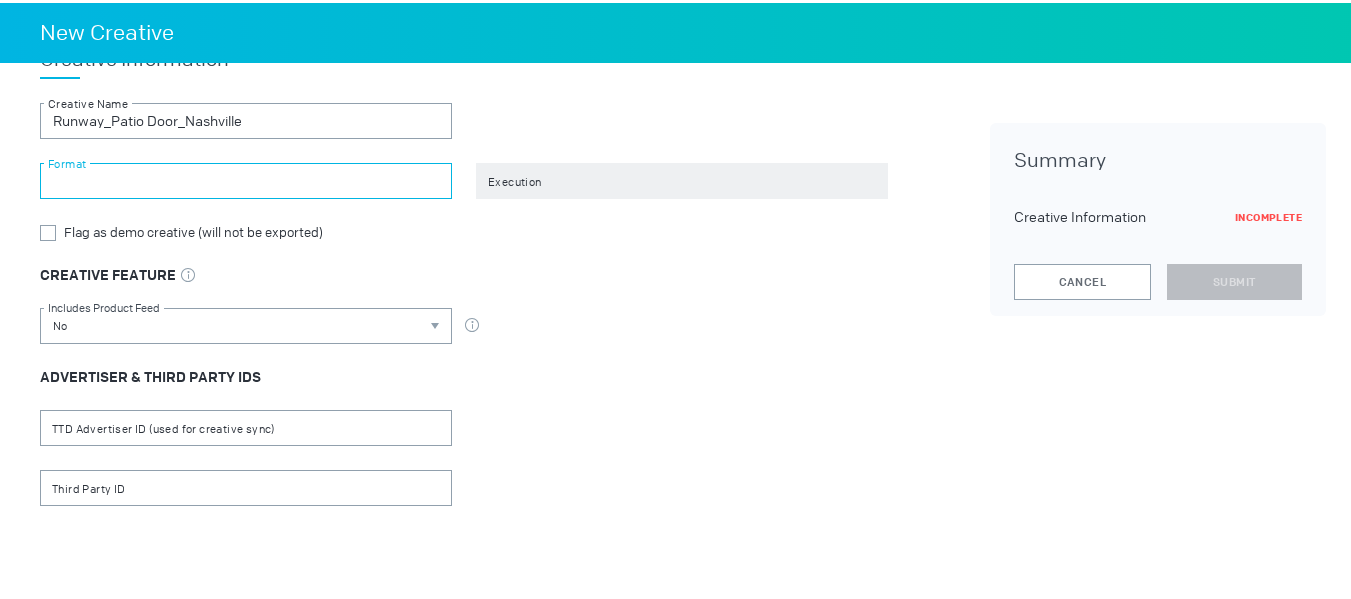 click at bounding box center [246, 178] 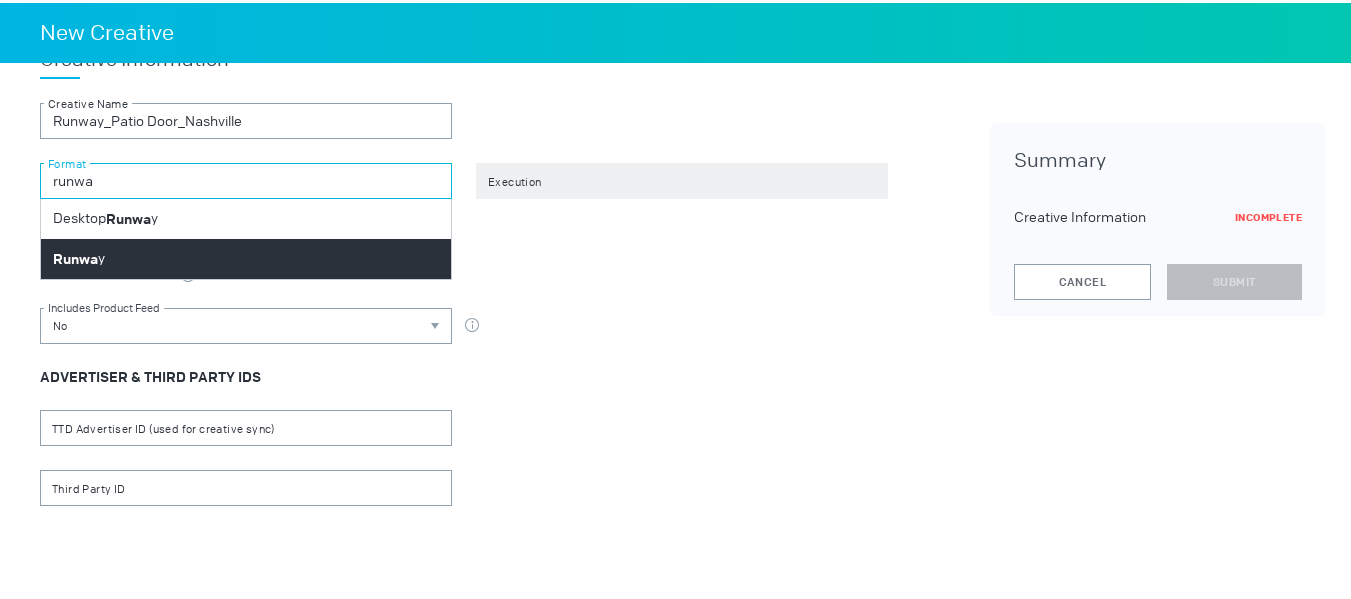type on "runwa" 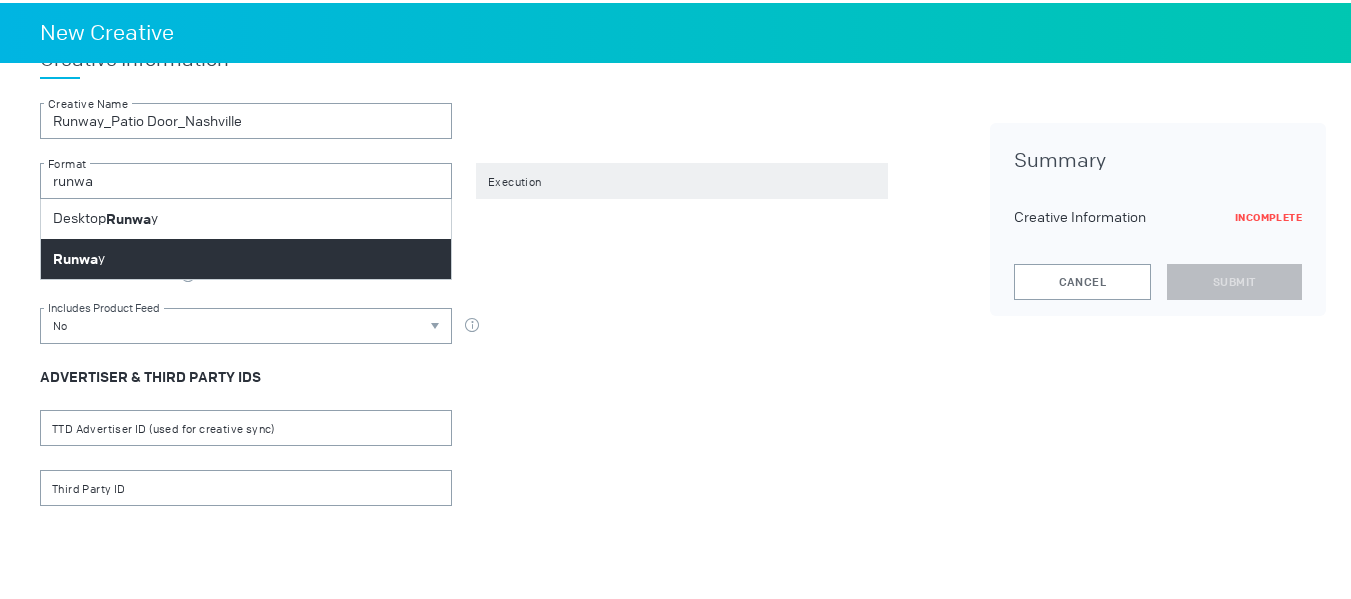 click on "Runwa y" at bounding box center [246, 256] 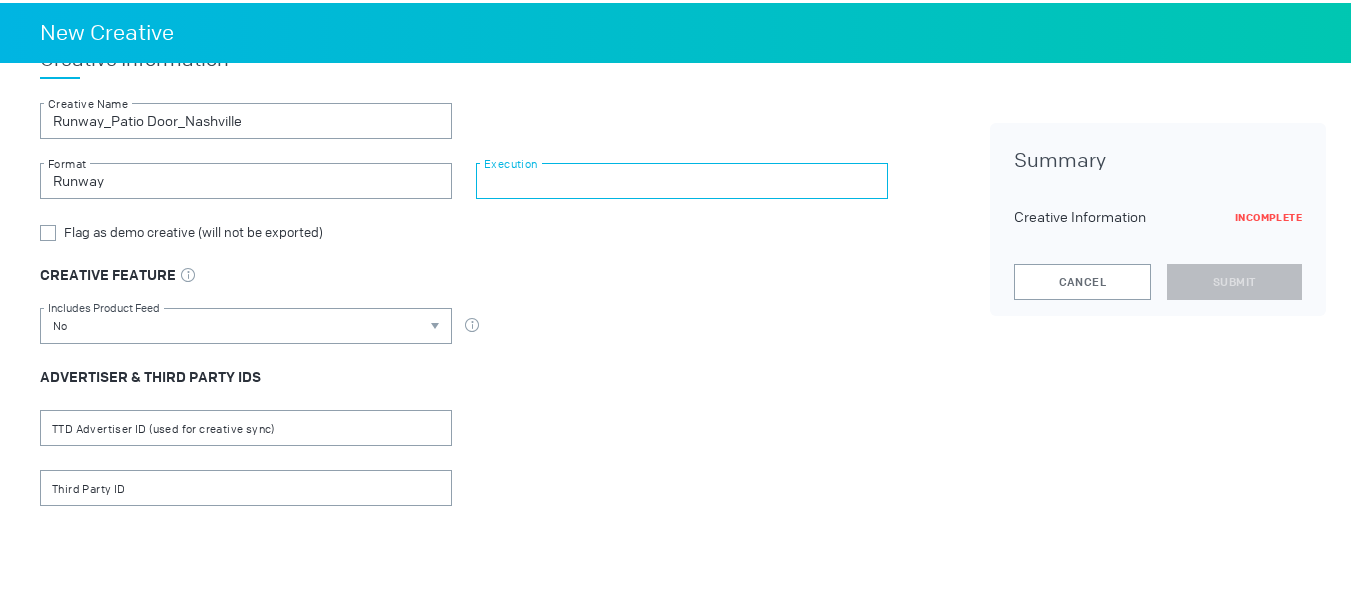 click at bounding box center [682, 178] 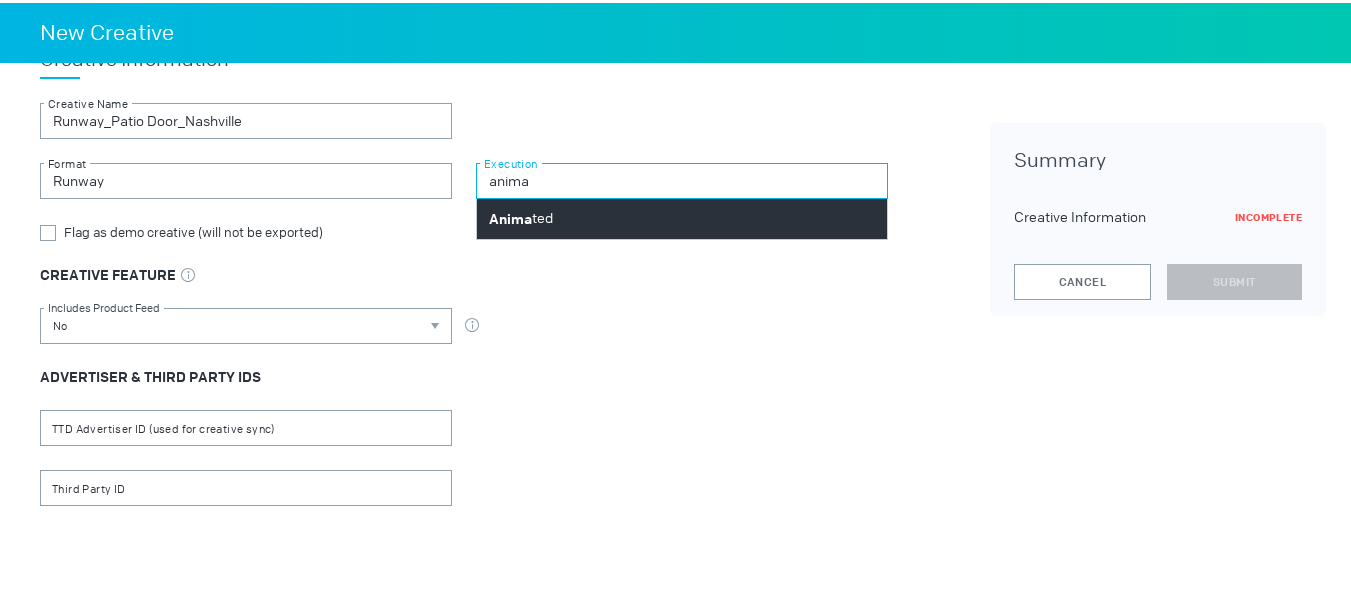 type on "anima" 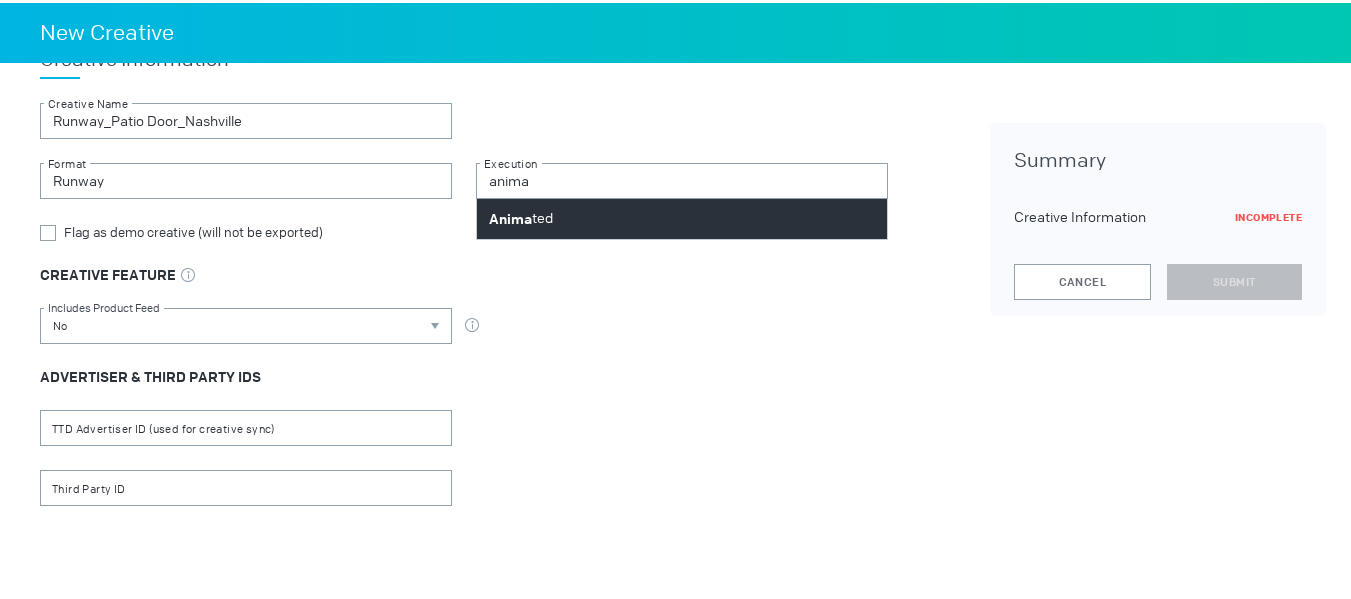 click on "Anima ted" at bounding box center (682, 216) 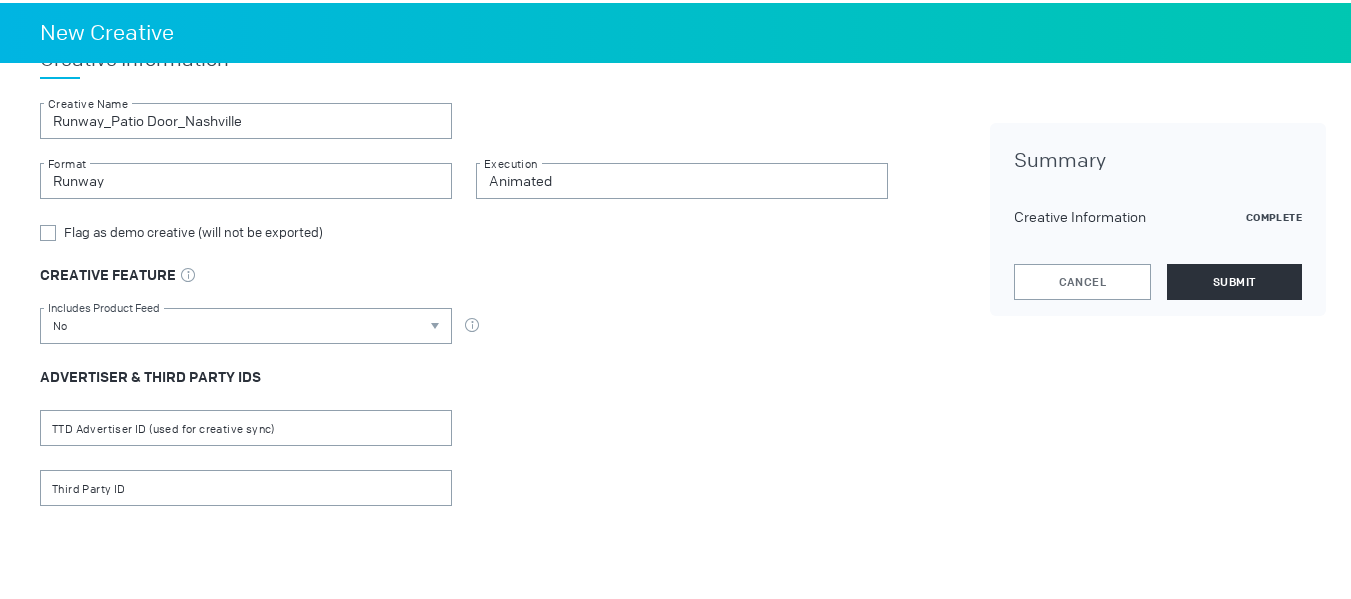 click on "Summary  Creative Information   Complete   Cancel   Submit" at bounding box center (1158, 216) 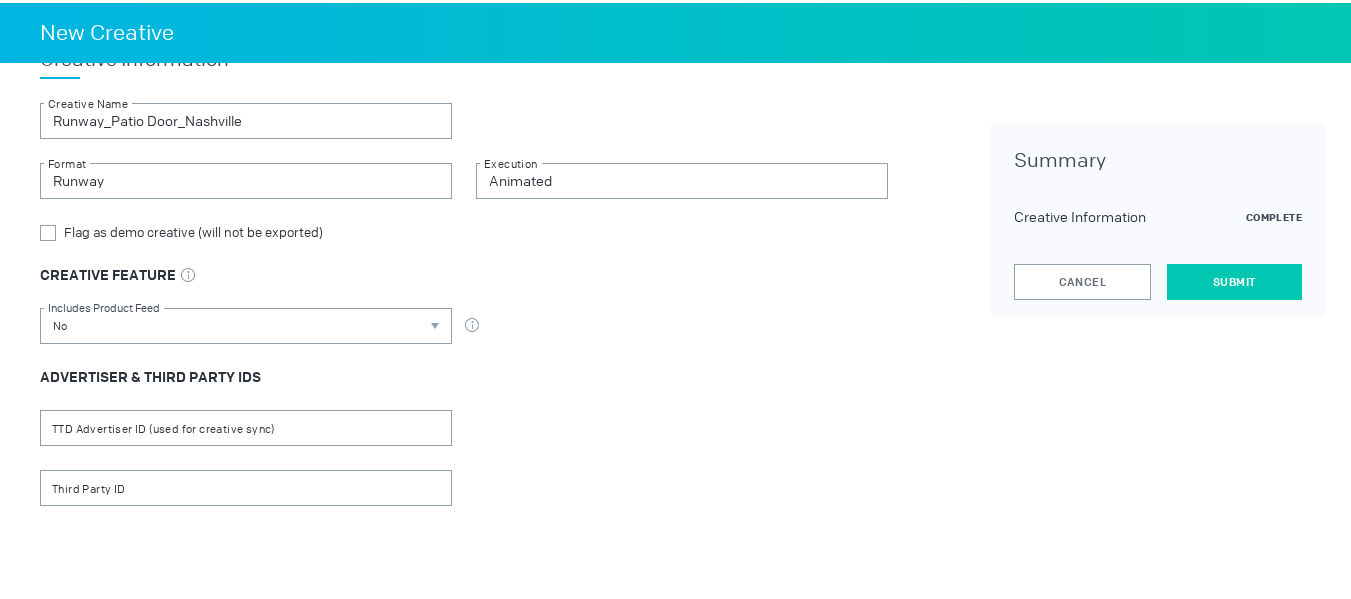 click on "Submit" at bounding box center (1234, 279) 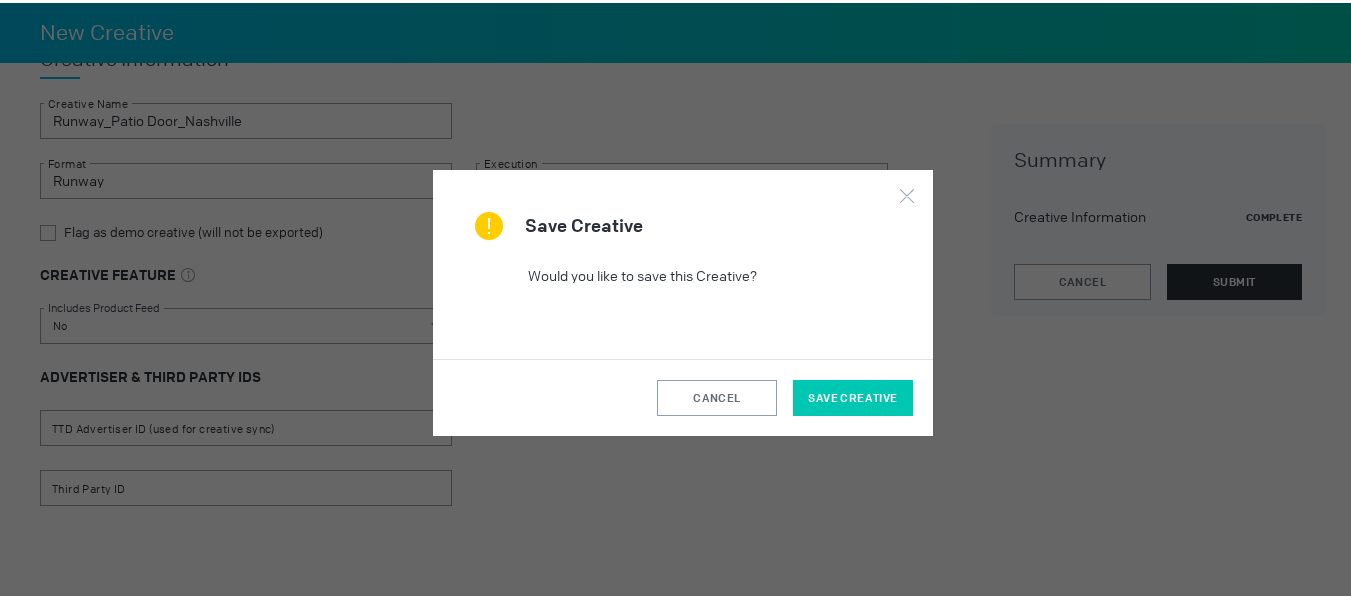 click on "Save Creative" at bounding box center [853, 395] 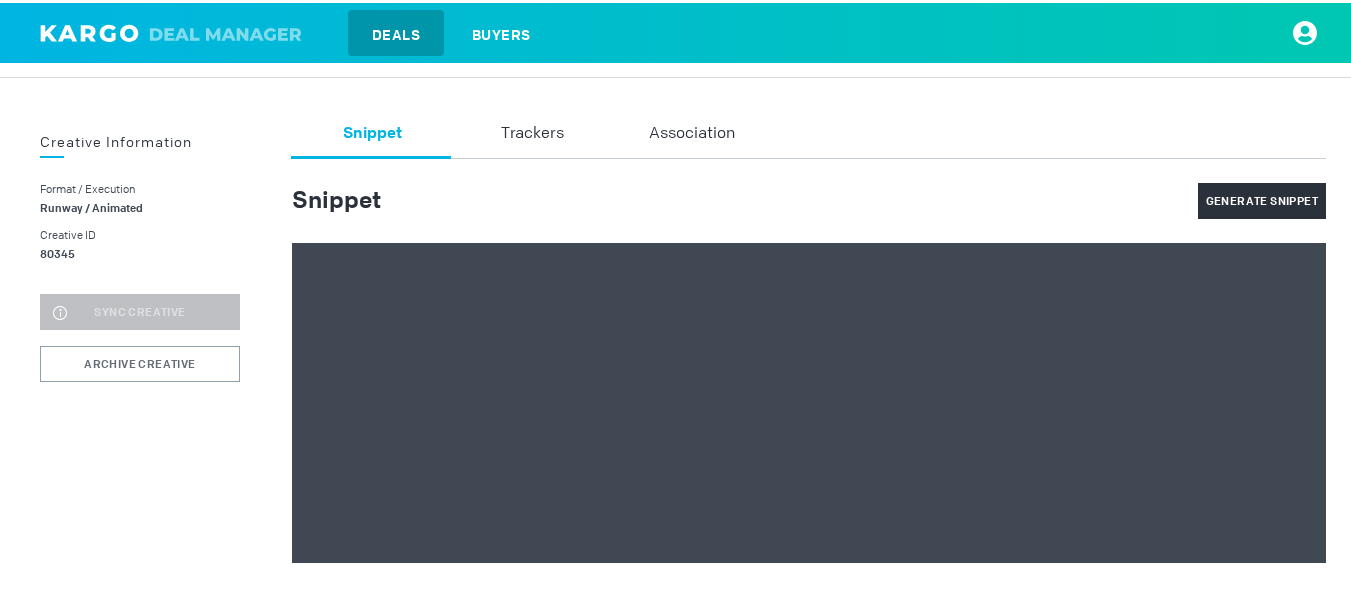 scroll, scrollTop: 74, scrollLeft: 0, axis: vertical 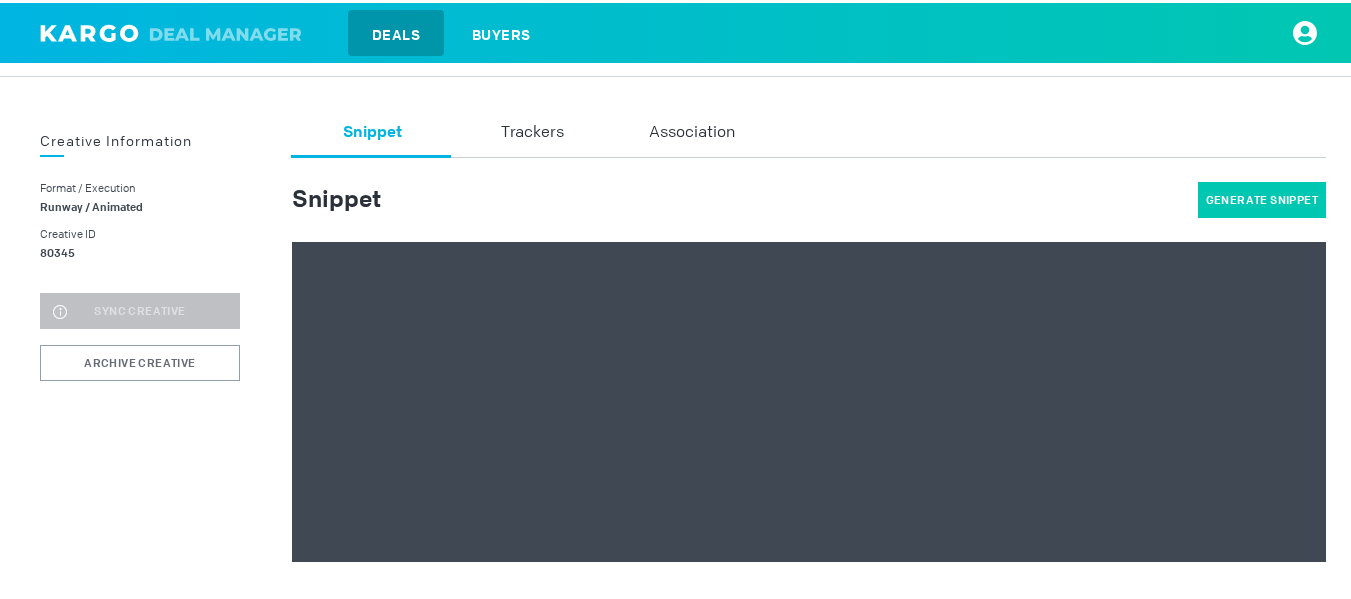 click on "Generate Snippet" at bounding box center (1262, 197) 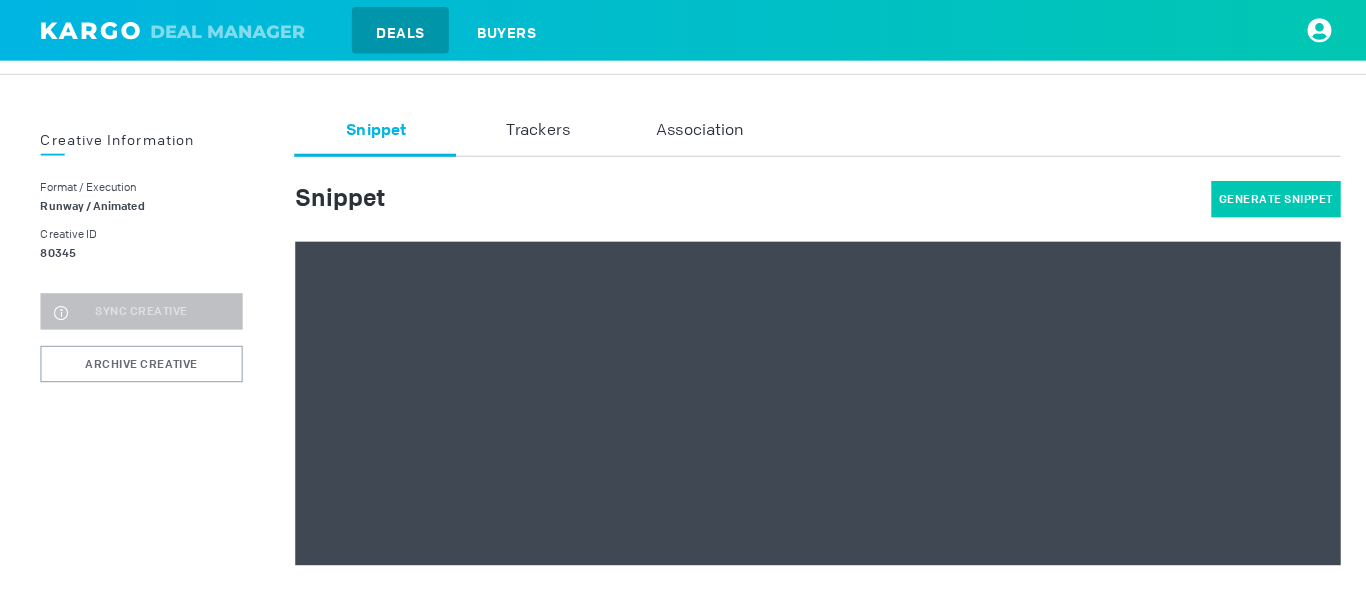 scroll, scrollTop: 0, scrollLeft: 0, axis: both 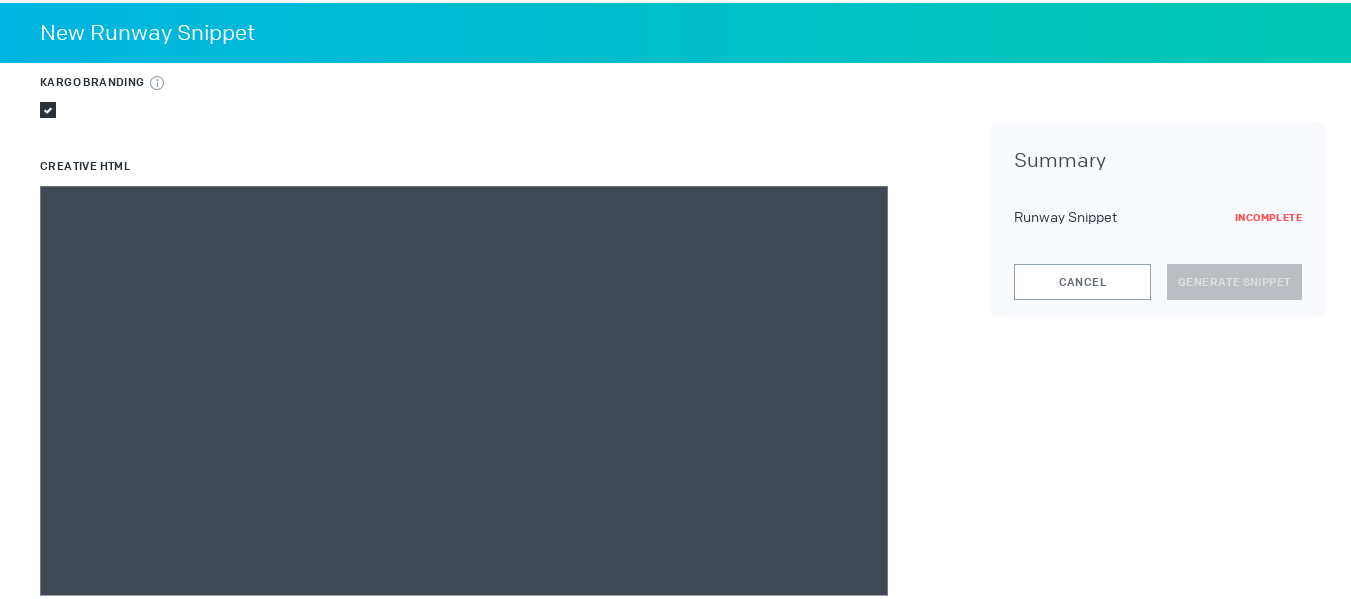 click at bounding box center (464, 463) 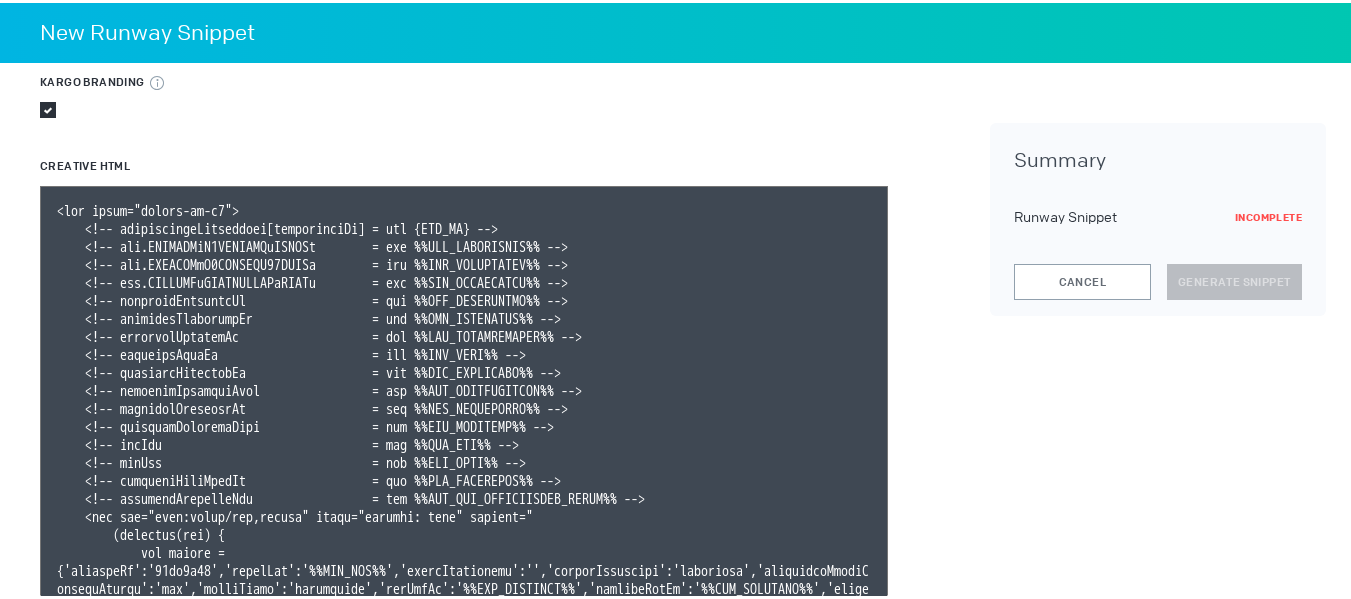 scroll, scrollTop: 428, scrollLeft: 0, axis: vertical 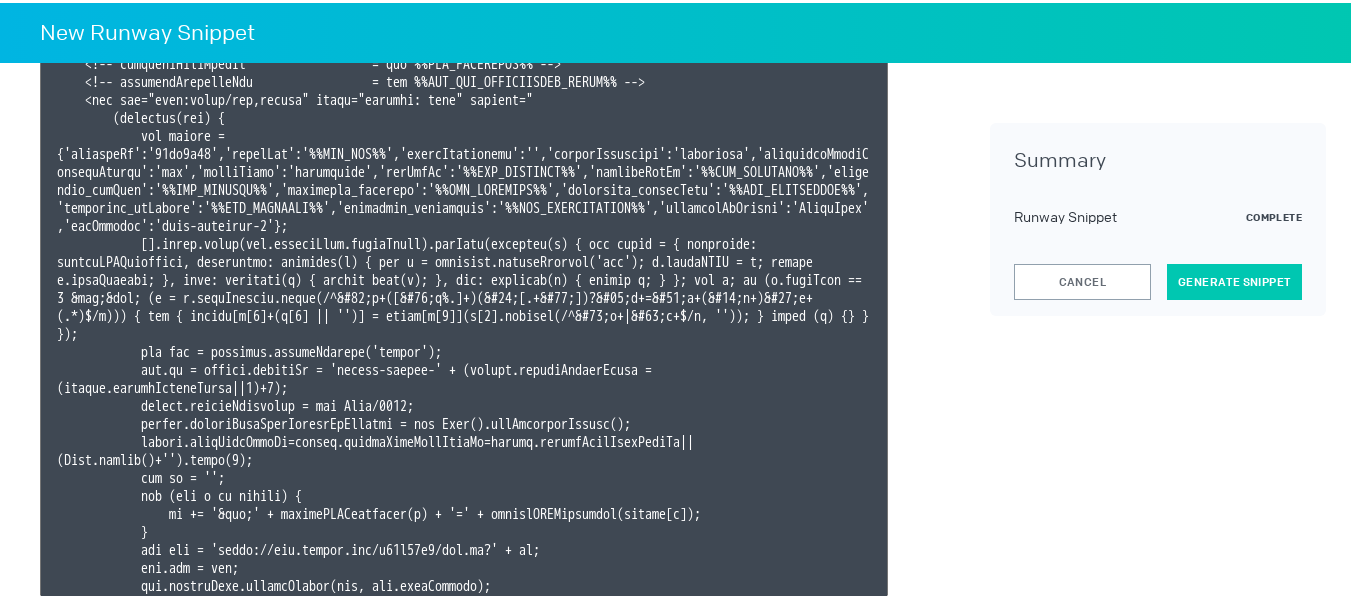 type on "<div class="celtra-ad-v3">
<!-- passthroughParameters[impressionId] = raw {IMP_ID} -->
<!-- eas.JSVUVERfQ1JFQVRJVkVJRCUl        = raw %%TTD_CREATIVEID%% -->
<!-- eas.JSVUVERfQ0FNUEFJR05JRCUl        = raw %%TTD_CAMPAIGNID%% -->
<!-- eas.JSVUVERfREVWSUNFVFlQRSUl        = raw %%TTD_DEVICETYPE%% -->
<!-- externalCreativeId                  = raw %%TTD_CREATIVEID%% -->
<!-- externalPlacementId                 = raw %%TTD_ADGROUPID%% -->
<!-- externalSessionId                   = raw %%TTD_IMPRESSIONID%% -->
<!-- externalSiteId                      = raw %%TTD_SITE%% -->
<!-- externalSupplierId                  = raw %%TTD_PARTNERID%% -->
<!-- externalSupplierName                = raw %%TTD_SUPPLYVENDOR%% -->
<!-- externalCampaignId                  = raw %%TTD_CAMPAIGNID%% -->
<!-- externalCreativeSize                = raw %%TTD_ADFORMAT%% -->
<!-- gpsLat                              = raw %%TTD_LAT%% -->
<!-- gpsLng                              = raw %%TT..." 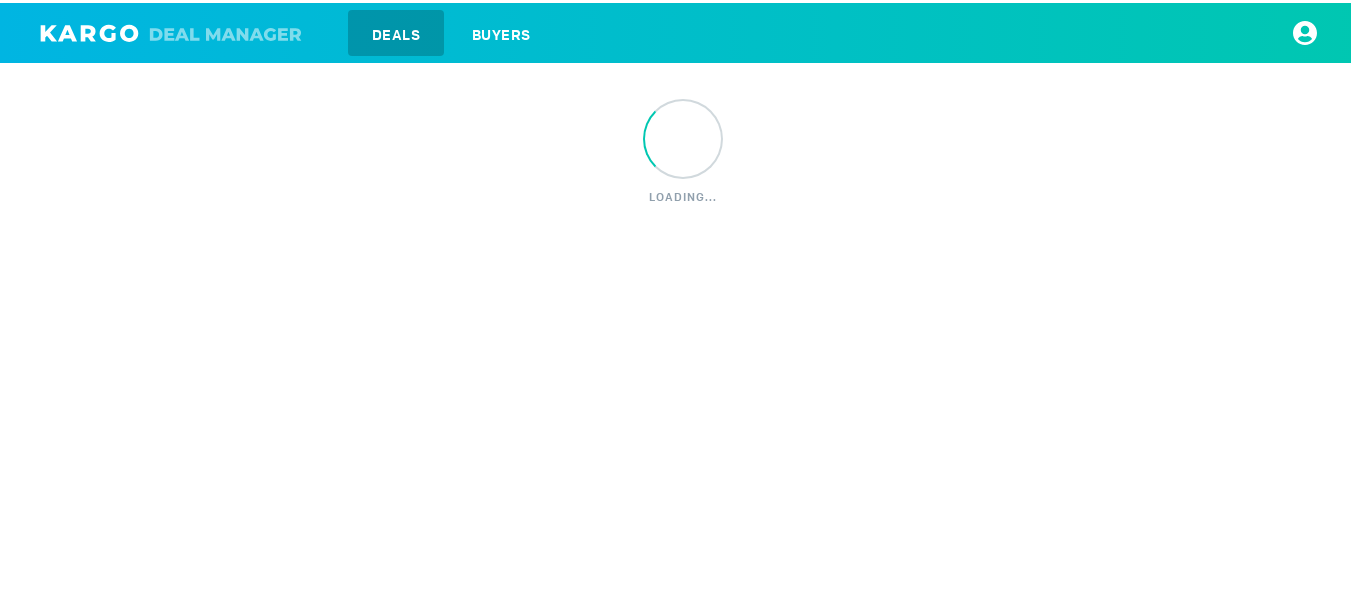 scroll, scrollTop: 0, scrollLeft: 0, axis: both 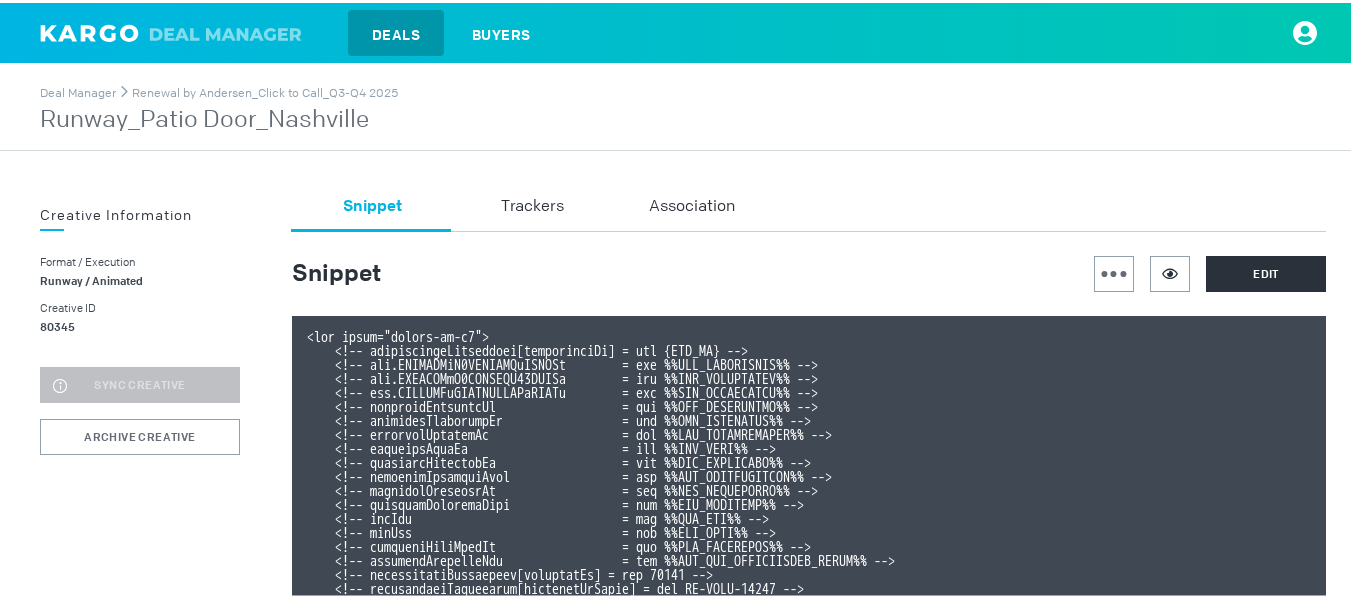 click on "Runway_Patio Door_Nashville" at bounding box center [219, 117] 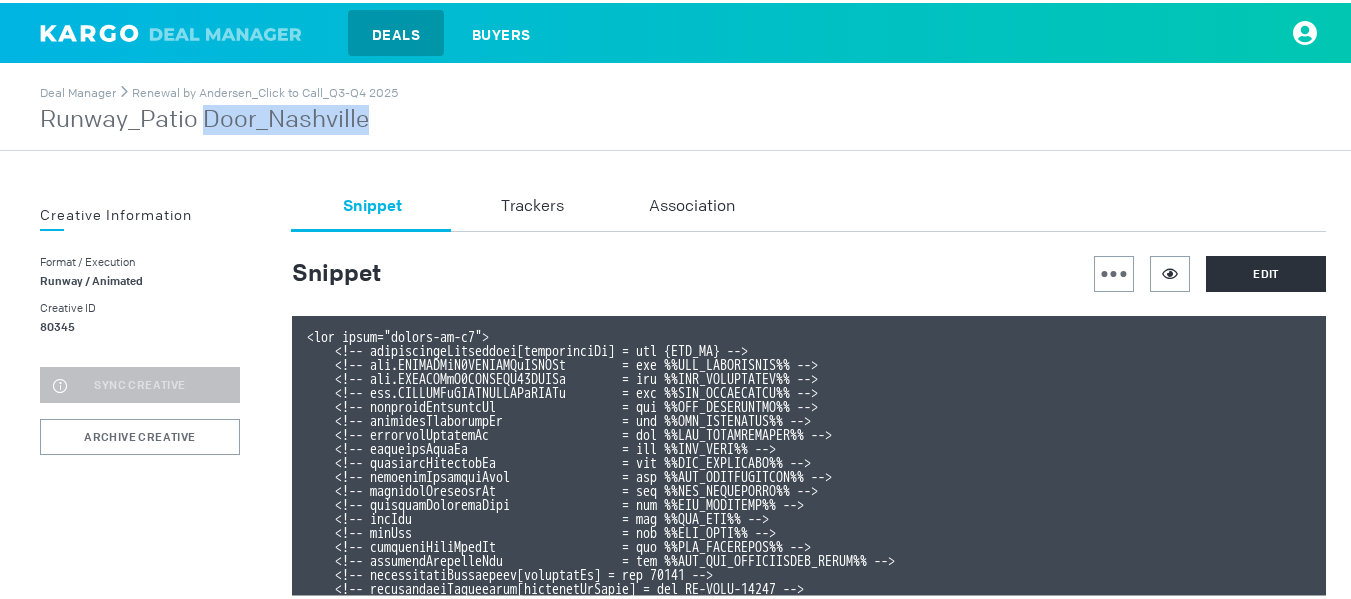 click on "Runway_Patio Door_Nashville" at bounding box center [219, 117] 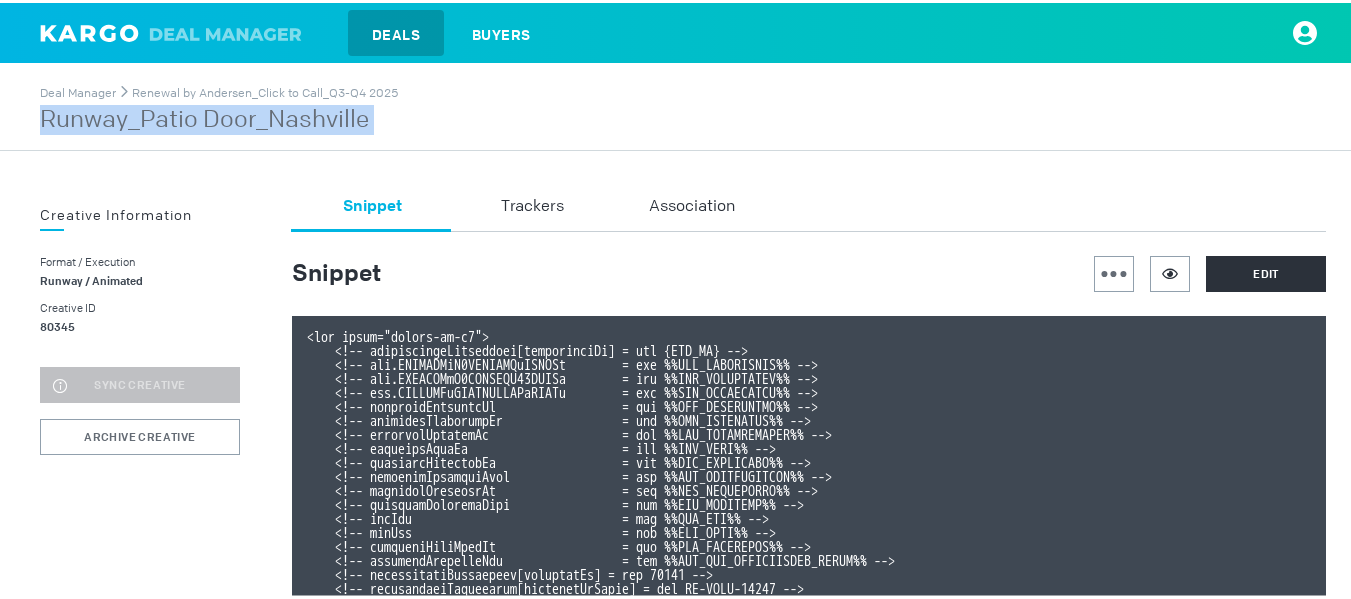 click on "Runway_Patio Door_Nashville" at bounding box center [219, 117] 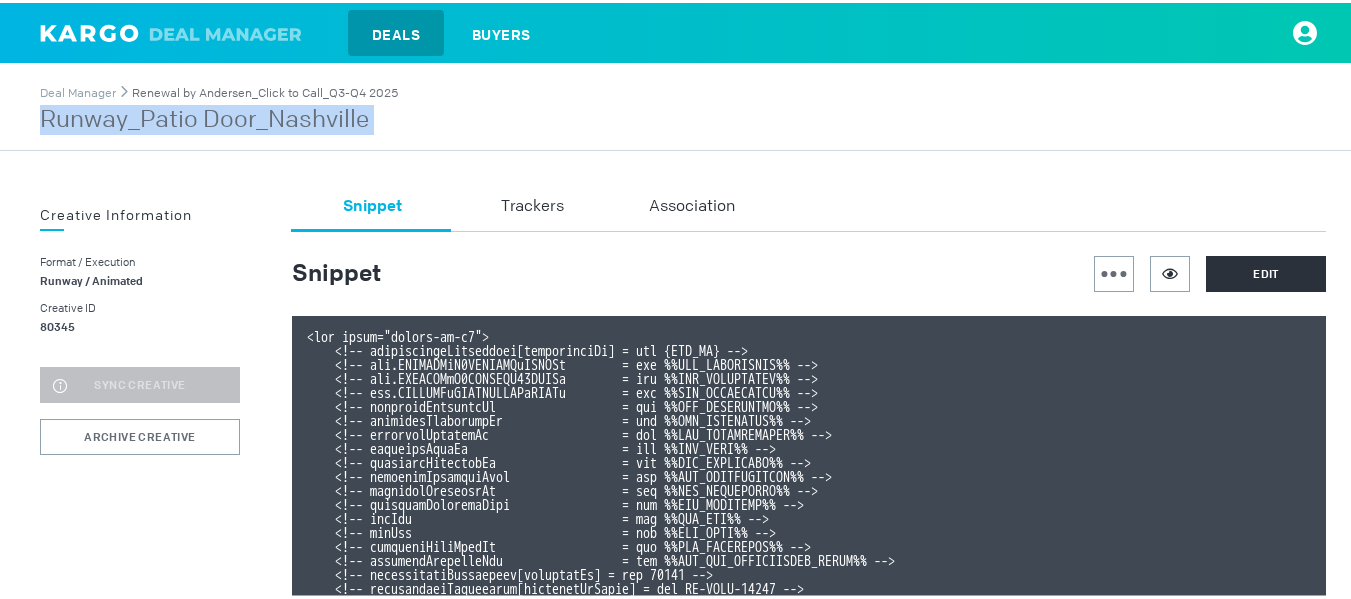 click on "Renewal by Andersen_Click to Call_Q3-Q4 2025" at bounding box center [265, 90] 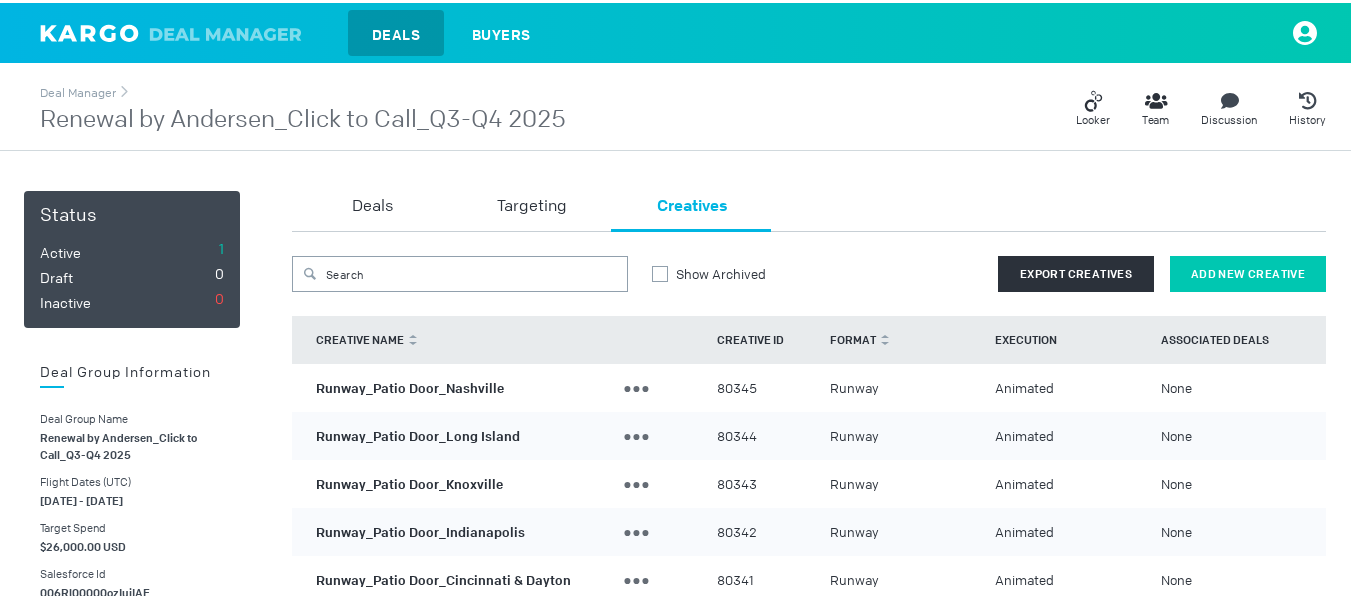 click on "Add New Creative" at bounding box center (1248, 271) 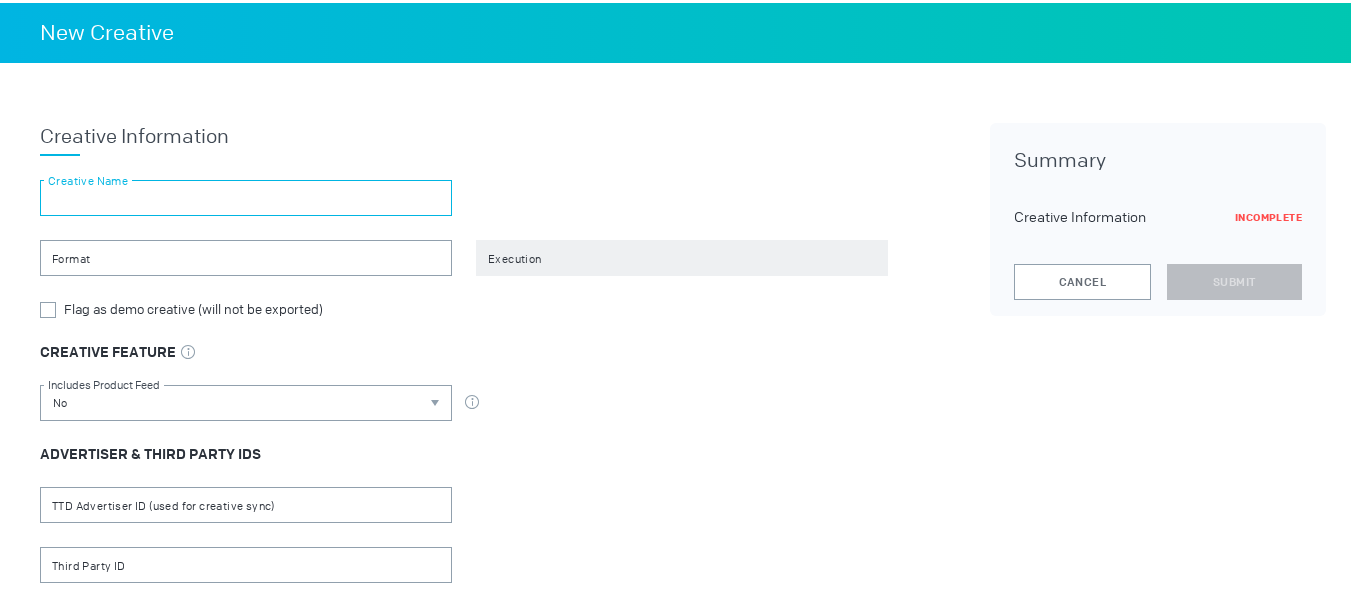 click at bounding box center [246, 195] 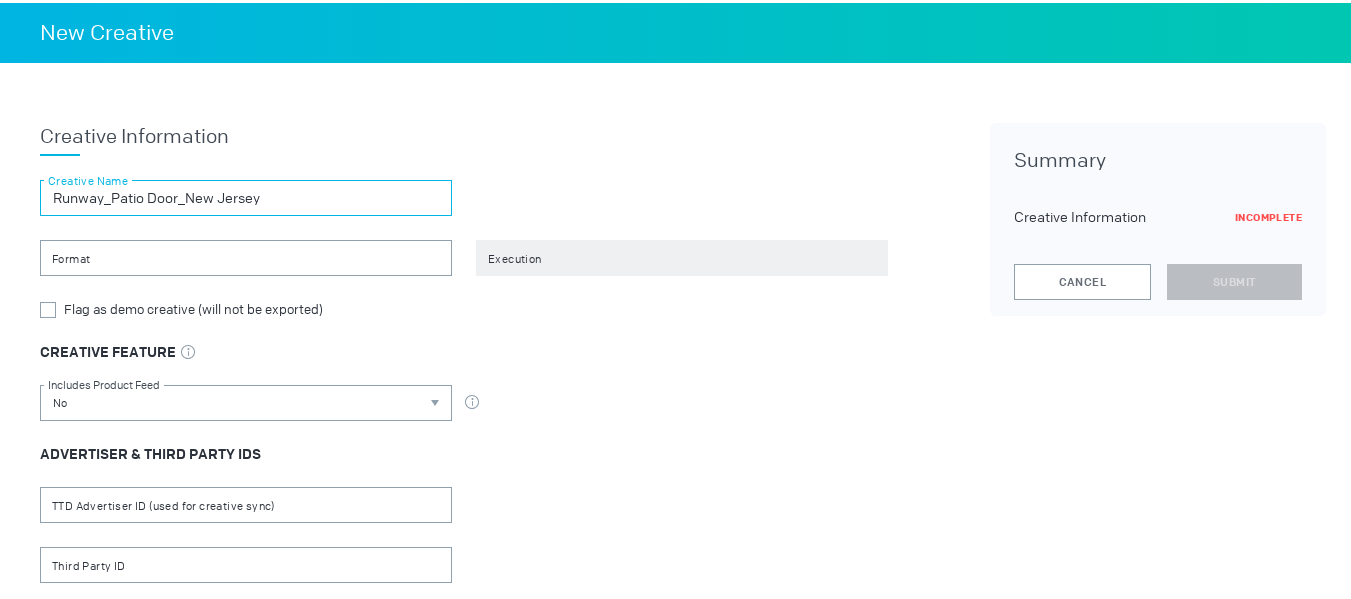 type on "Runway_Patio Door_New Jersey" 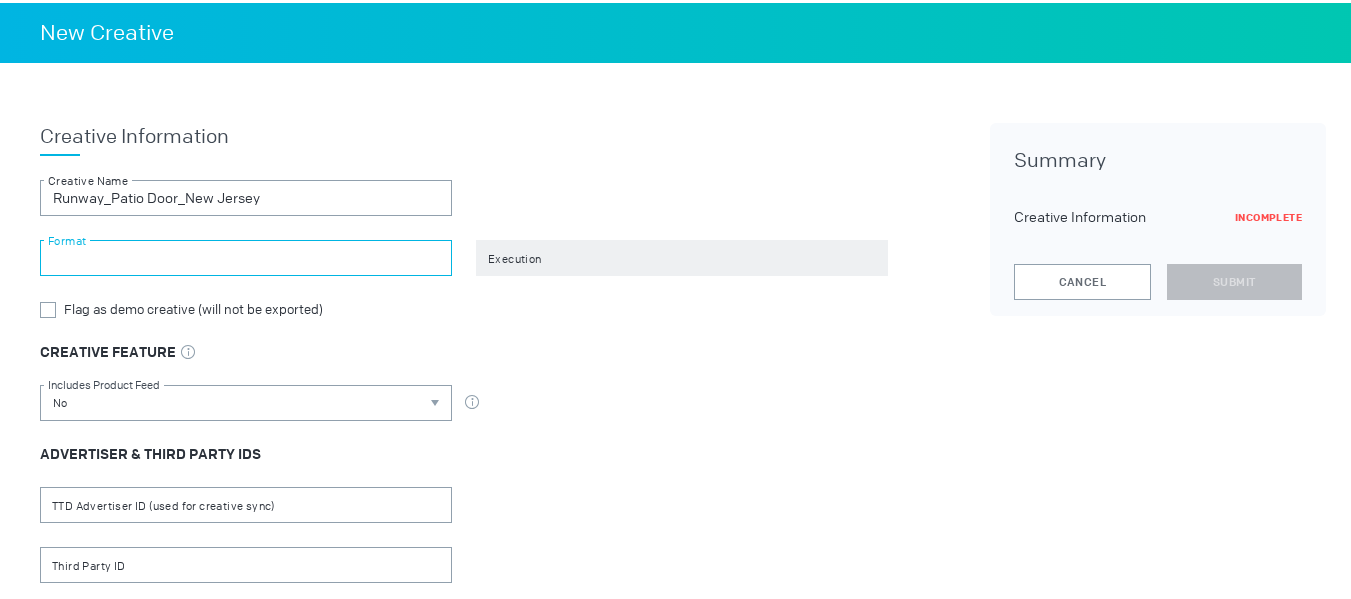 click at bounding box center [246, 255] 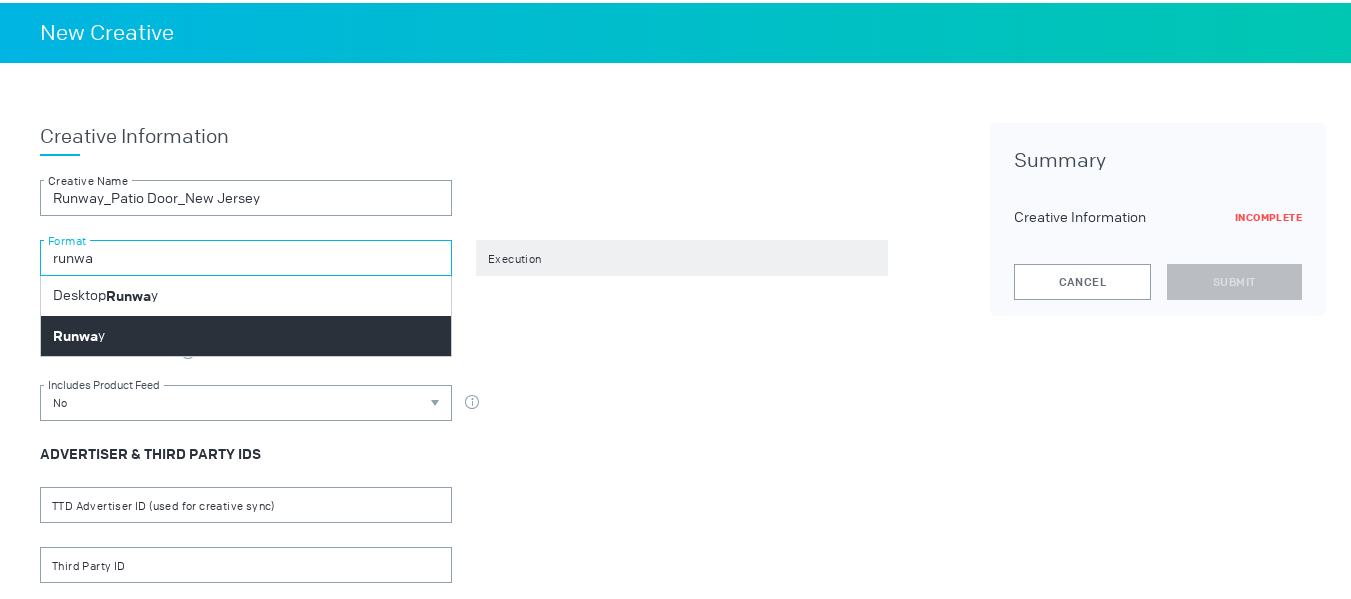 type on "runwa" 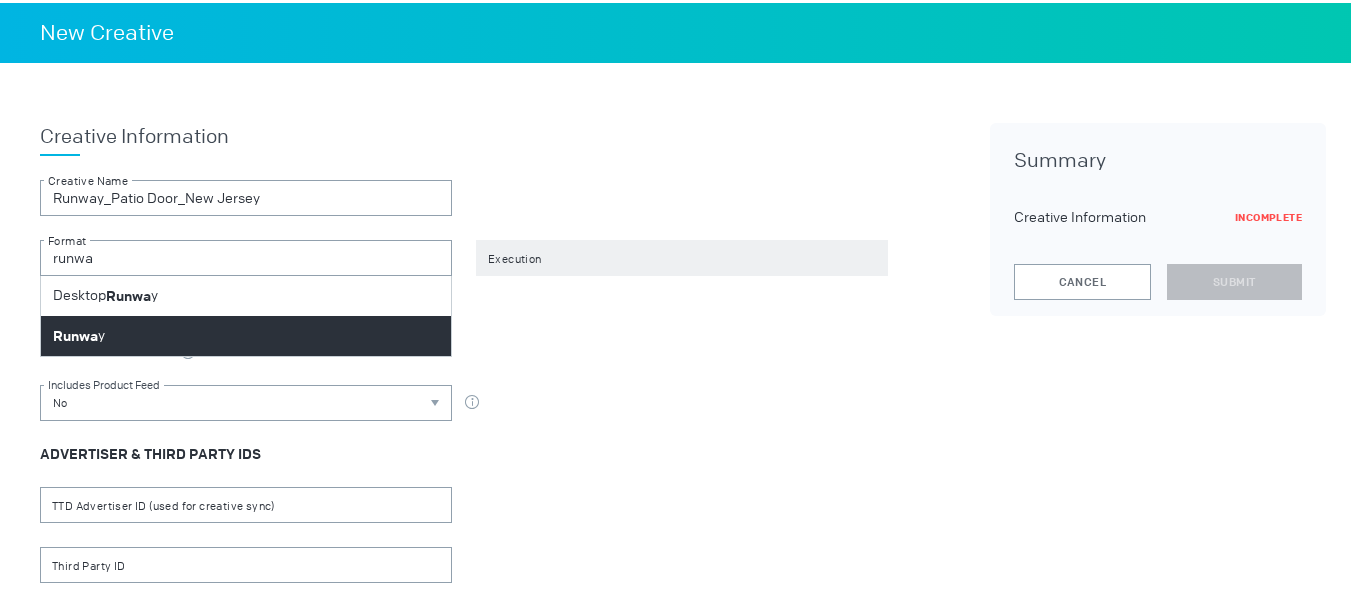 click on "Runwa y" at bounding box center (246, 333) 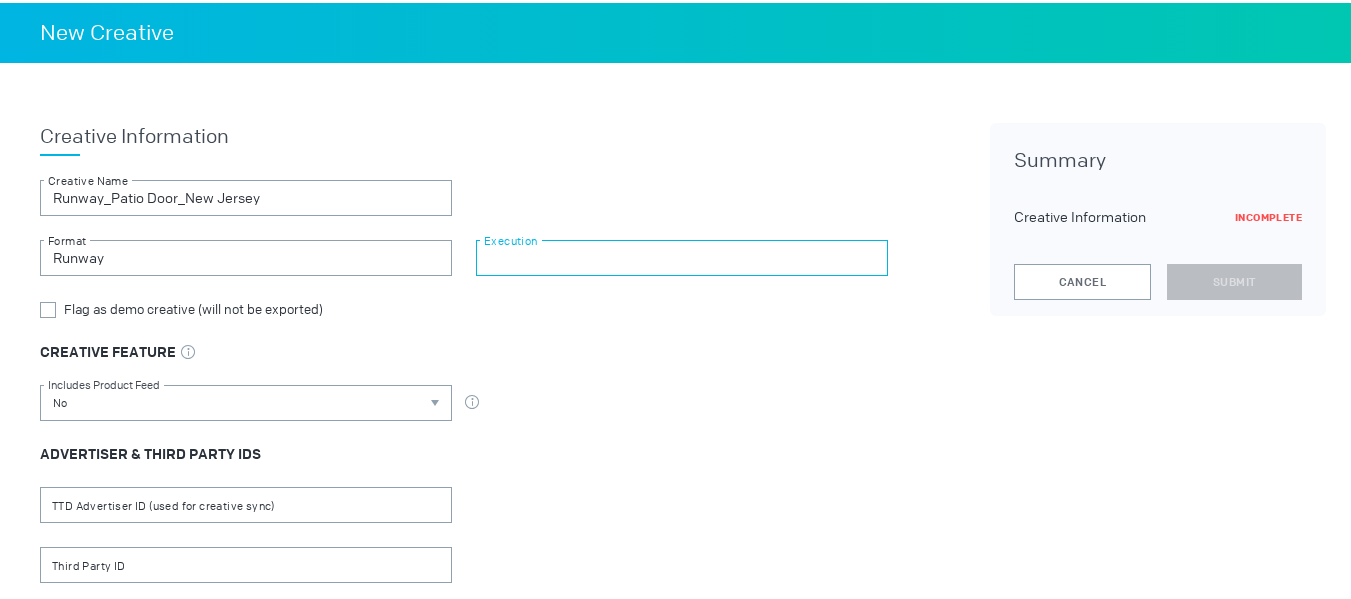 click at bounding box center [682, 255] 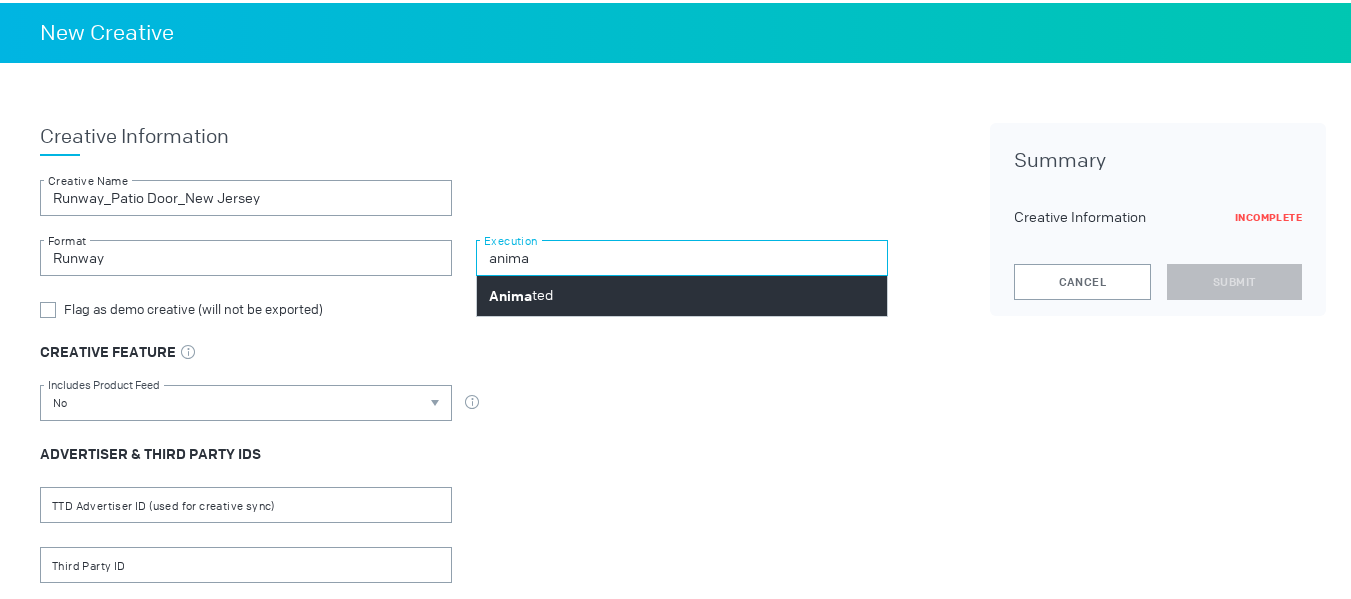 type on "anima" 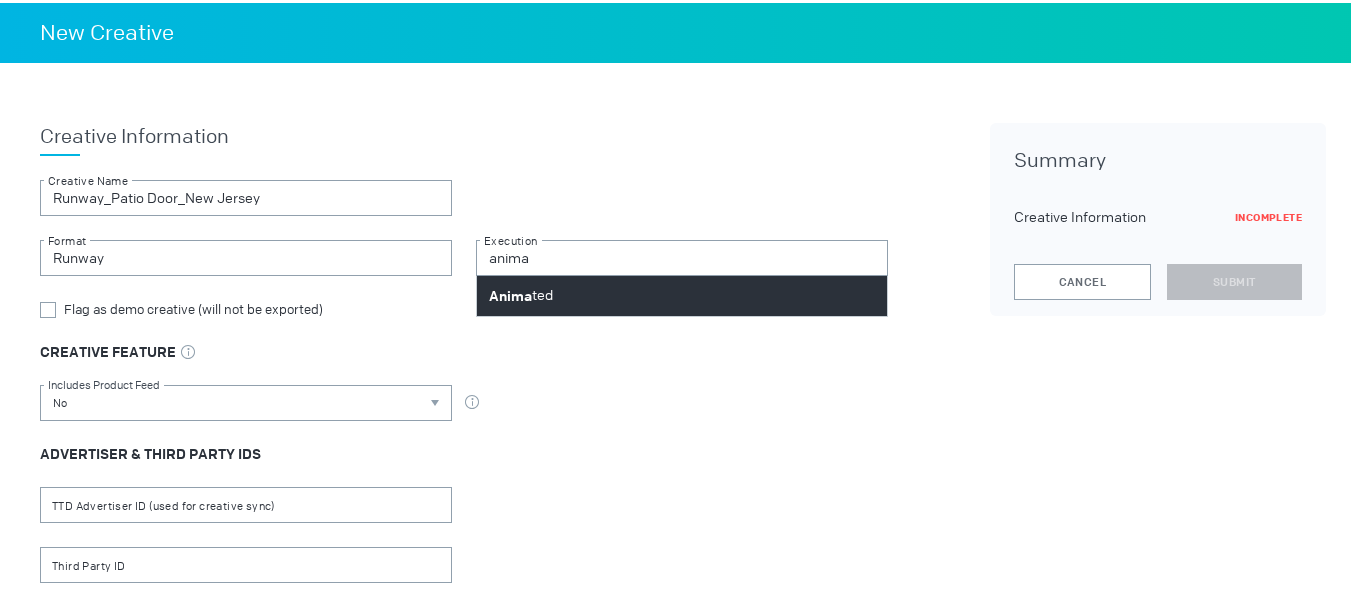 click on "Anima ted" at bounding box center [682, 293] 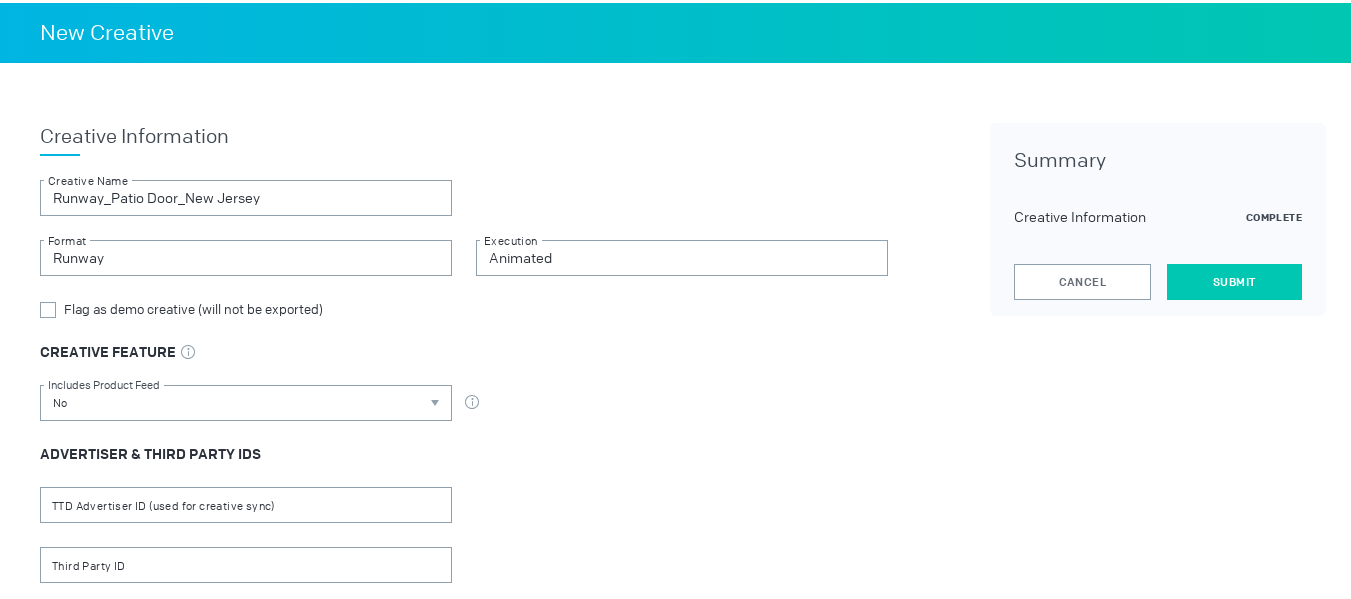 click on "Submit" at bounding box center (1234, 279) 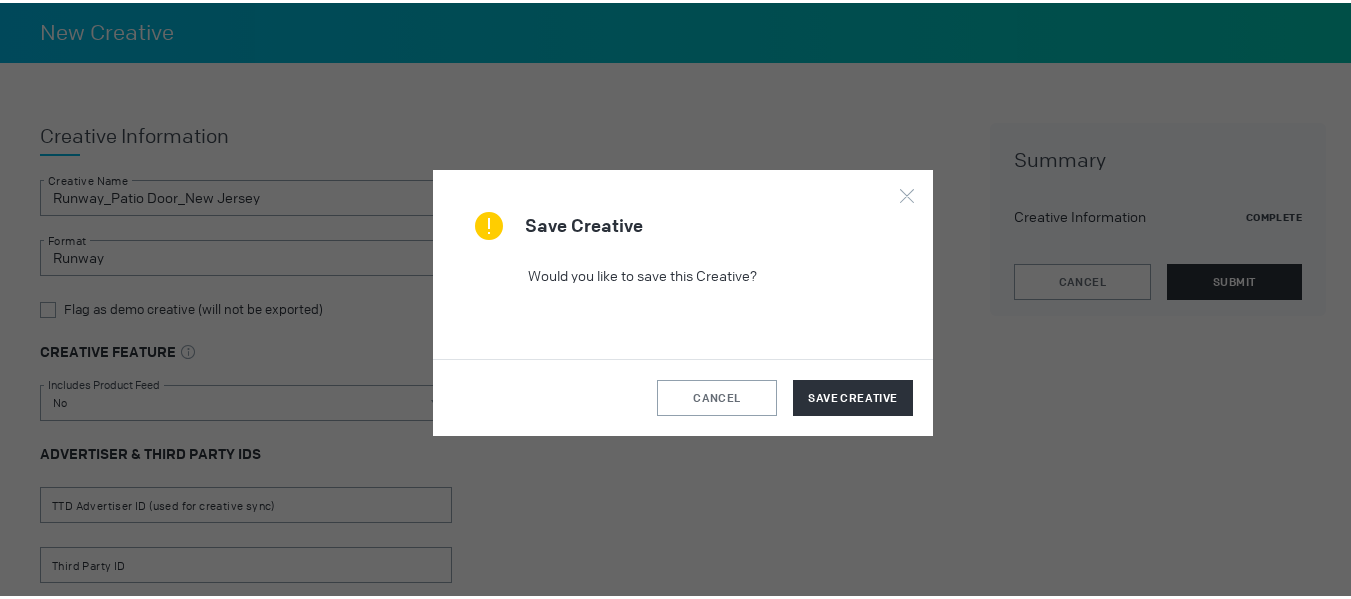 click on "cancel Save Creative" at bounding box center (683, 394) 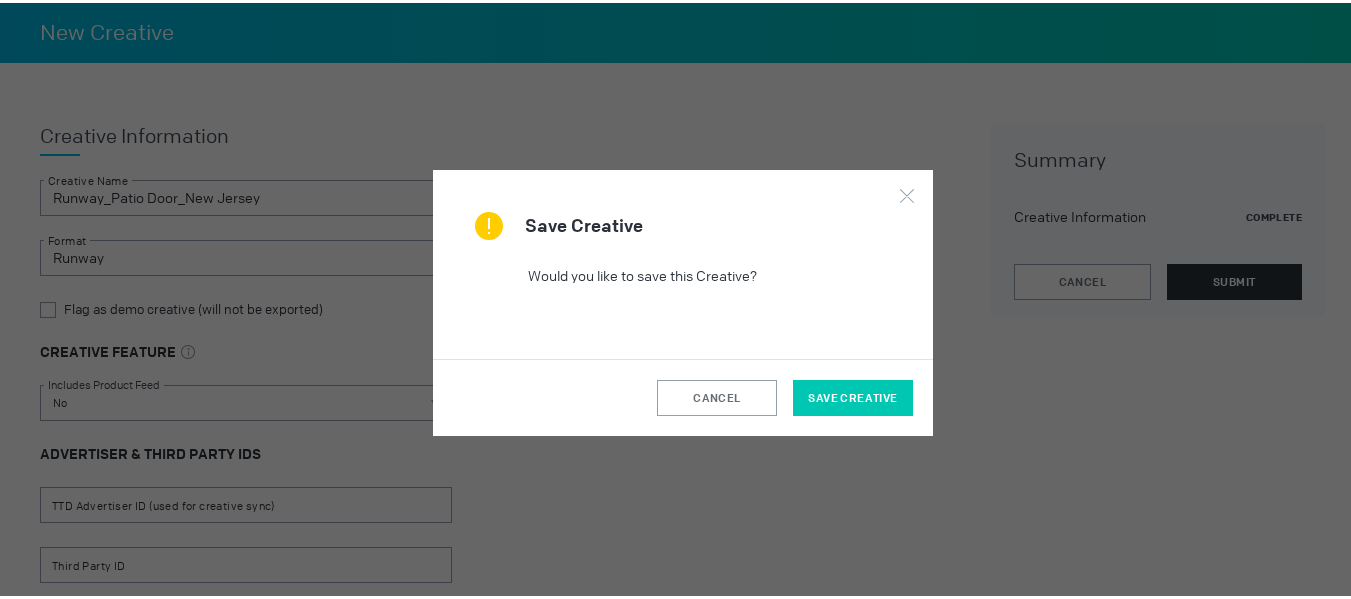 click on "Save Creative" at bounding box center (853, 395) 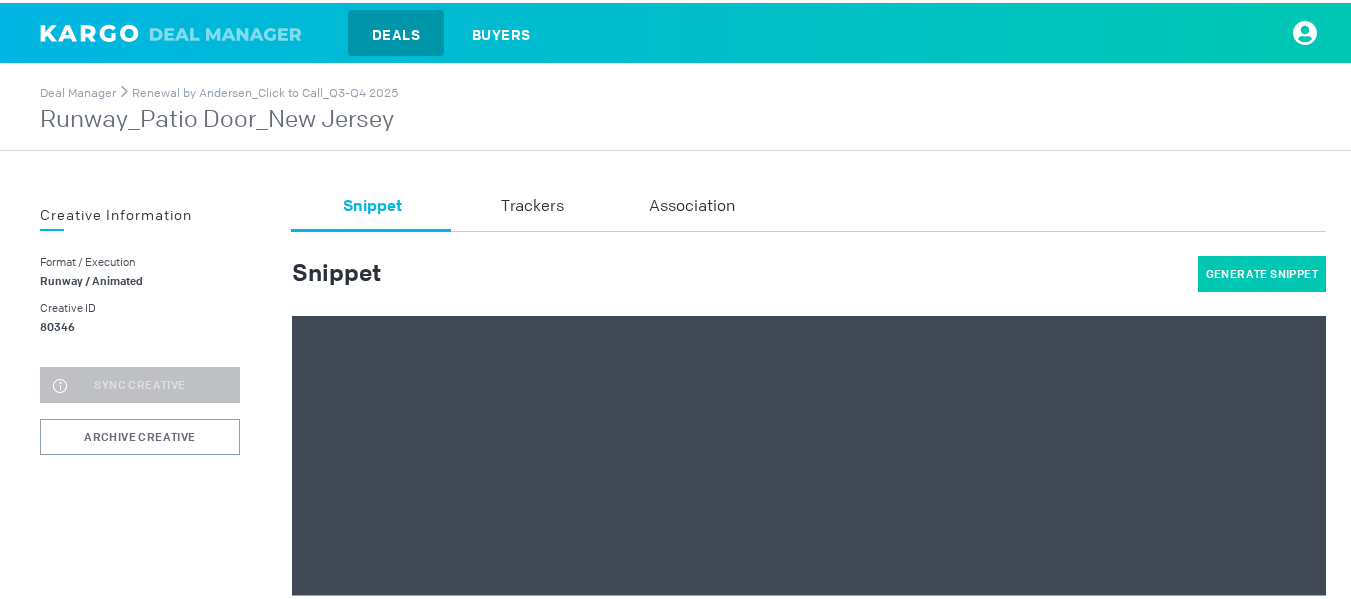 click on "Generate Snippet" at bounding box center (1262, 271) 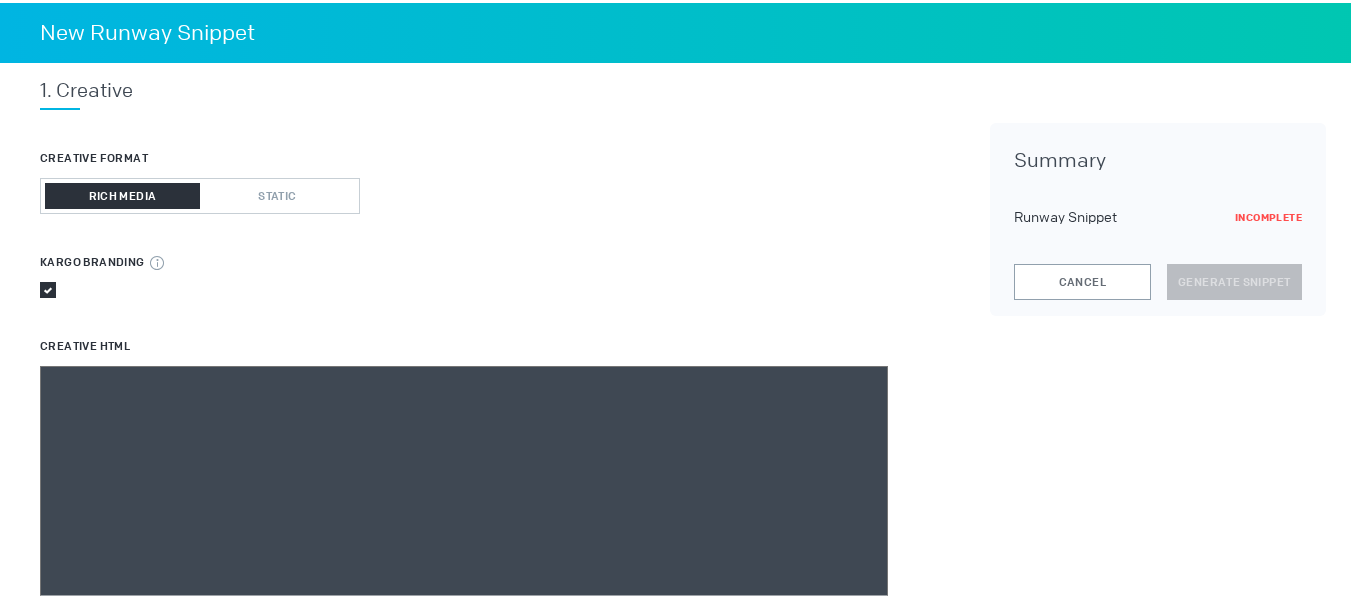 scroll, scrollTop: 300, scrollLeft: 0, axis: vertical 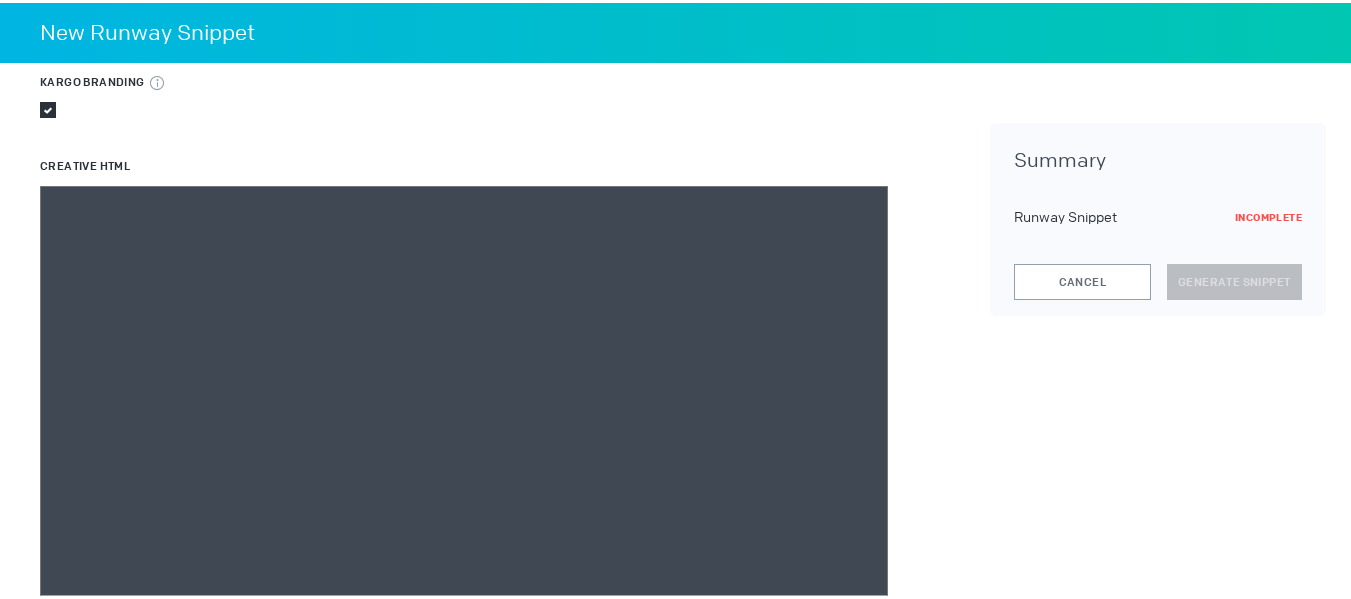 click at bounding box center [464, 463] 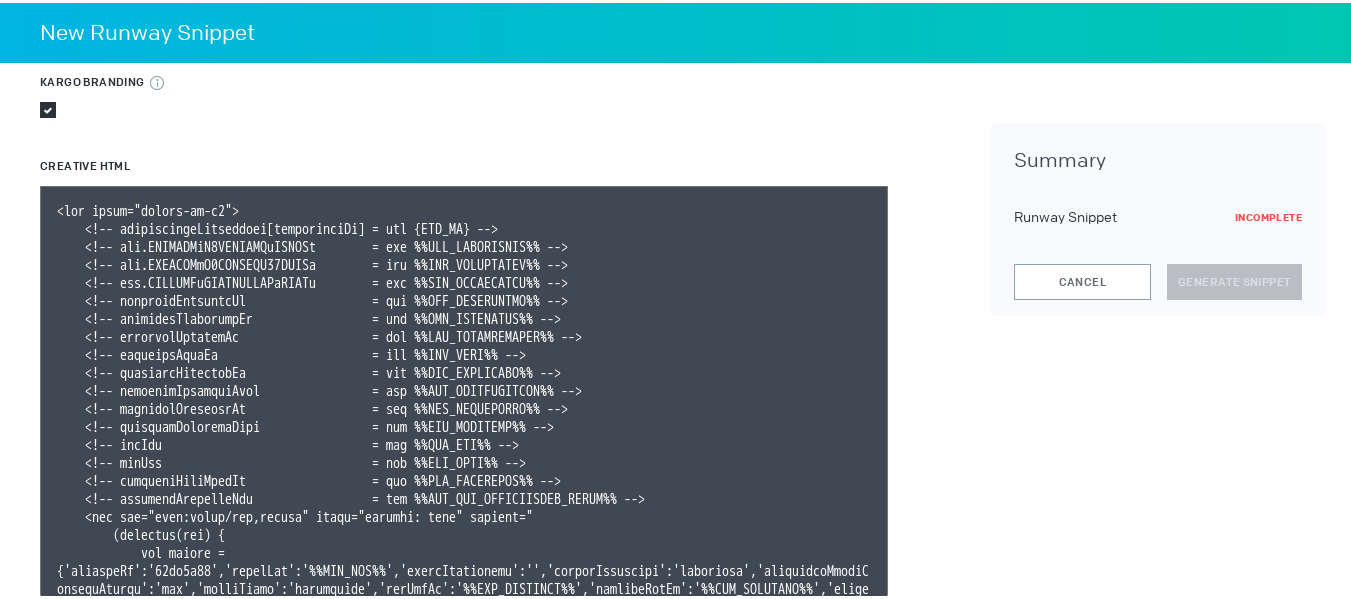 scroll, scrollTop: 289, scrollLeft: 0, axis: vertical 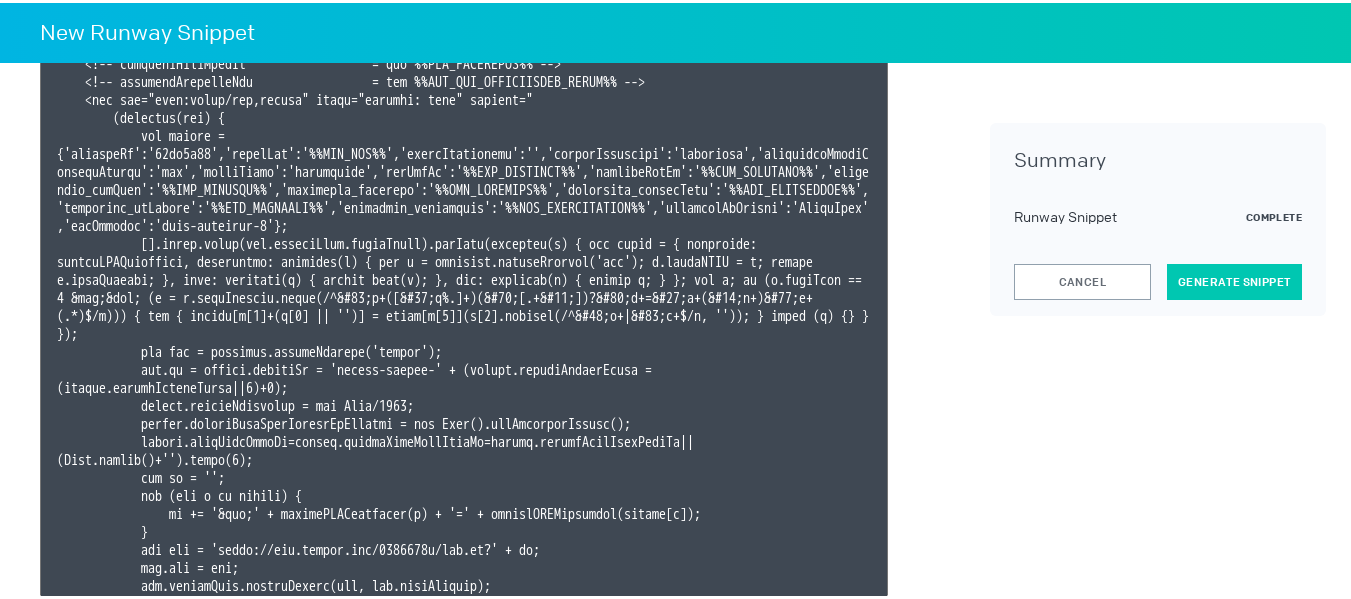 type on "<div class="celtra-ad-v3">
<!-- passthroughParameters[impressionId] = raw {IMP_ID} -->
<!-- eas.JSVUVERfQ1JFQVRJVkVJRCUl        = raw %%TTD_CREATIVEID%% -->
<!-- eas.JSVUVERfQ0FNUEFJR05JRCUl        = raw %%TTD_CAMPAIGNID%% -->
<!-- eas.JSVUVERfREVWSUNFVFlQRSUl        = raw %%TTD_DEVICETYPE%% -->
<!-- externalCreativeId                  = raw %%TTD_CREATIVEID%% -->
<!-- externalPlacementId                 = raw %%TTD_ADGROUPID%% -->
<!-- externalSessionId                   = raw %%TTD_IMPRESSIONID%% -->
<!-- externalSiteId                      = raw %%TTD_SITE%% -->
<!-- externalSupplierId                  = raw %%TTD_PARTNERID%% -->
<!-- externalSupplierName                = raw %%TTD_SUPPLYVENDOR%% -->
<!-- externalCampaignId                  = raw %%TTD_CAMPAIGNID%% -->
<!-- externalCreativeSize                = raw %%TTD_ADFORMAT%% -->
<!-- gpsLat                              = raw %%TTD_LAT%% -->
<!-- gpsLng                              = raw %%TT..." 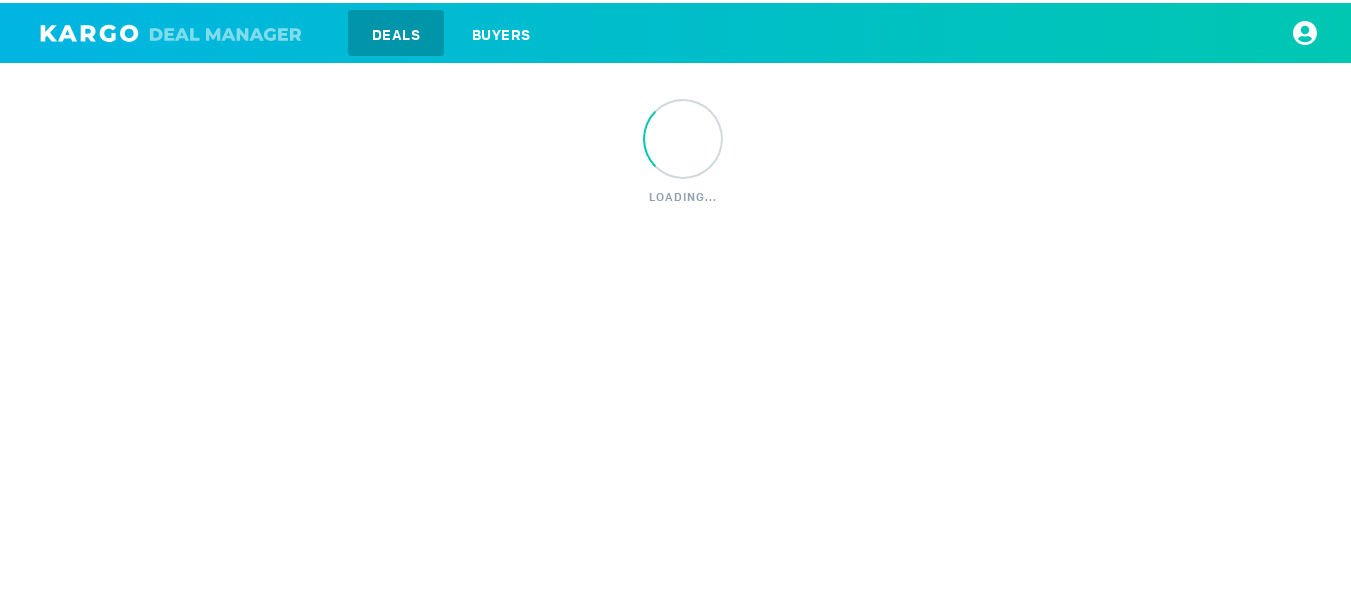 scroll, scrollTop: 0, scrollLeft: 0, axis: both 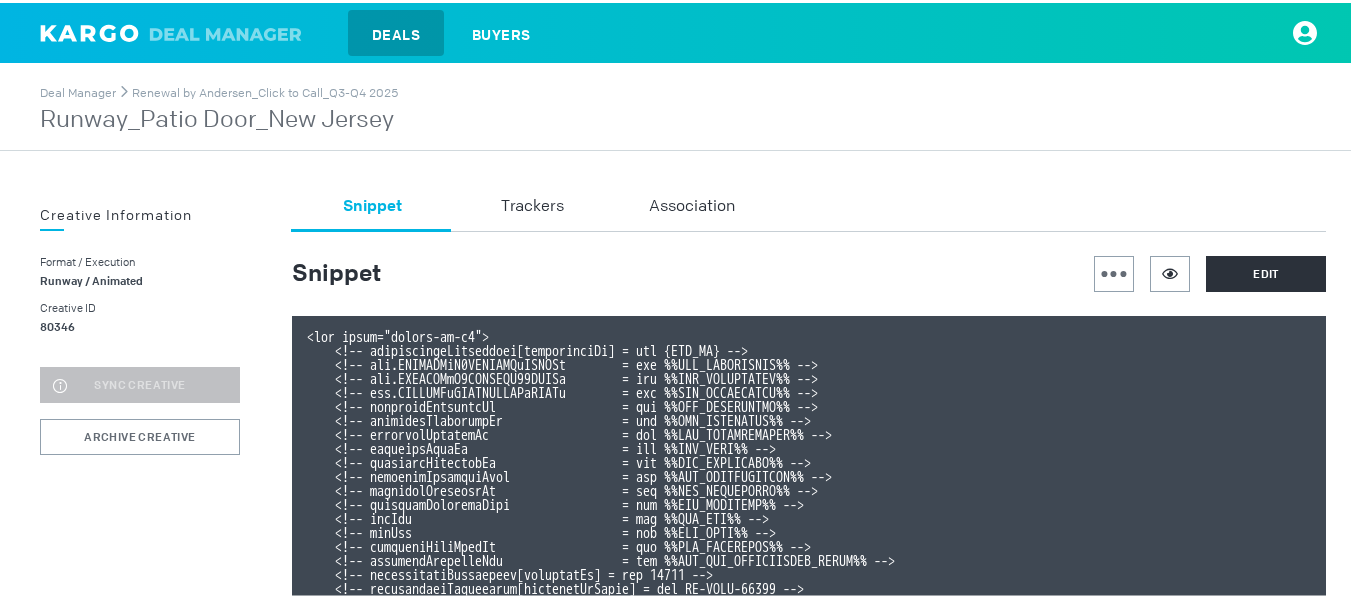 click on "Runway_Patio Door_New Jersey" at bounding box center (219, 117) 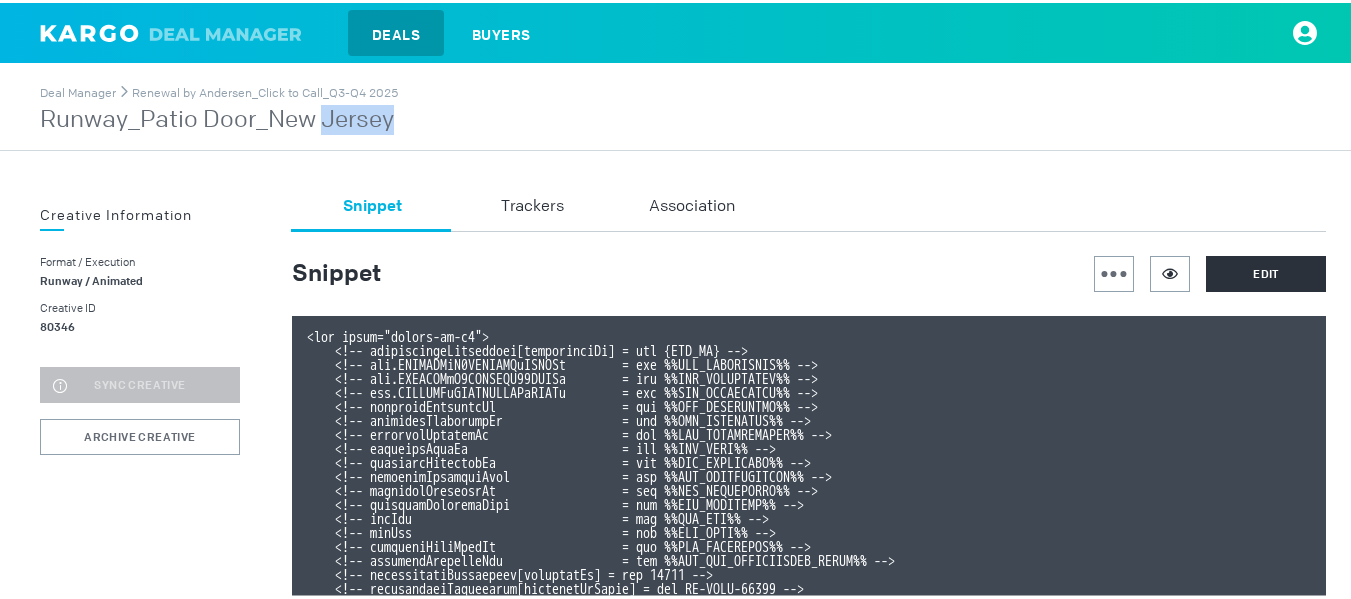 click on "Runway_Patio Door_New Jersey" at bounding box center [219, 117] 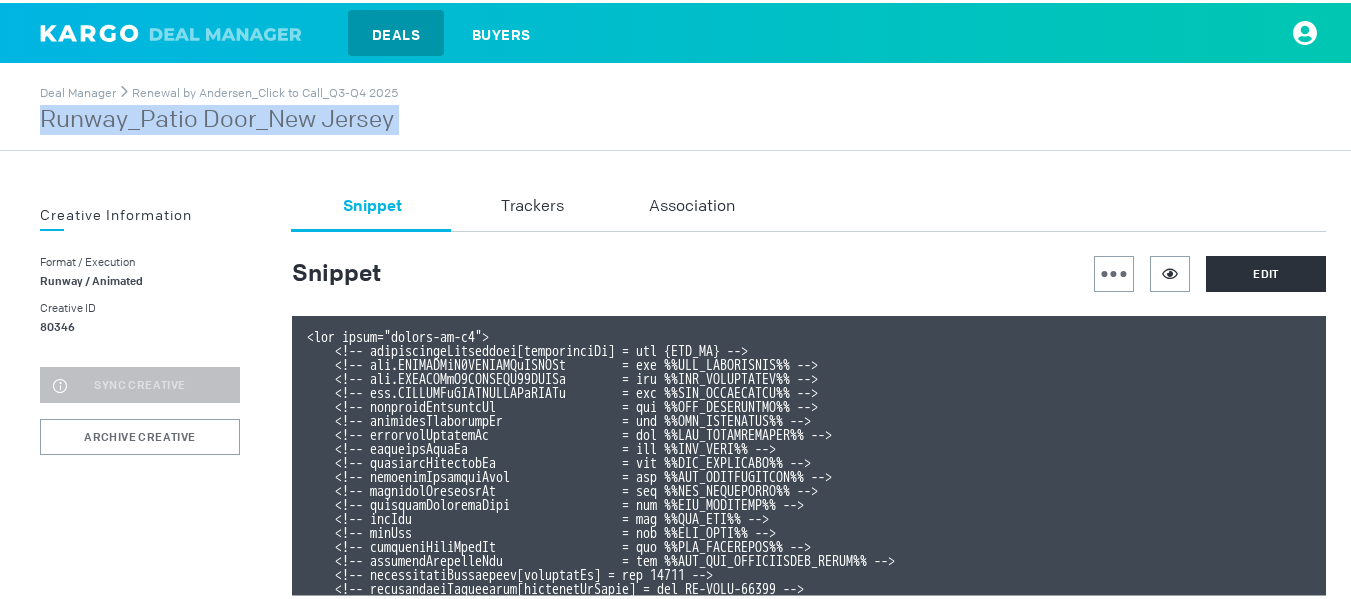 click on "Runway_Patio Door_New Jersey" at bounding box center (219, 117) 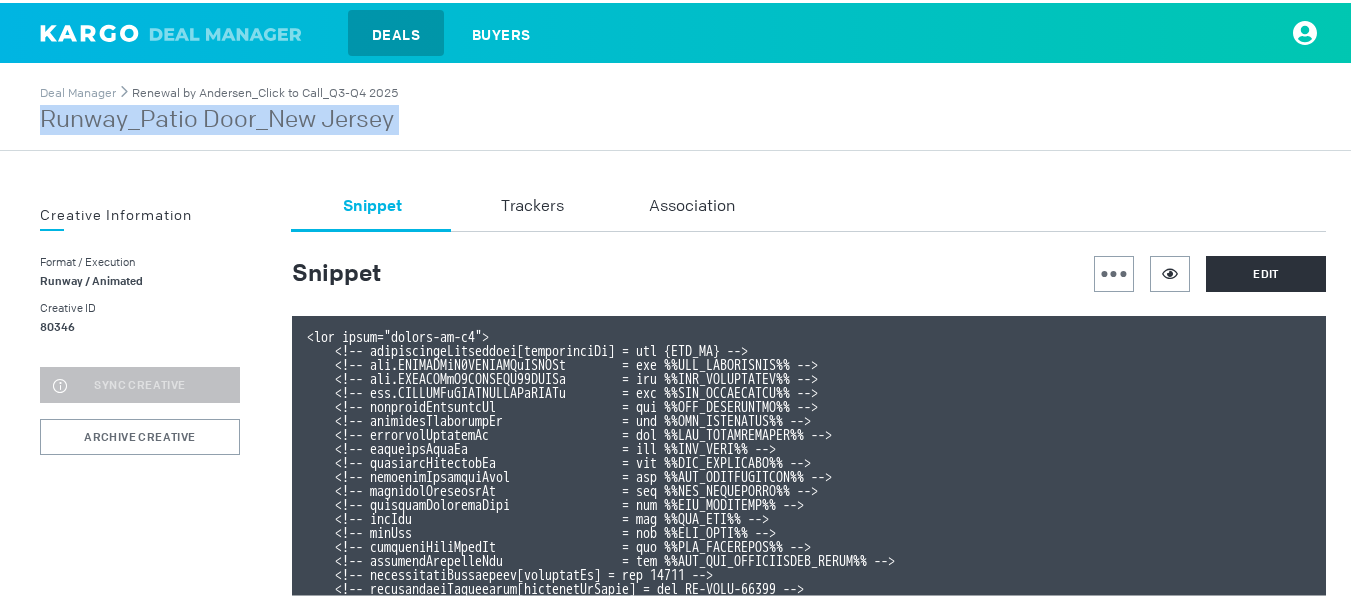 click on "Renewal by Andersen_Click to Call_Q3-Q4 2025" at bounding box center (265, 90) 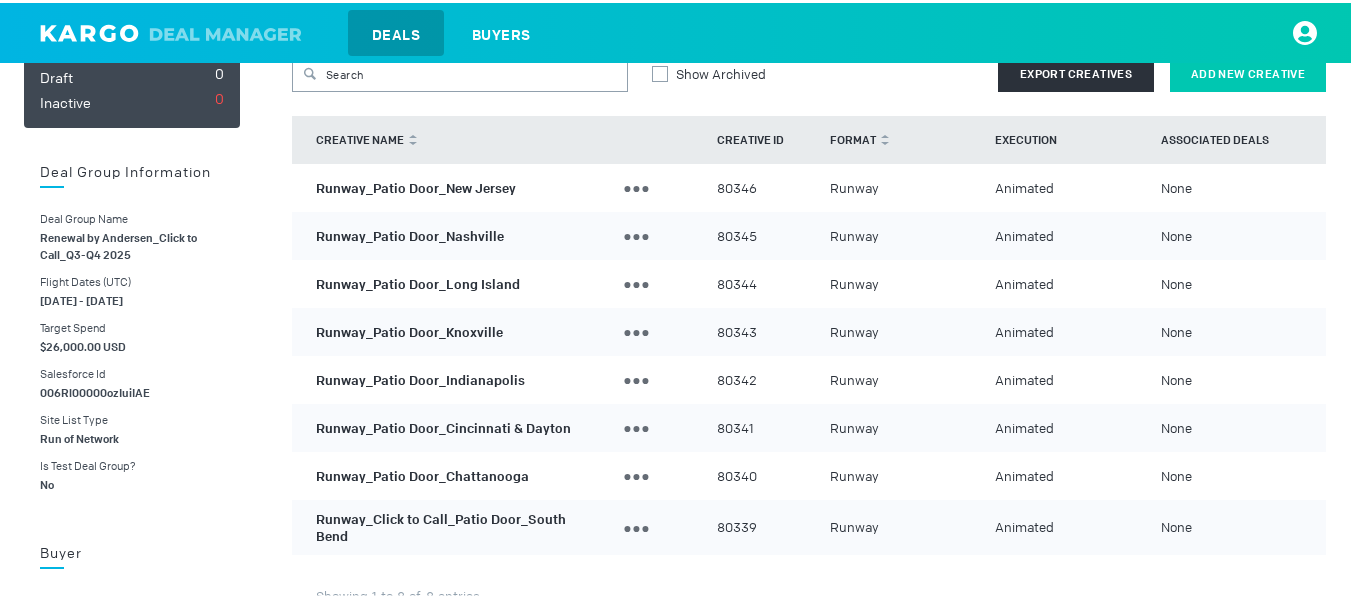 click on "Add New Creative" at bounding box center [1248, 71] 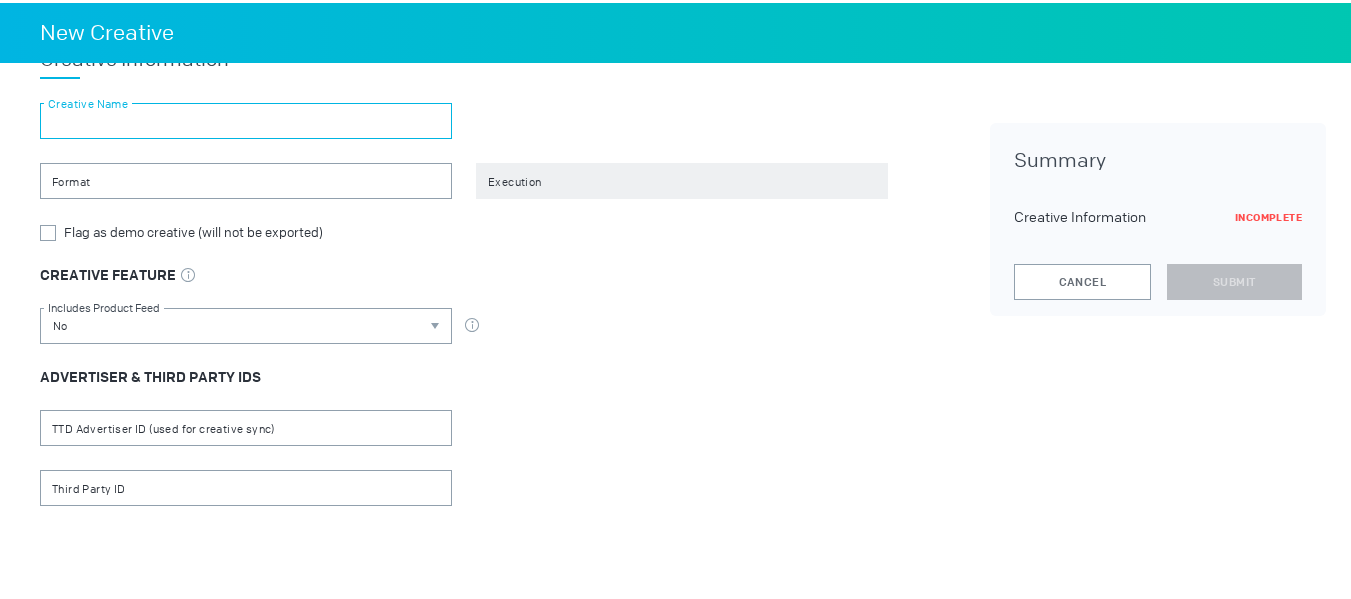 click at bounding box center [246, 118] 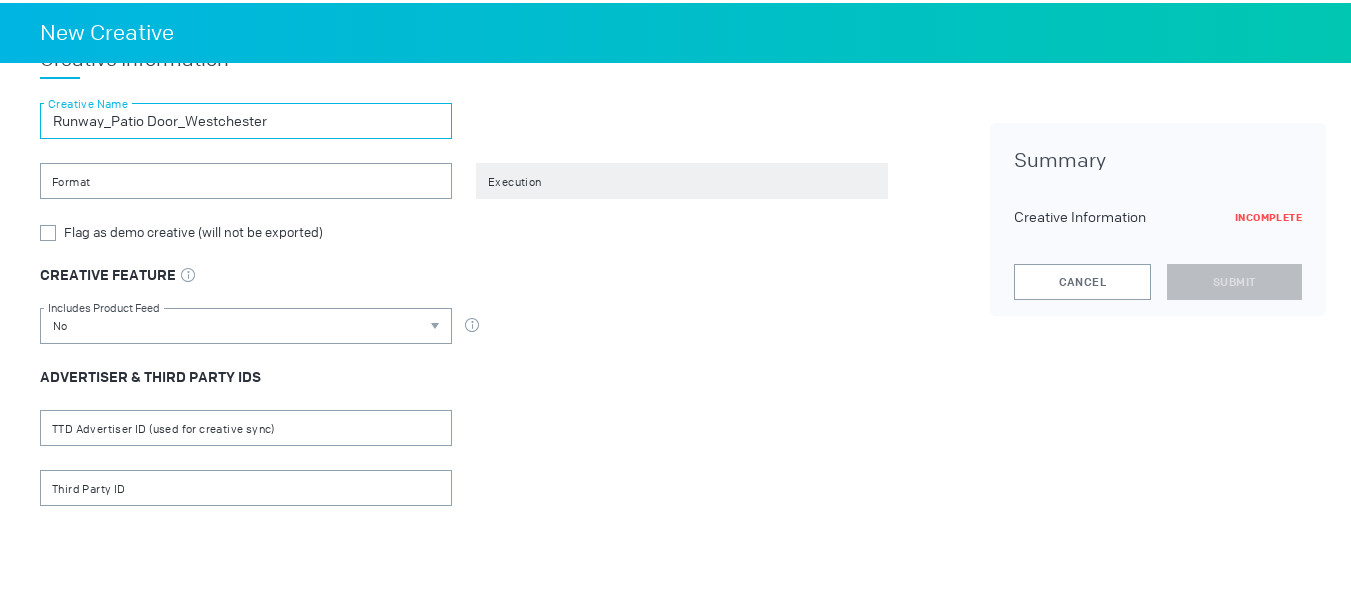 type on "Runway_Patio Door_Westchester" 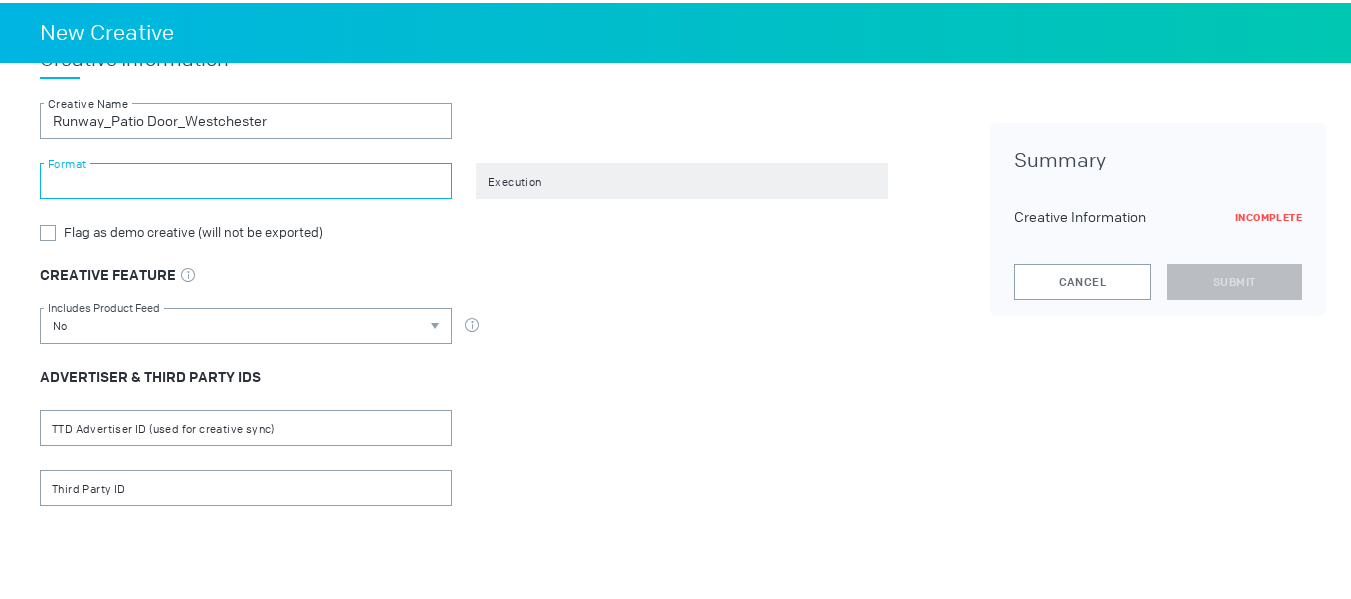 click at bounding box center [246, 178] 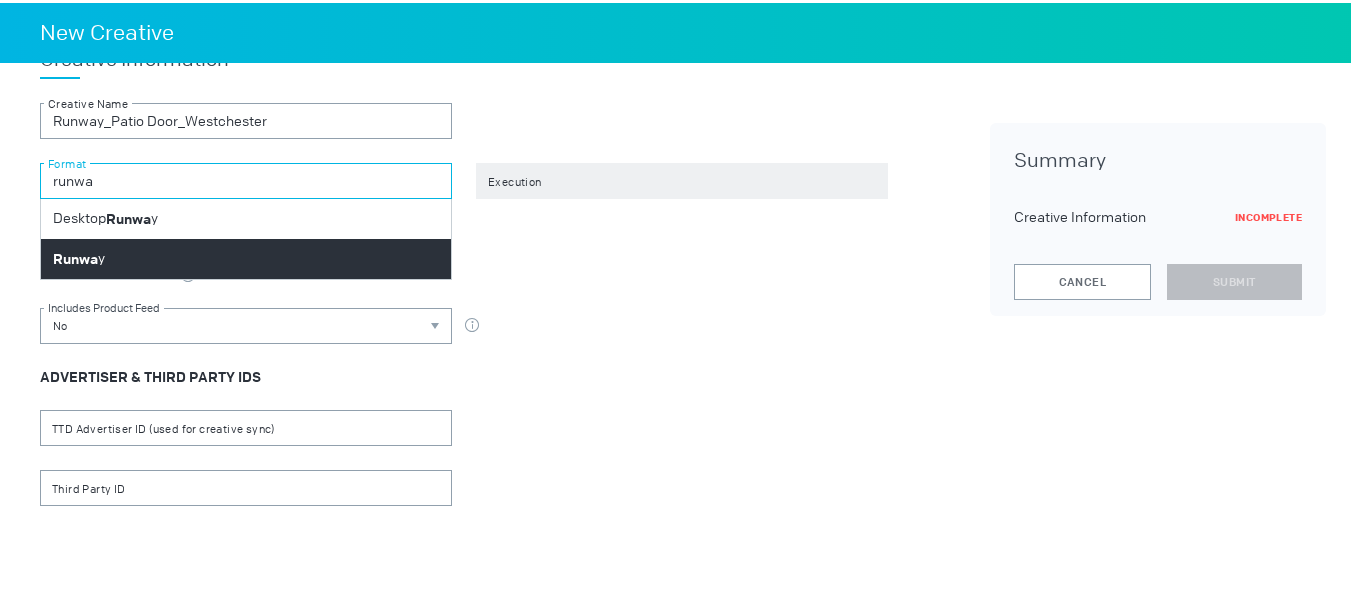 type on "runwa" 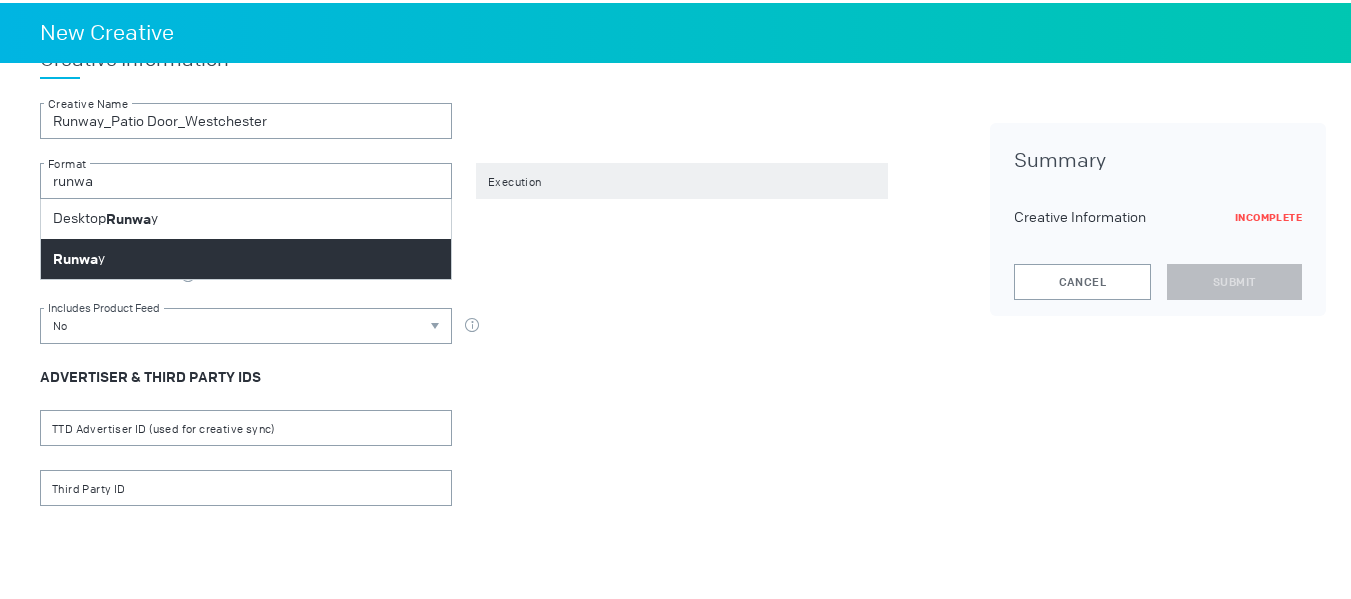 click on "Runwa y" at bounding box center [246, 256] 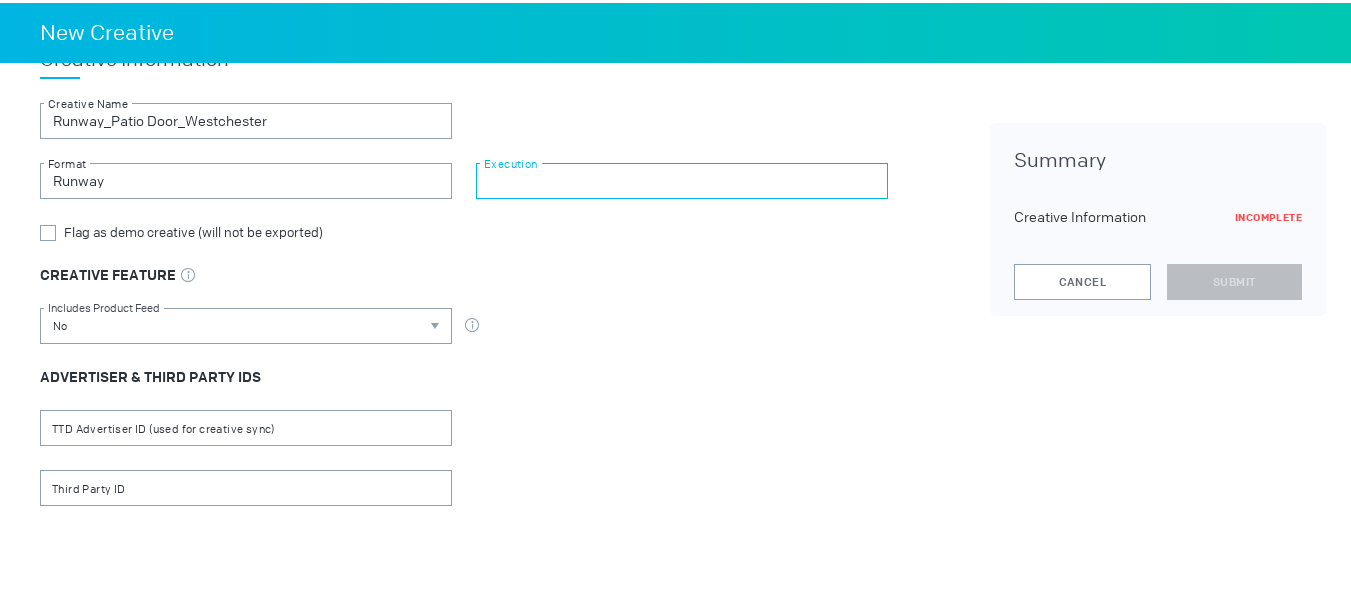 click at bounding box center (682, 178) 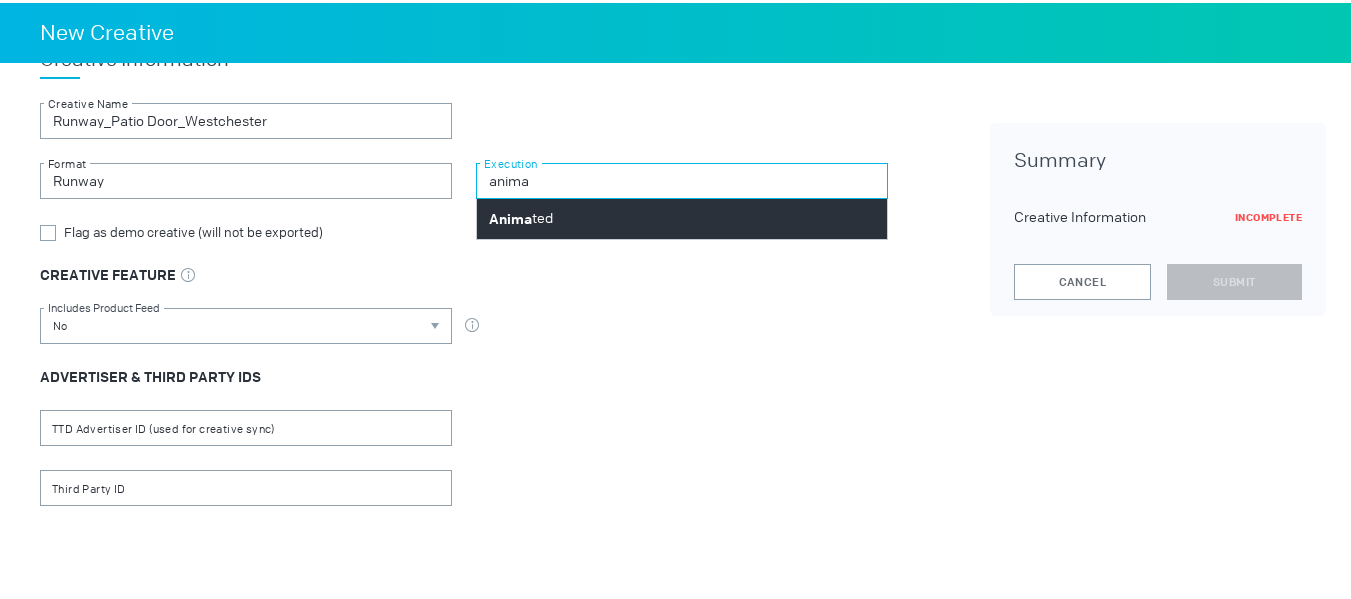 type on "anima" 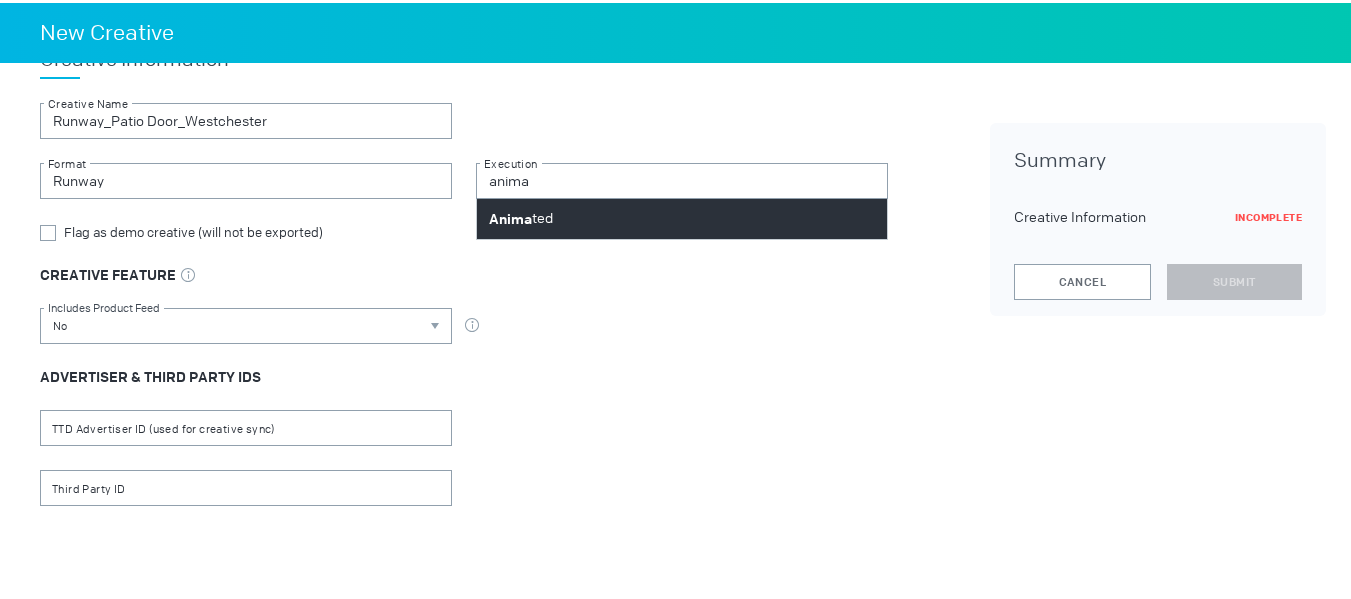 click on "Anima ted" at bounding box center (682, 216) 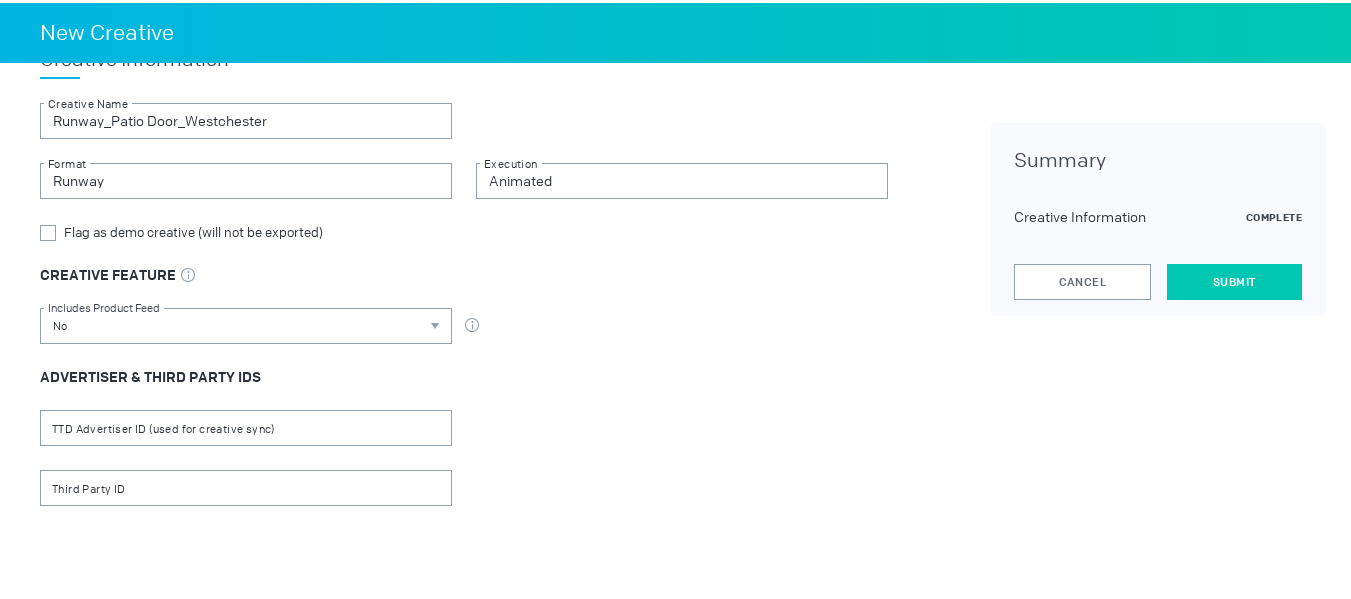 click on "Submit" at bounding box center [1234, 279] 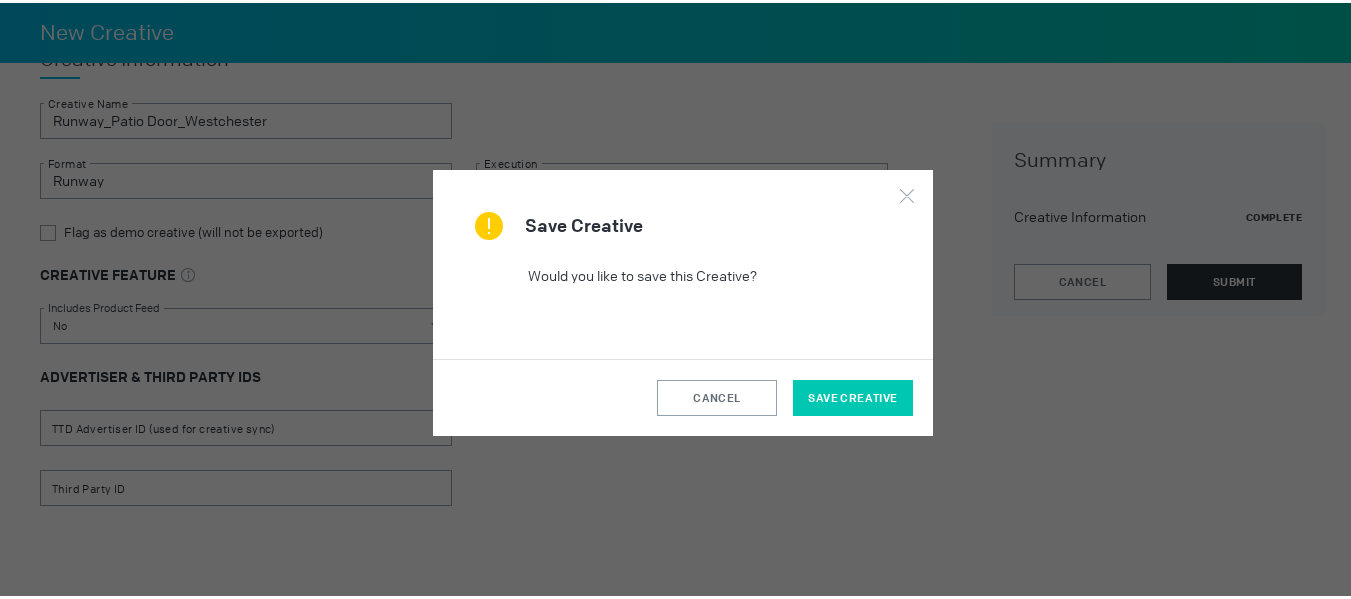 click on "Save Creative" at bounding box center (853, 395) 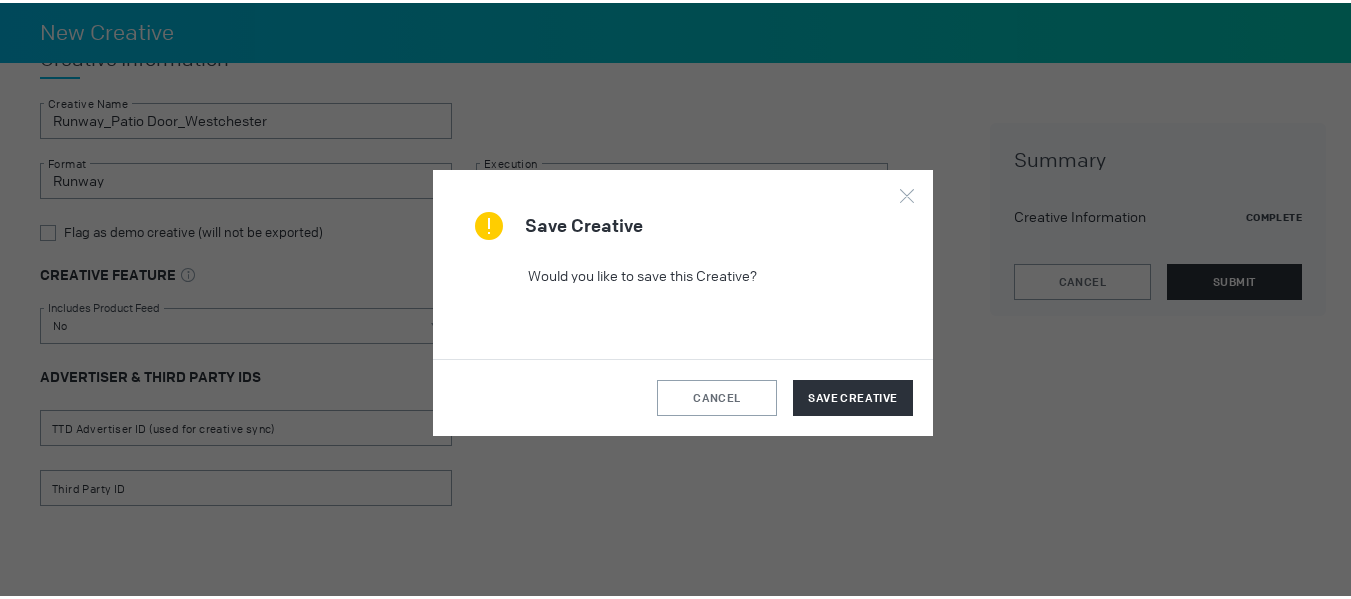 scroll, scrollTop: 0, scrollLeft: 0, axis: both 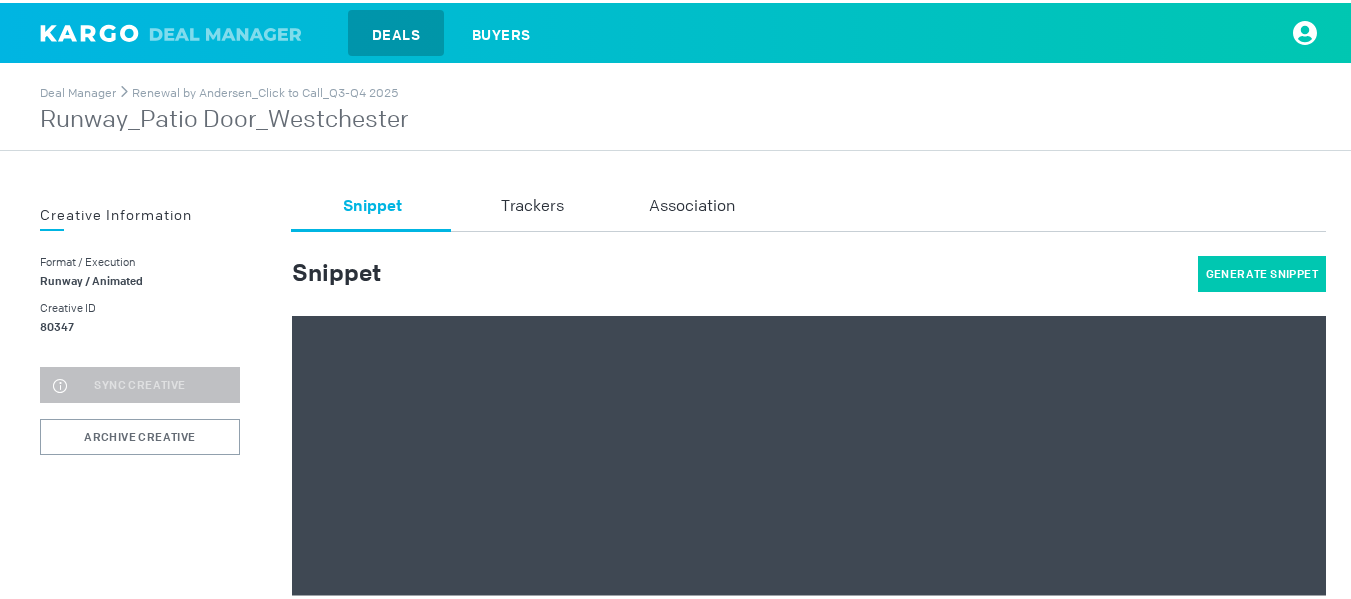 click on "Generate Snippet" at bounding box center (1262, 271) 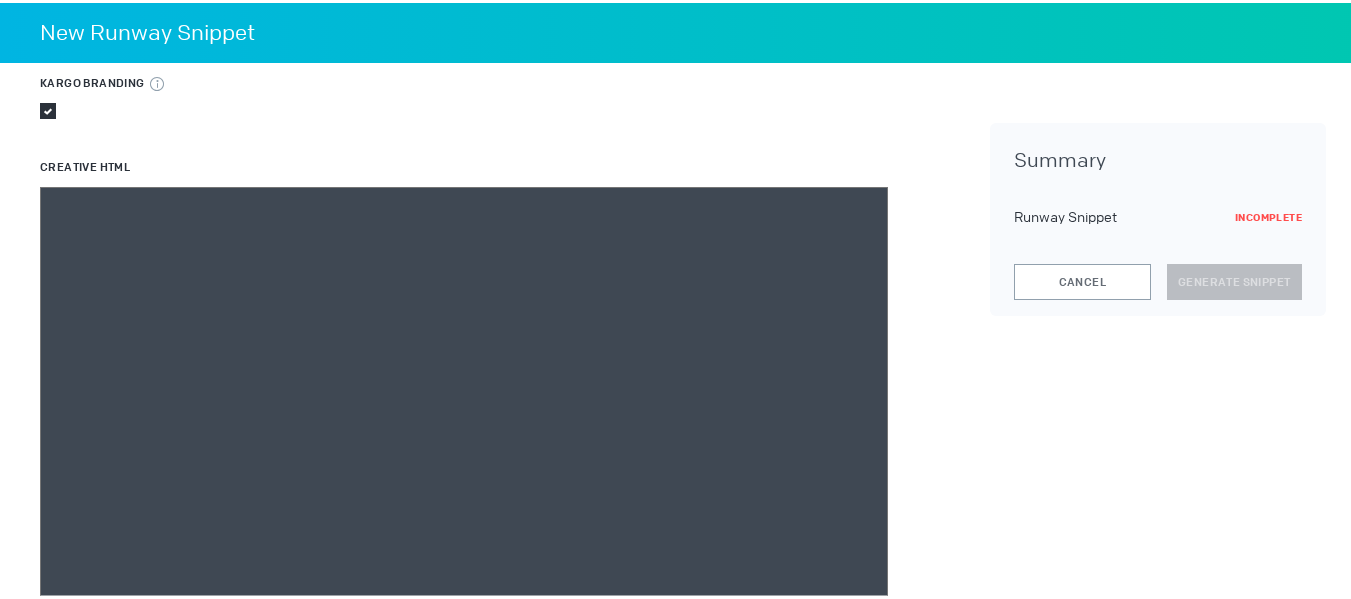 scroll, scrollTop: 300, scrollLeft: 0, axis: vertical 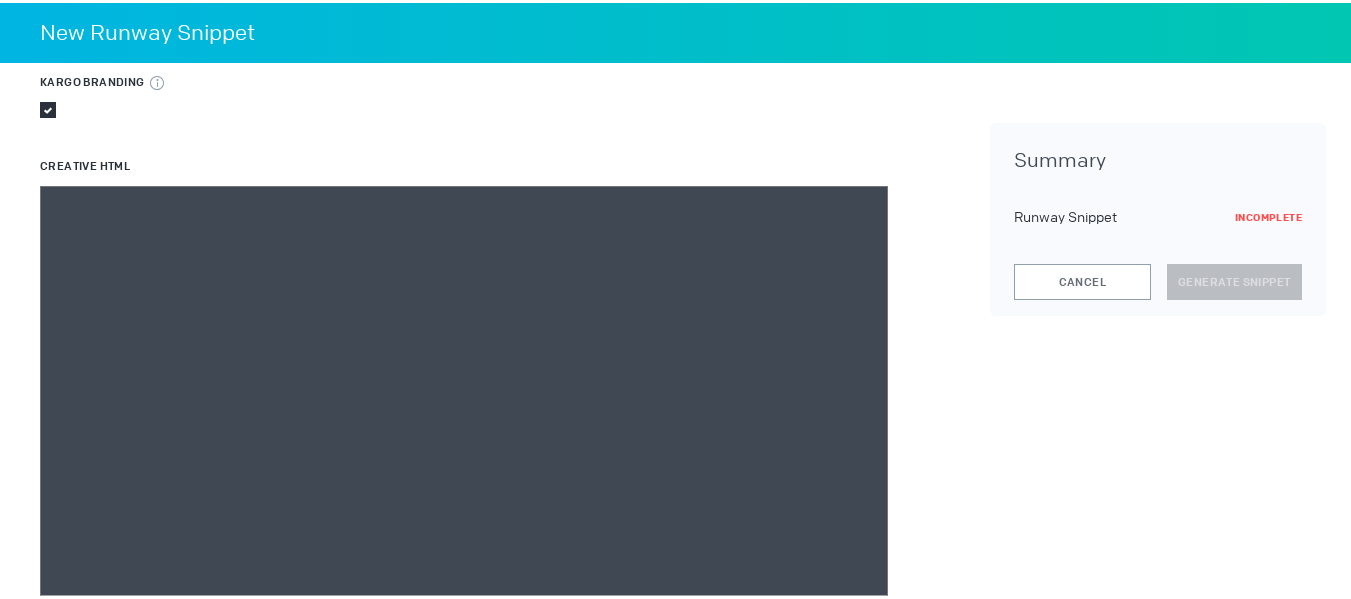 click at bounding box center [464, 463] 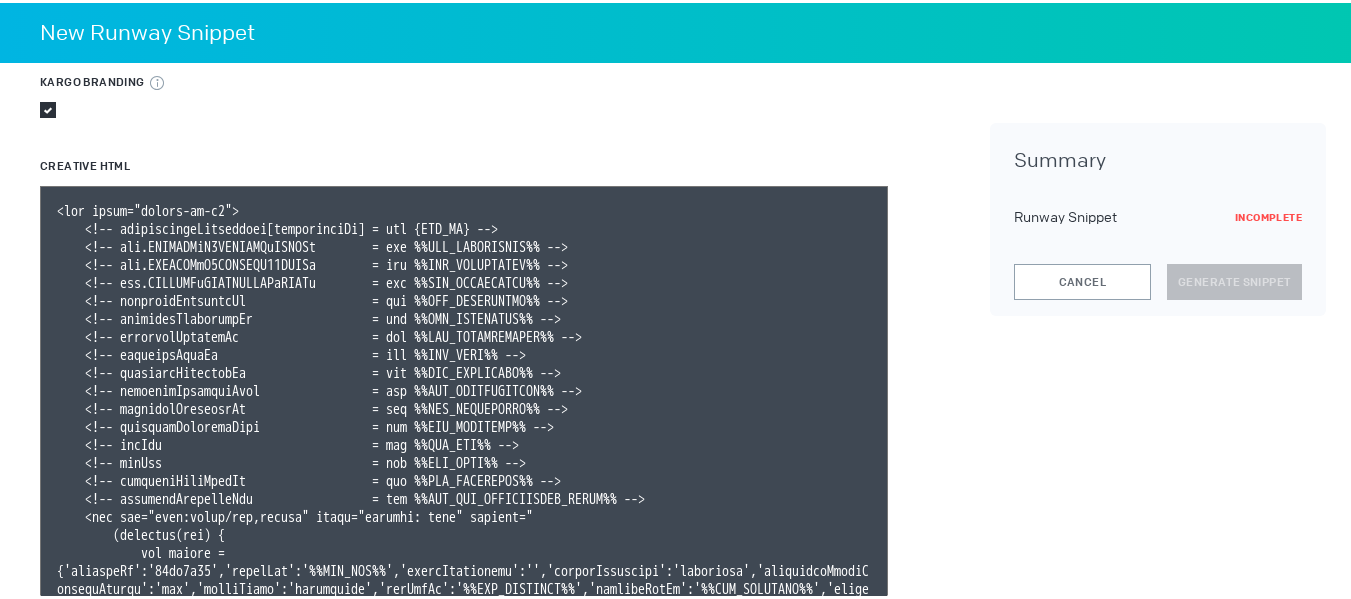 scroll, scrollTop: 289, scrollLeft: 0, axis: vertical 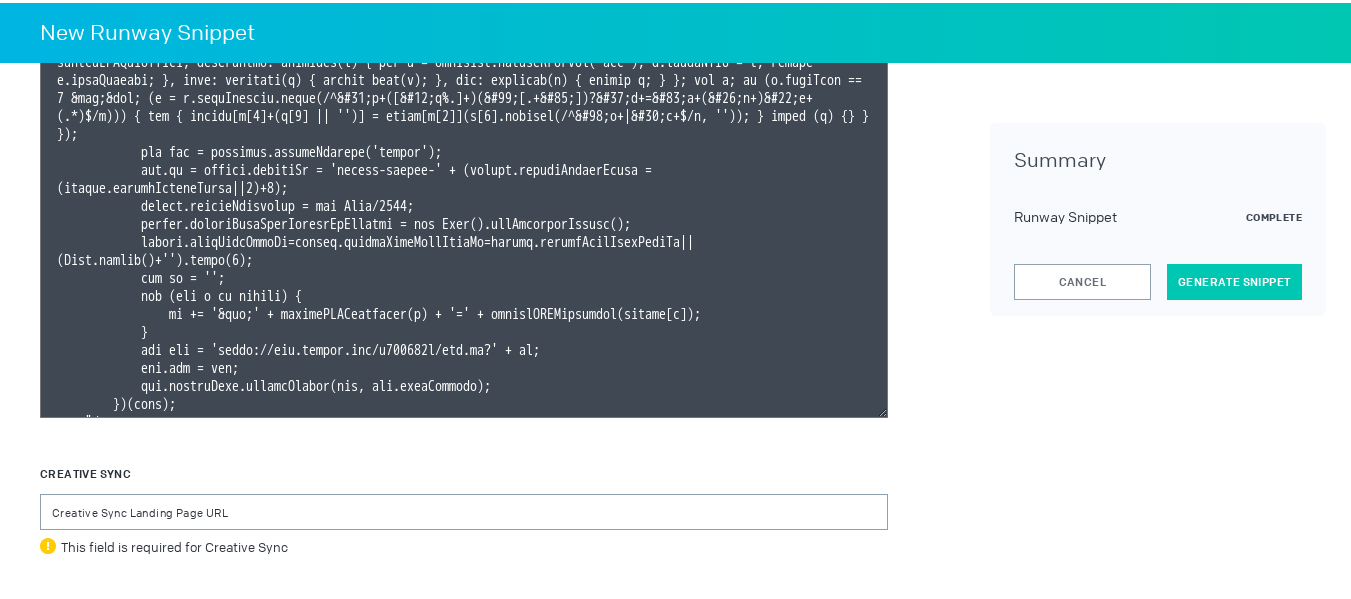 type on "<div class="celtra-ad-v3">
<!-- passthroughParameters[impressionId] = raw {IMP_ID} -->
<!-- eas.JSVUVERfQ1JFQVRJVkVJRCUl        = raw %%TTD_CREATIVEID%% -->
<!-- eas.JSVUVERfQ0FNUEFJR05JRCUl        = raw %%TTD_CAMPAIGNID%% -->
<!-- eas.JSVUVERfREVWSUNFVFlQRSUl        = raw %%TTD_DEVICETYPE%% -->
<!-- externalCreativeId                  = raw %%TTD_CREATIVEID%% -->
<!-- externalPlacementId                 = raw %%TTD_ADGROUPID%% -->
<!-- externalSessionId                   = raw %%TTD_IMPRESSIONID%% -->
<!-- externalSiteId                      = raw %%TTD_SITE%% -->
<!-- externalSupplierId                  = raw %%TTD_PARTNERID%% -->
<!-- externalSupplierName                = raw %%TTD_SUPPLYVENDOR%% -->
<!-- externalCampaignId                  = raw %%TTD_CAMPAIGNID%% -->
<!-- externalCreativeSize                = raw %%TTD_ADFORMAT%% -->
<!-- gpsLat                              = raw %%TTD_LAT%% -->
<!-- gpsLng                              = raw %%TT..." 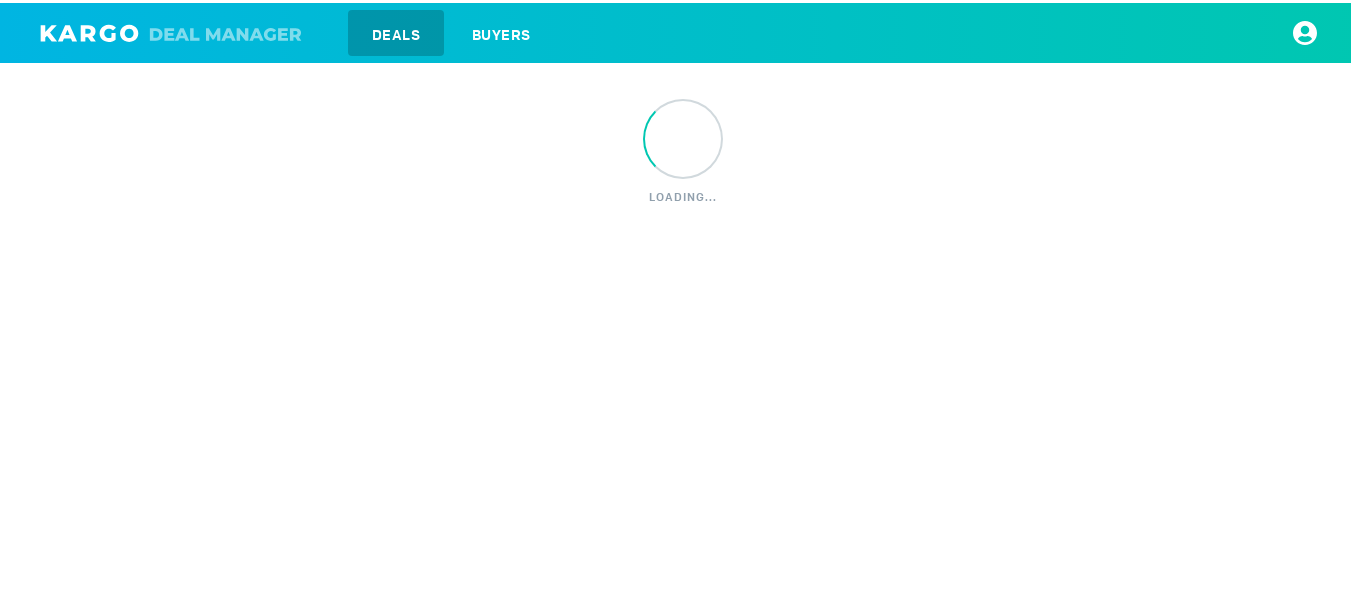 scroll, scrollTop: 0, scrollLeft: 0, axis: both 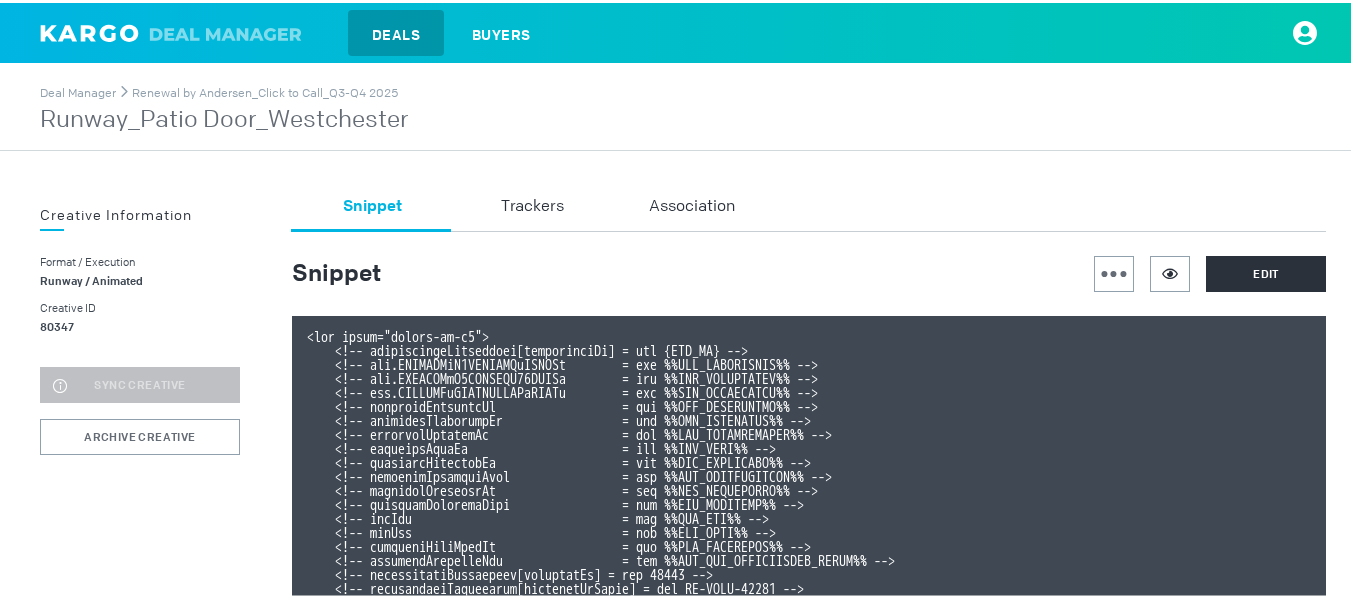 click on "Runway_Patio Door_Westchester" at bounding box center [224, 117] 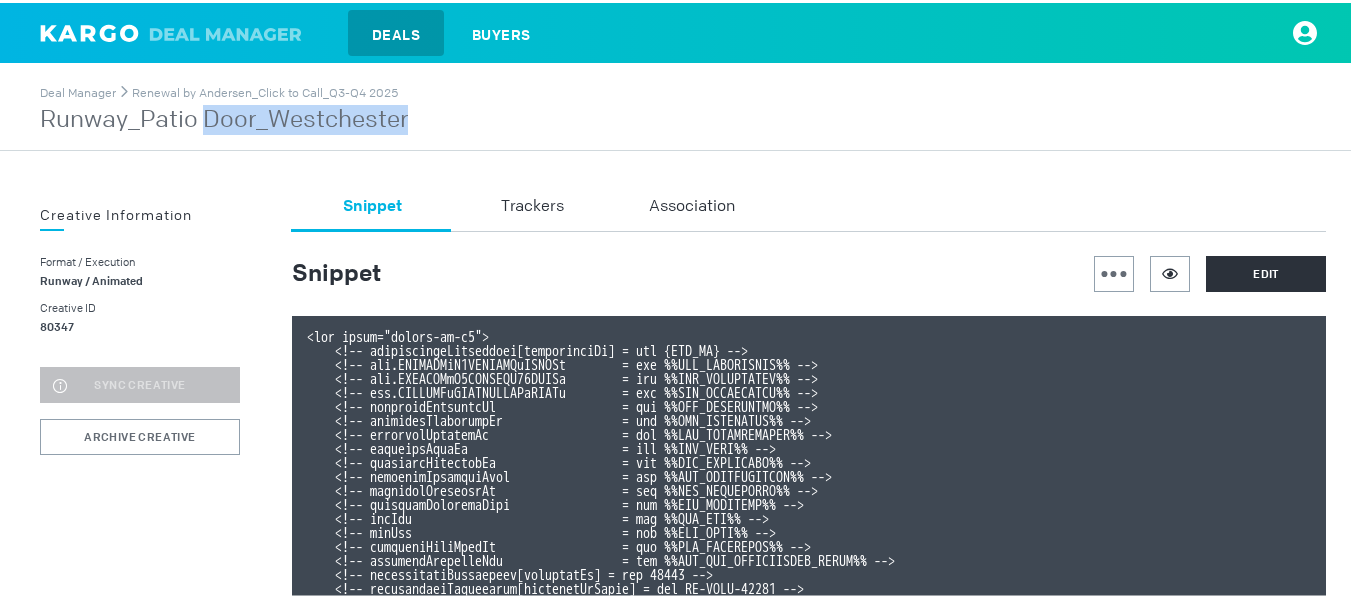 click on "Runway_Patio Door_Westchester" at bounding box center (224, 117) 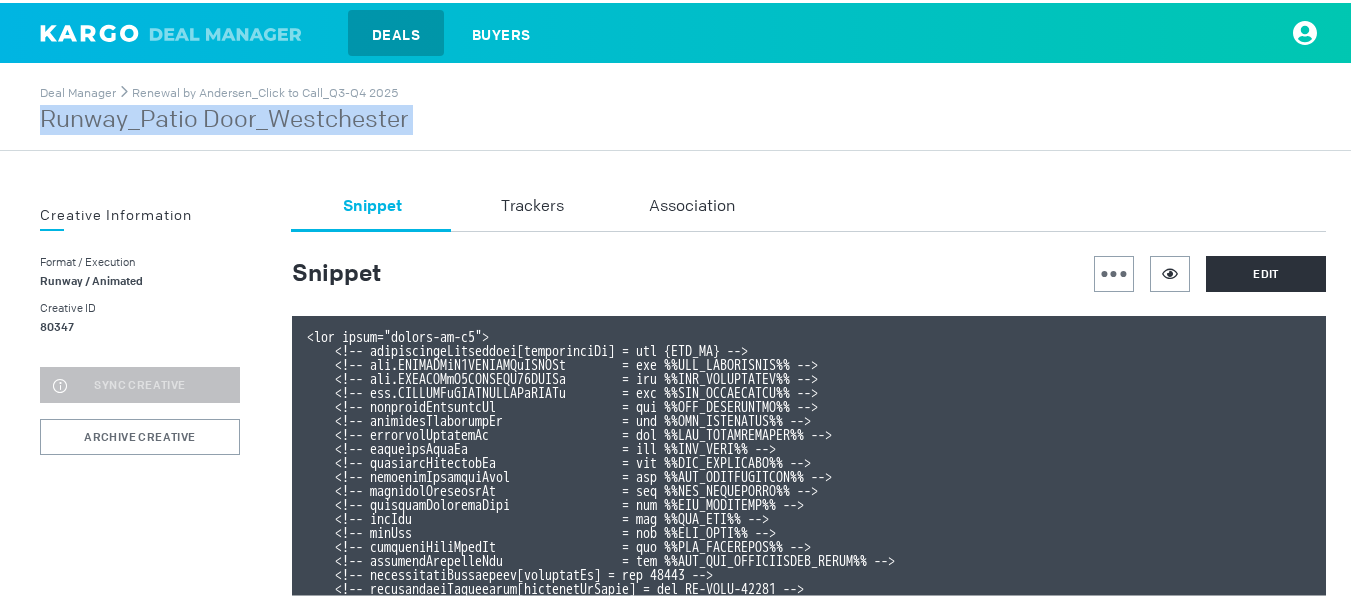 click on "Runway_Patio Door_Westchester" at bounding box center (224, 117) 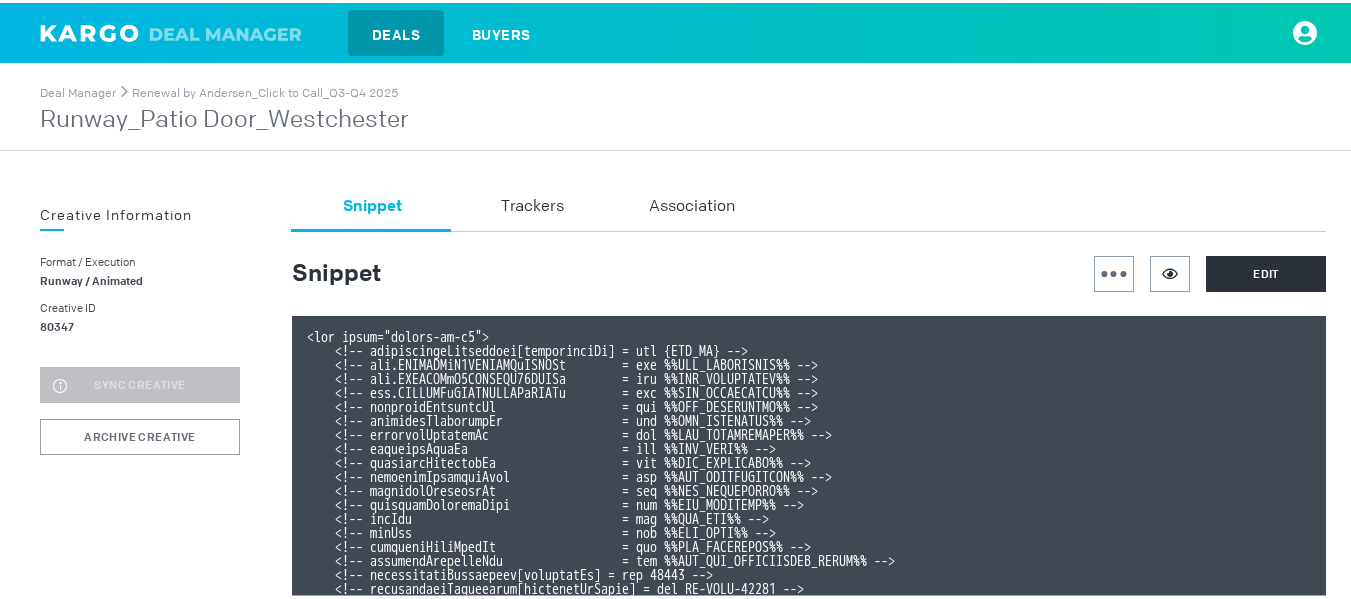 click at bounding box center [1178, 271] 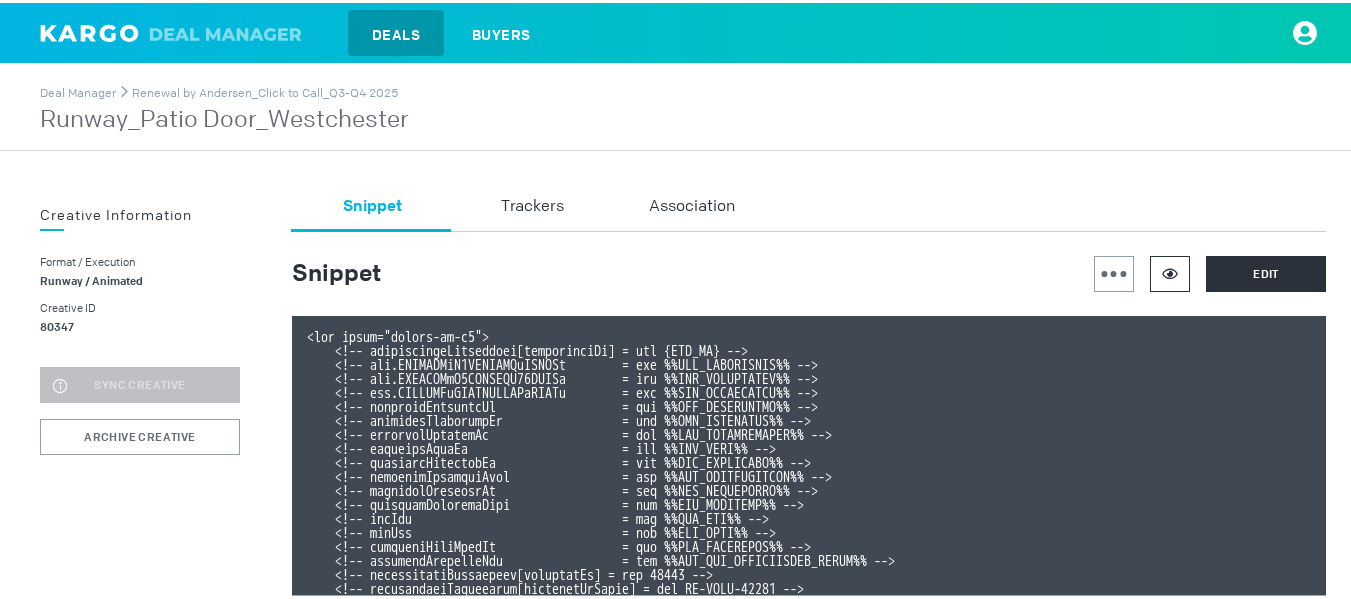 click at bounding box center [1170, 271] 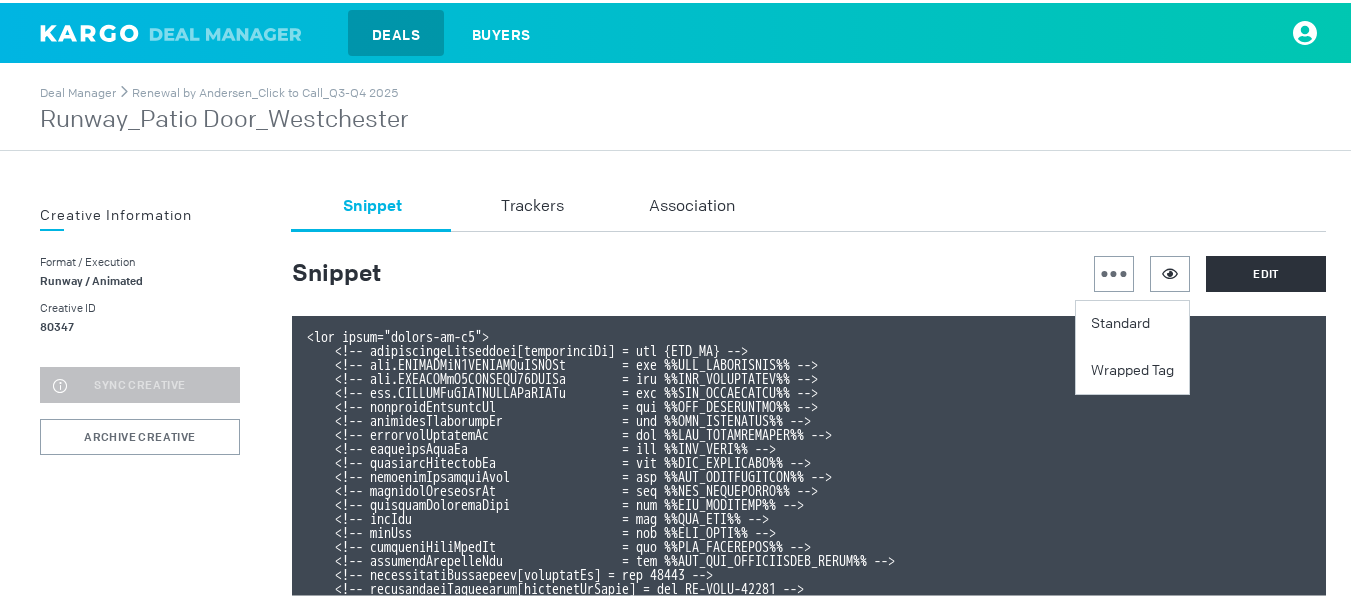 click on "Standard" at bounding box center (1132, 321) 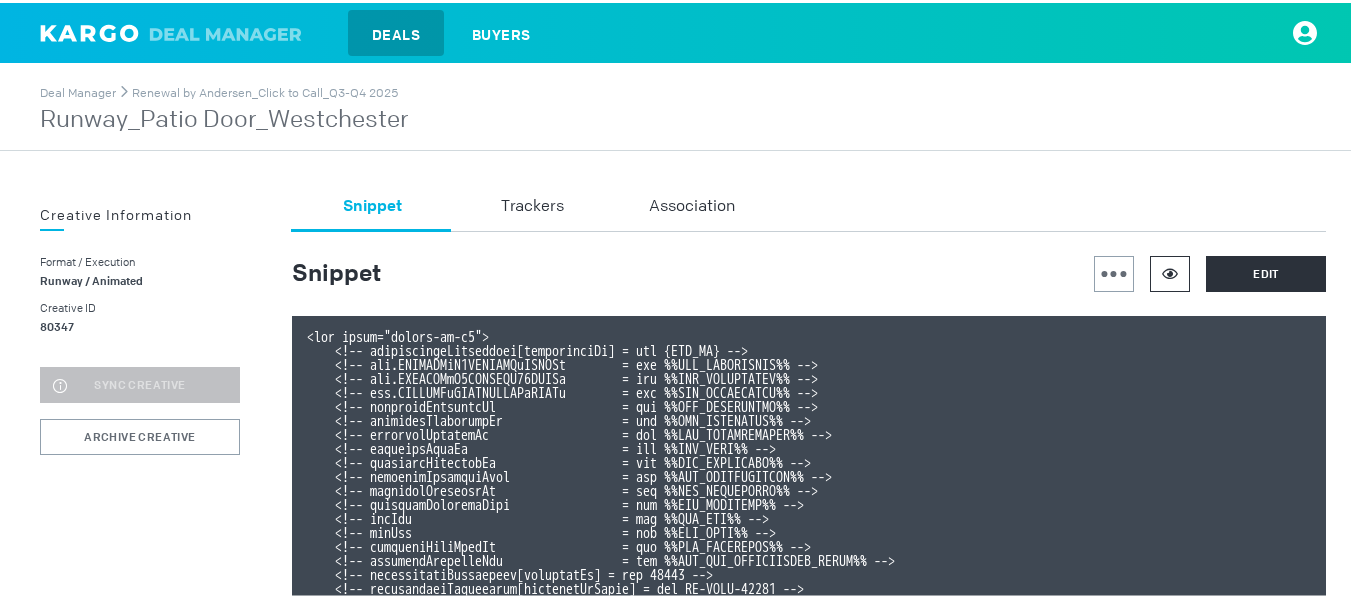 click at bounding box center (1170, 270) 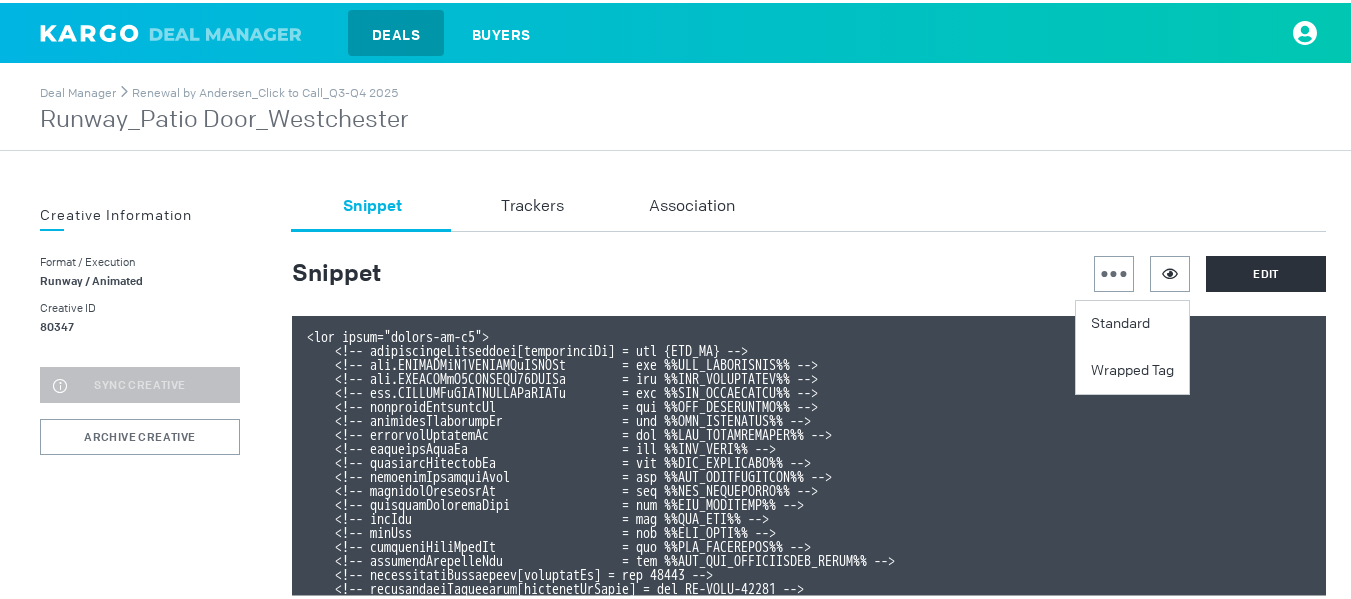 click on "Snippet  Standard   Wrapped Tag  Edit" at bounding box center [809, 858] 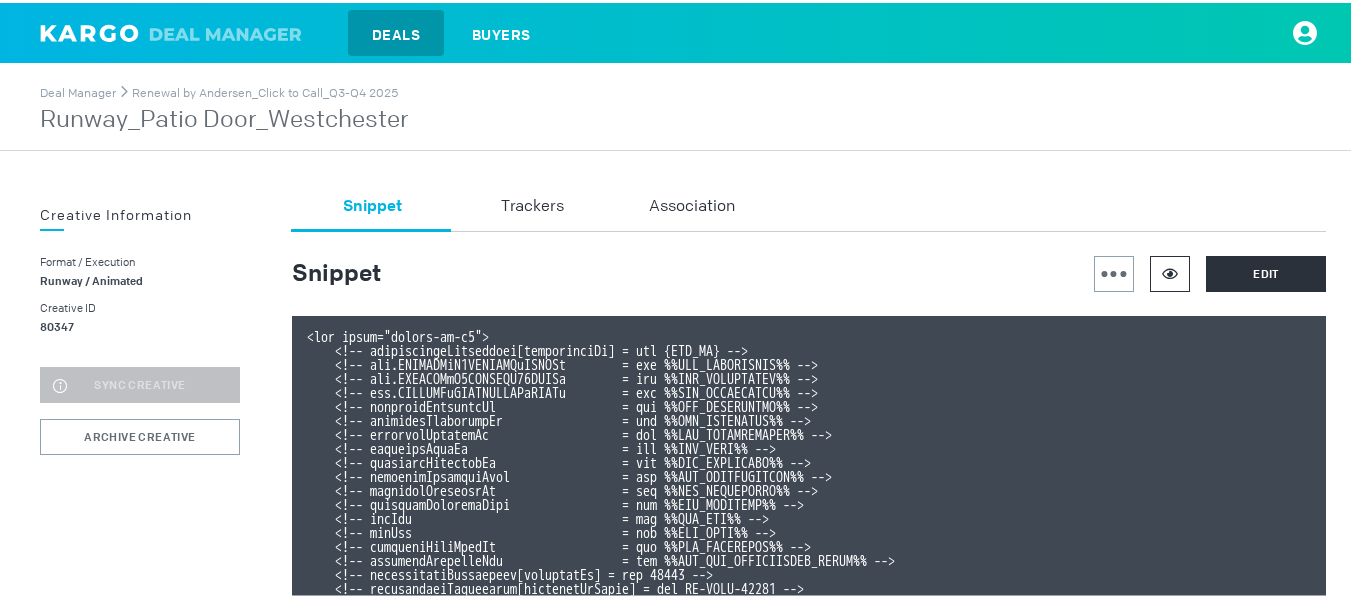 click at bounding box center (1170, 271) 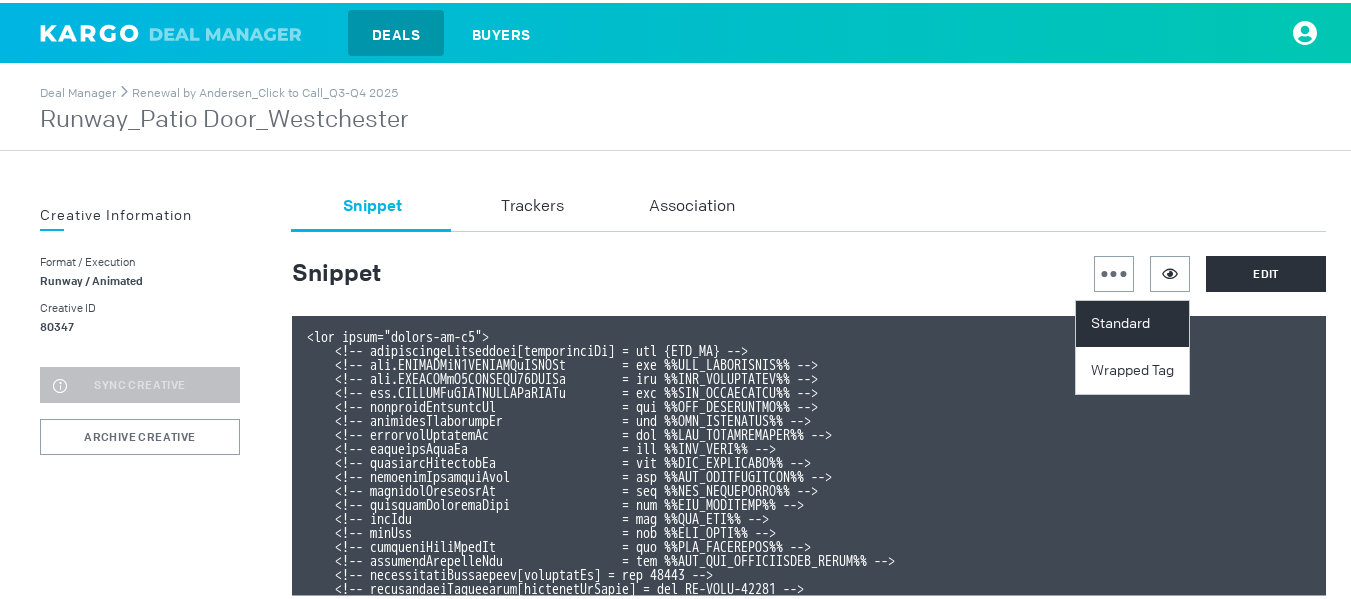 click on "Standard" at bounding box center (1135, 321) 